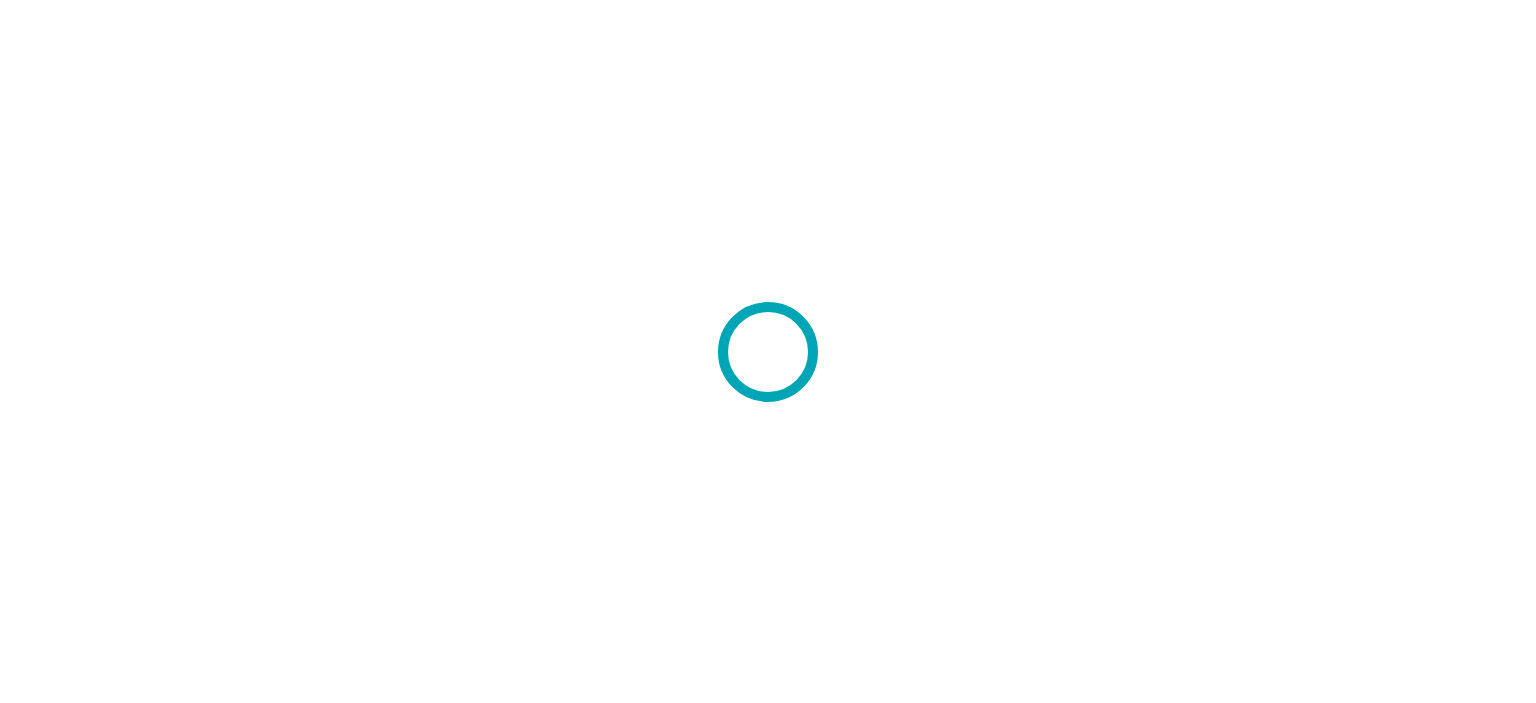 scroll, scrollTop: 0, scrollLeft: 0, axis: both 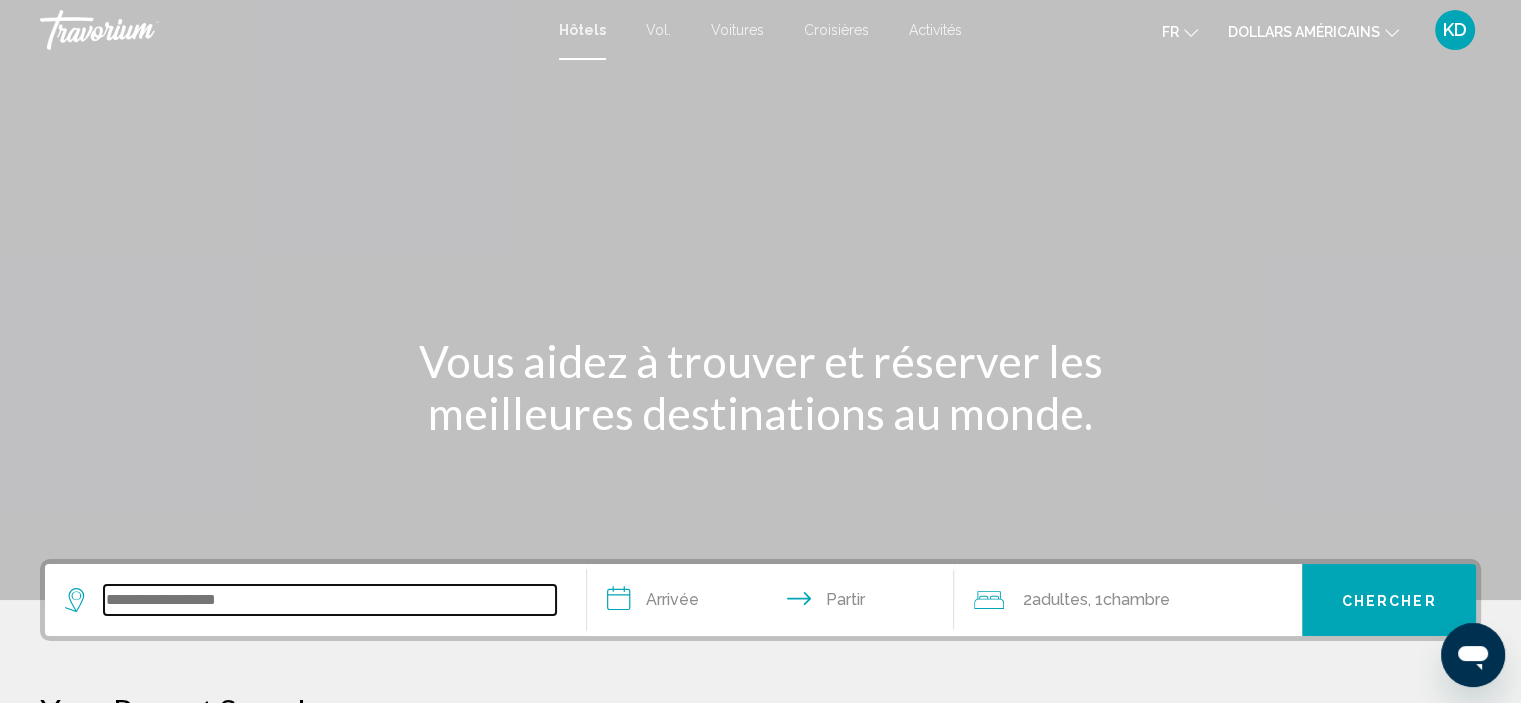 click at bounding box center [330, 600] 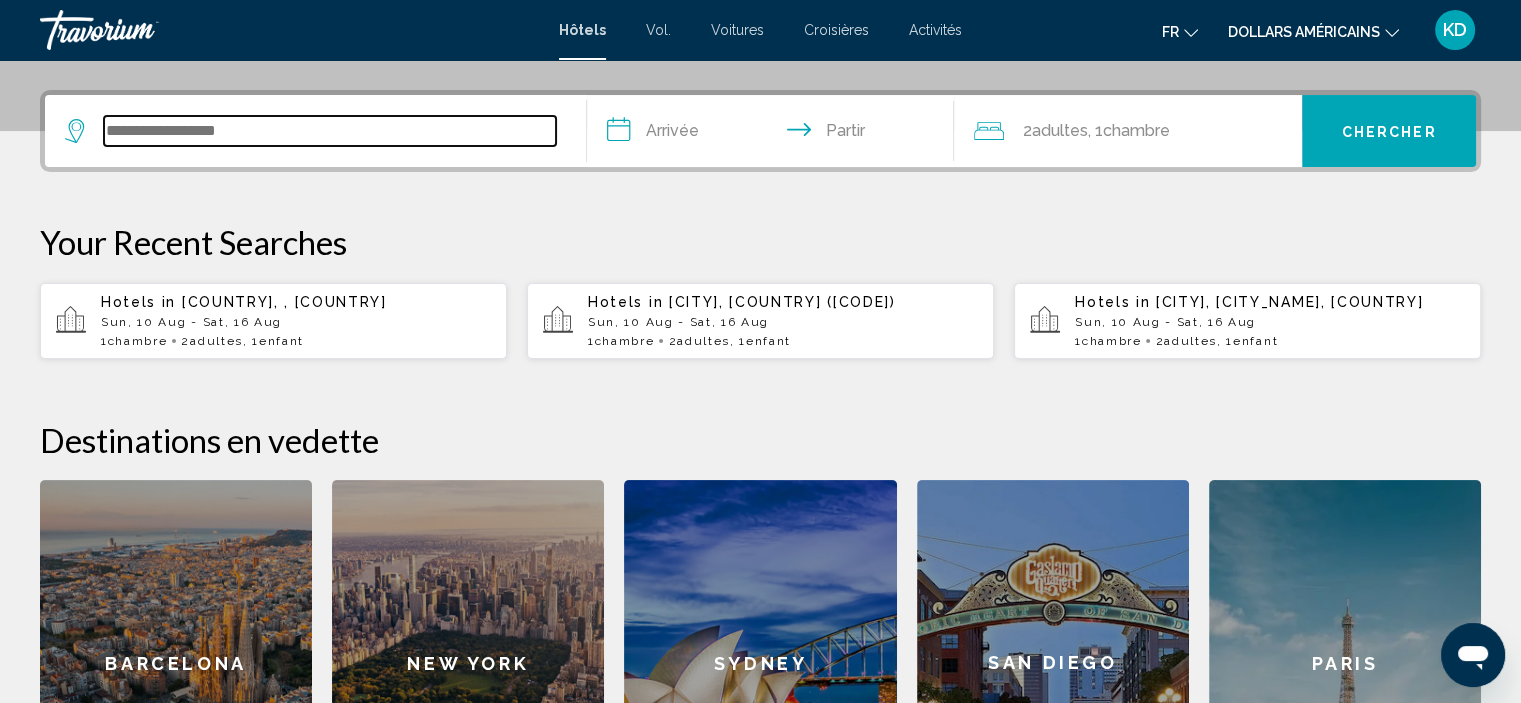 scroll, scrollTop: 493, scrollLeft: 0, axis: vertical 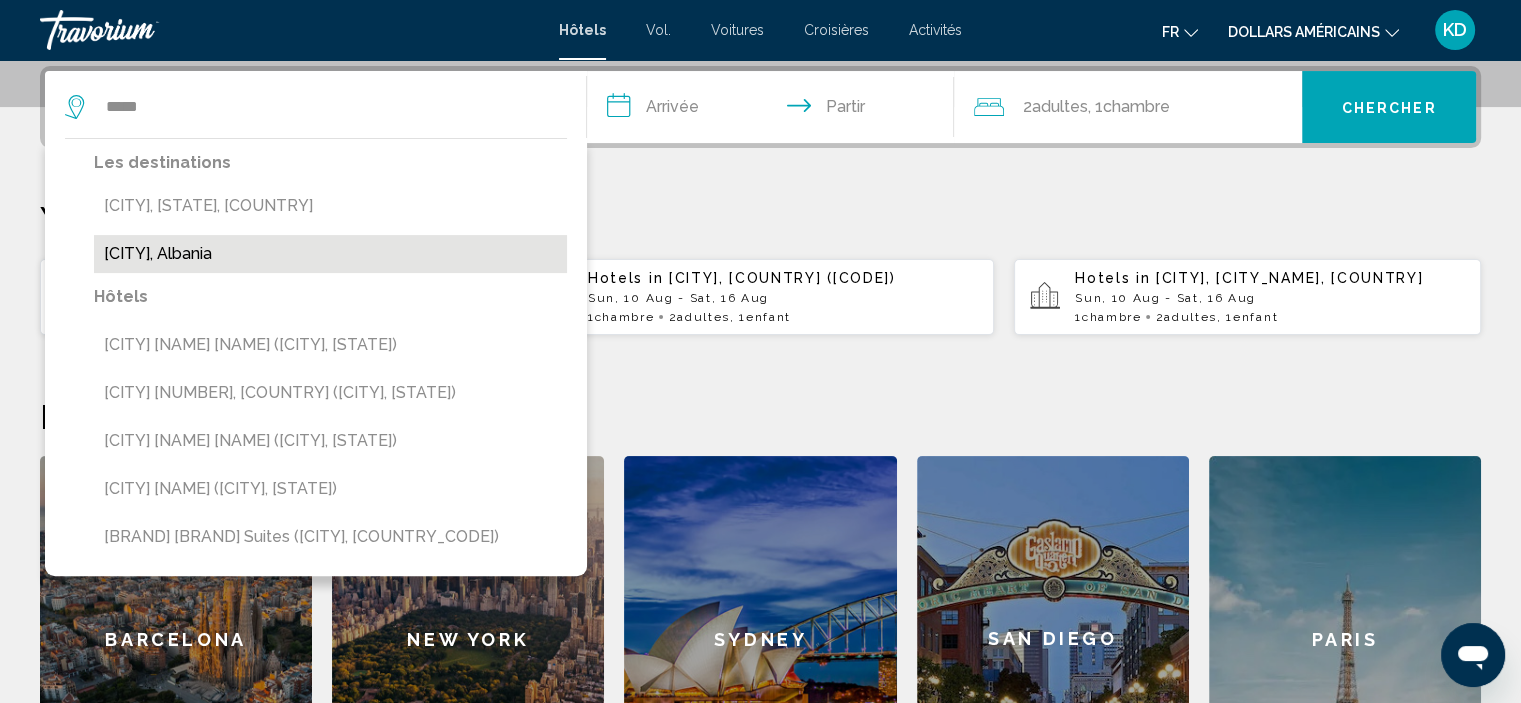 click on "[CITY], Albania" at bounding box center (330, 254) 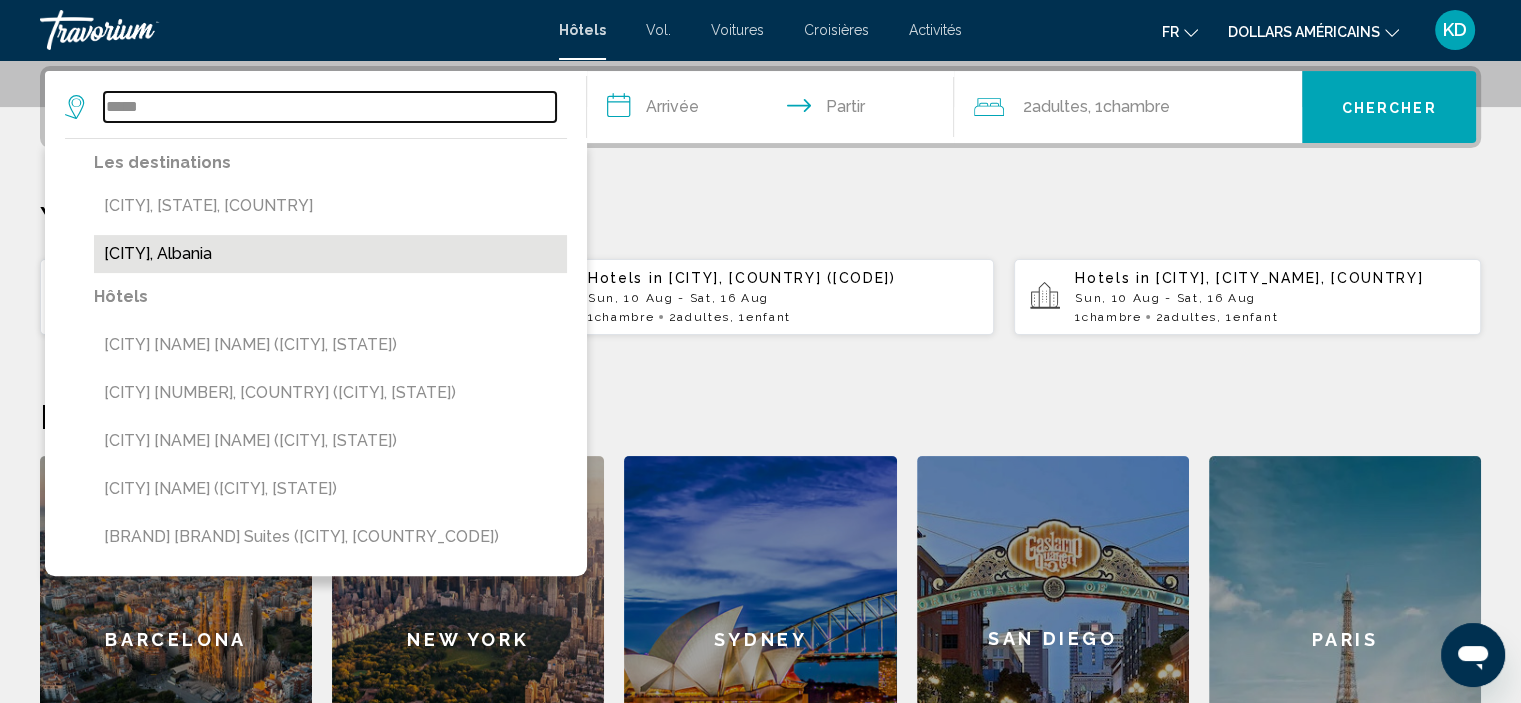 type on "**********" 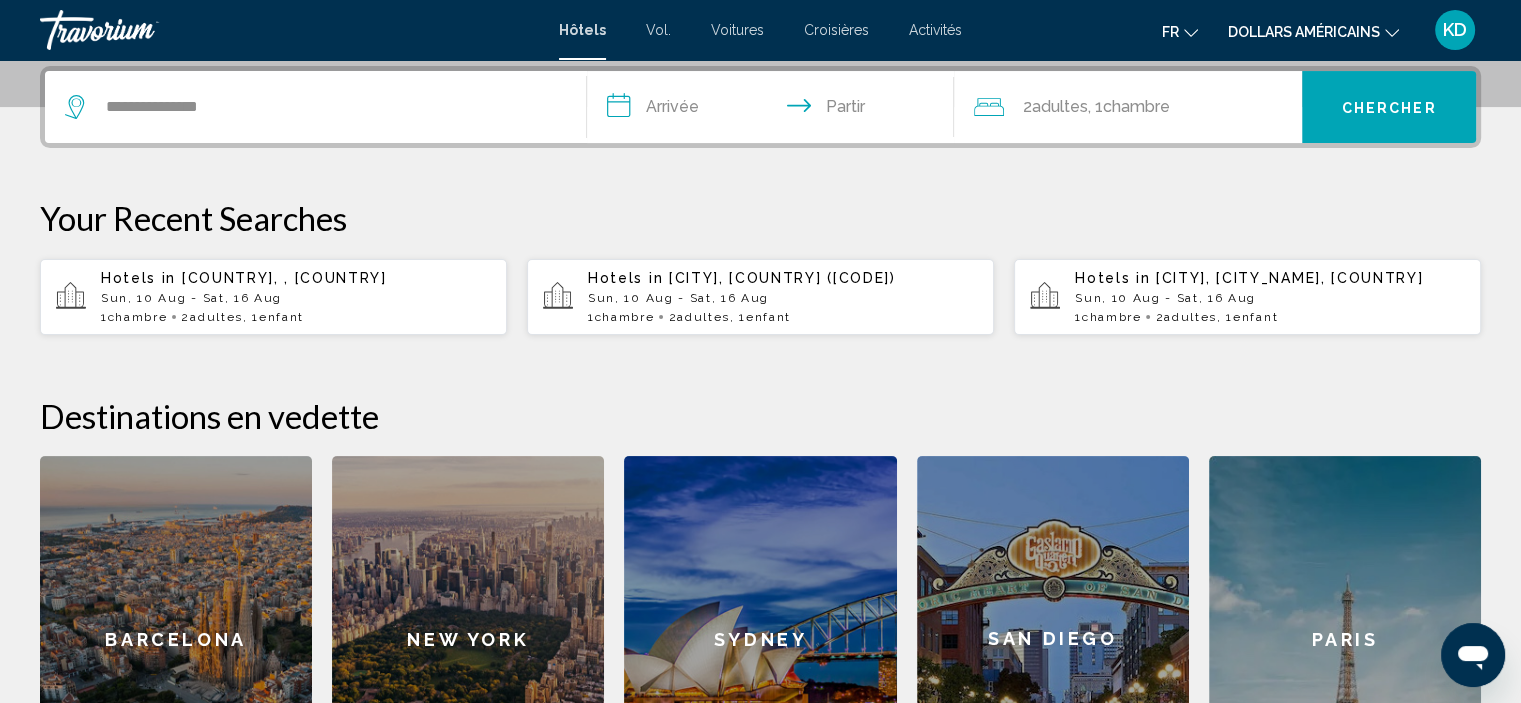 click on "**********" at bounding box center (775, 110) 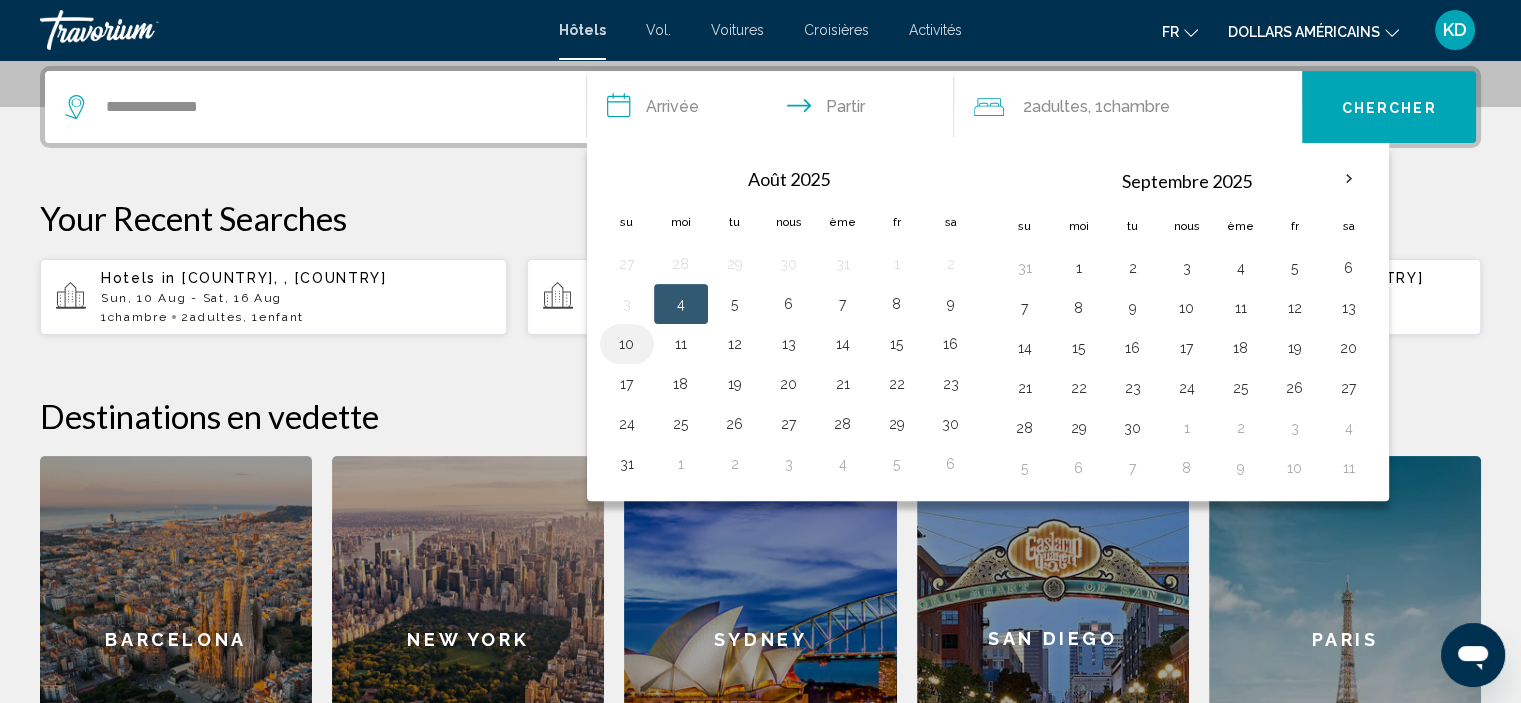 click on "10" at bounding box center (627, 344) 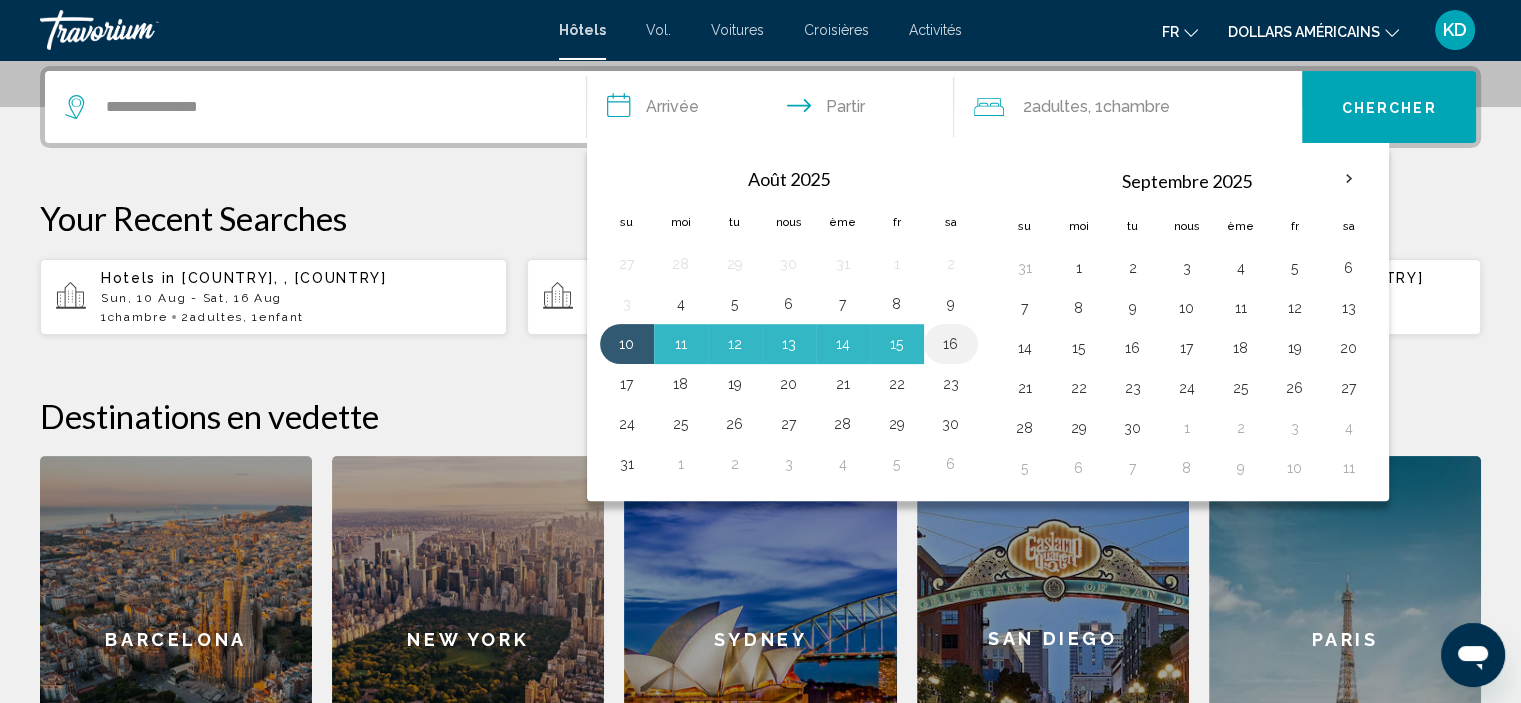 click on "16" at bounding box center (951, 344) 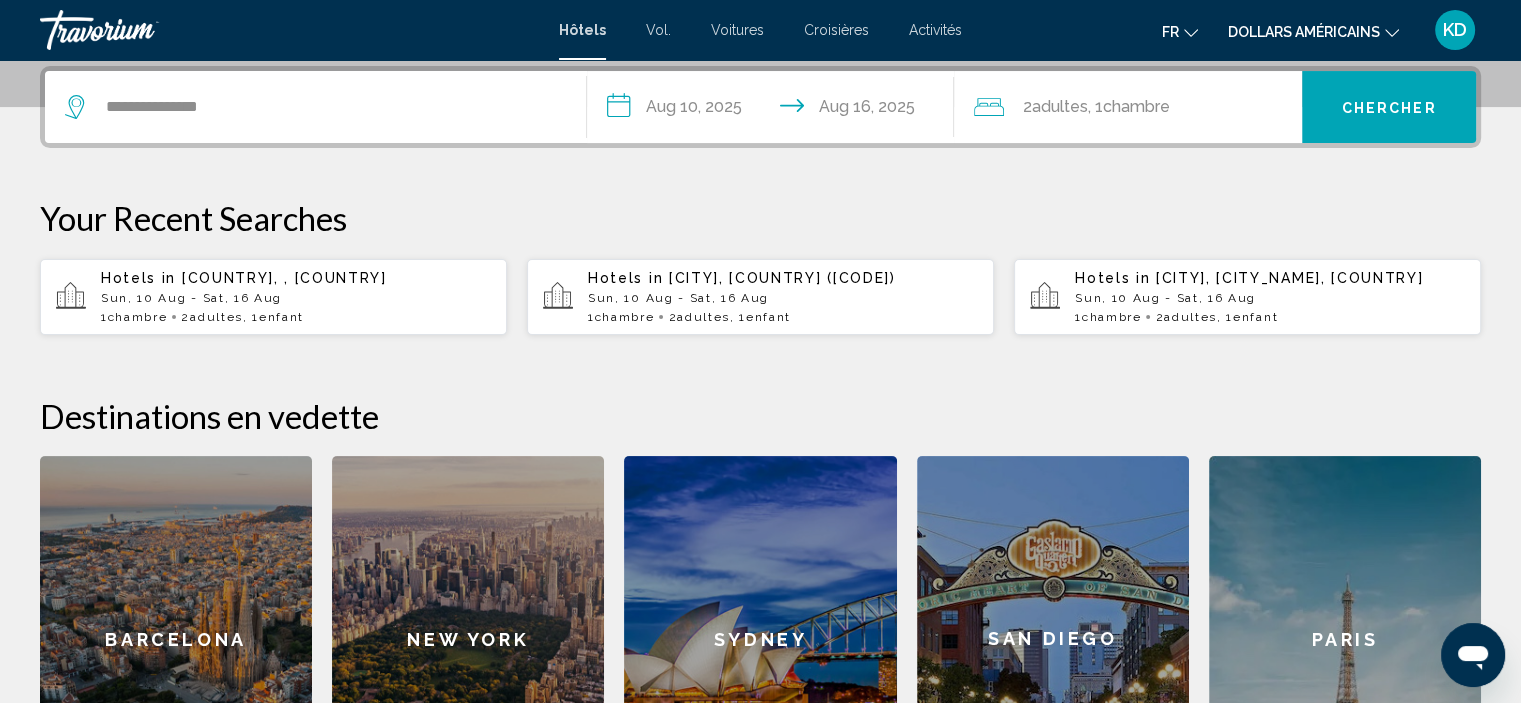 click on "Chambre" 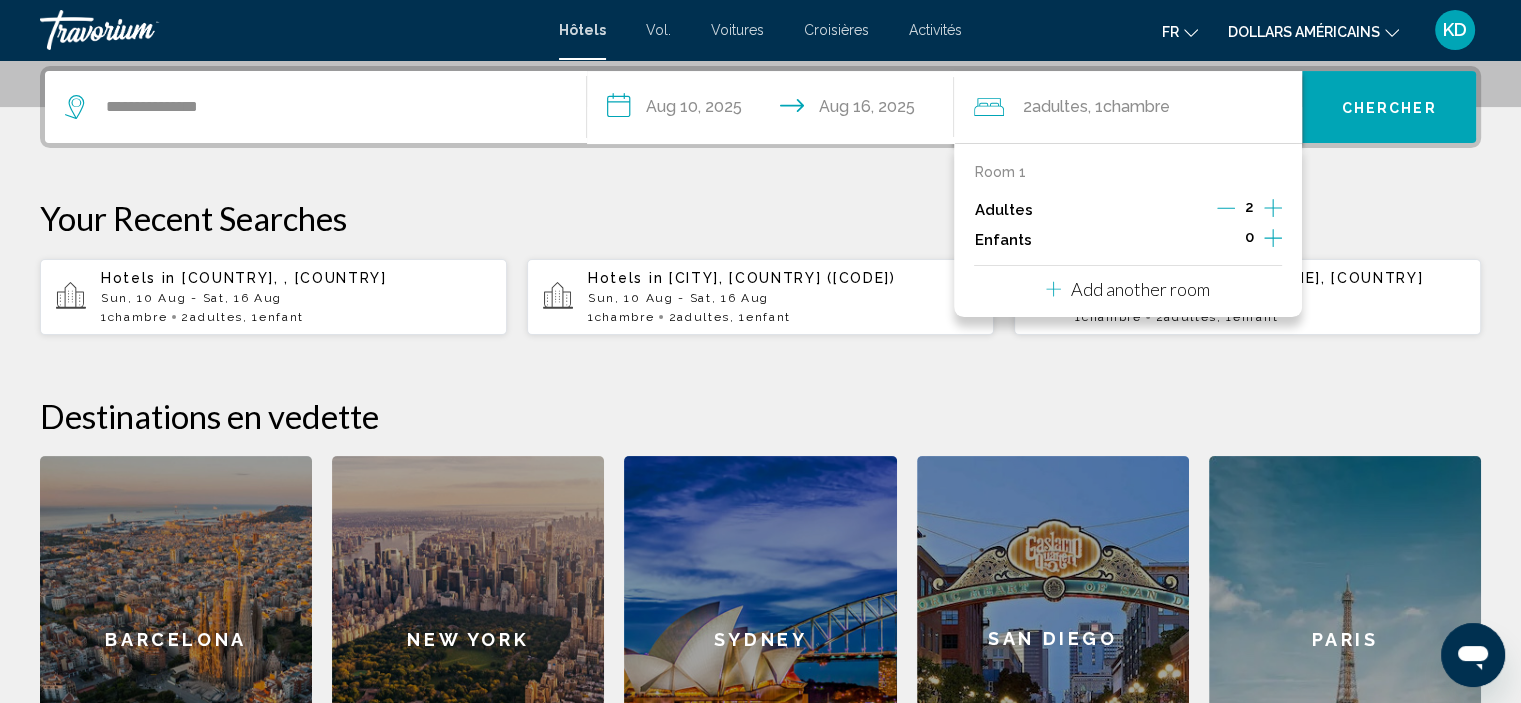 click 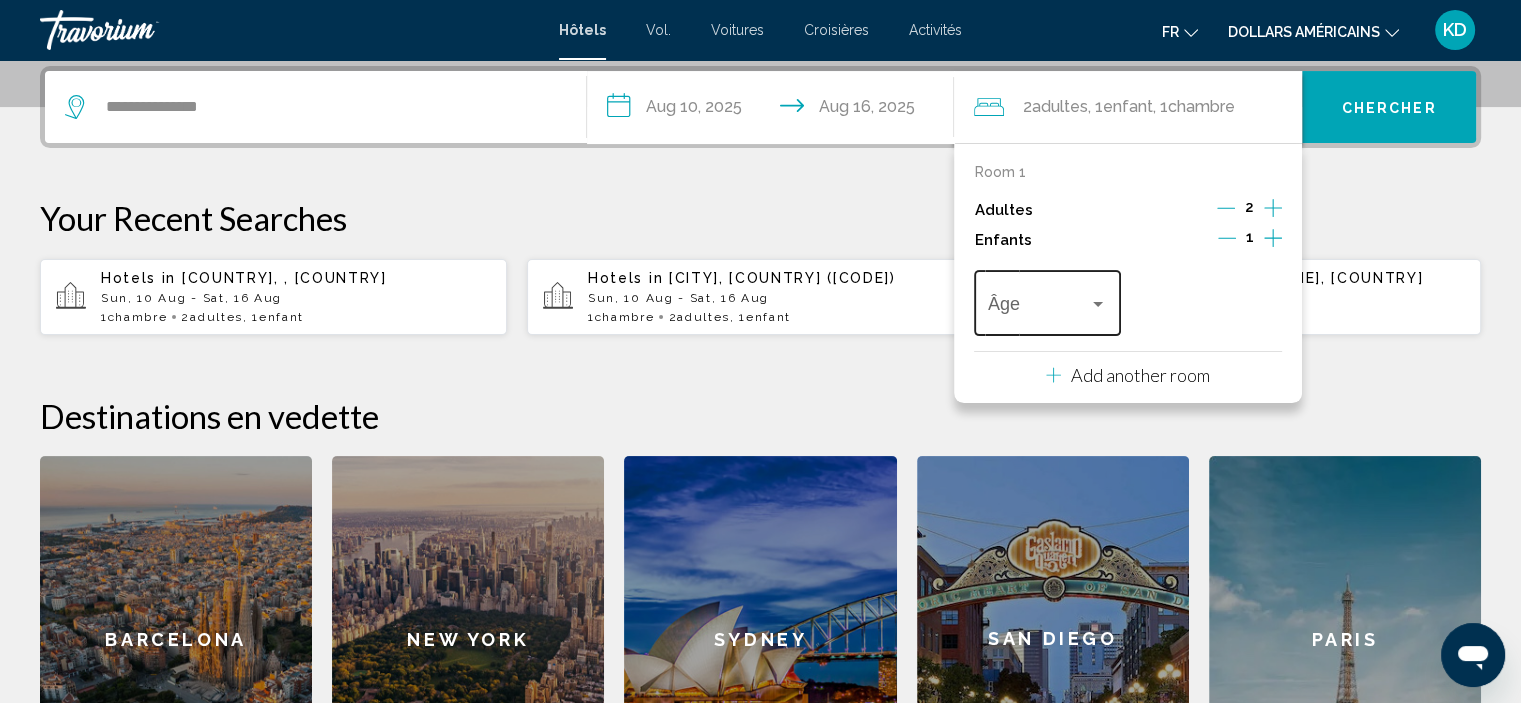 click at bounding box center (1098, 304) 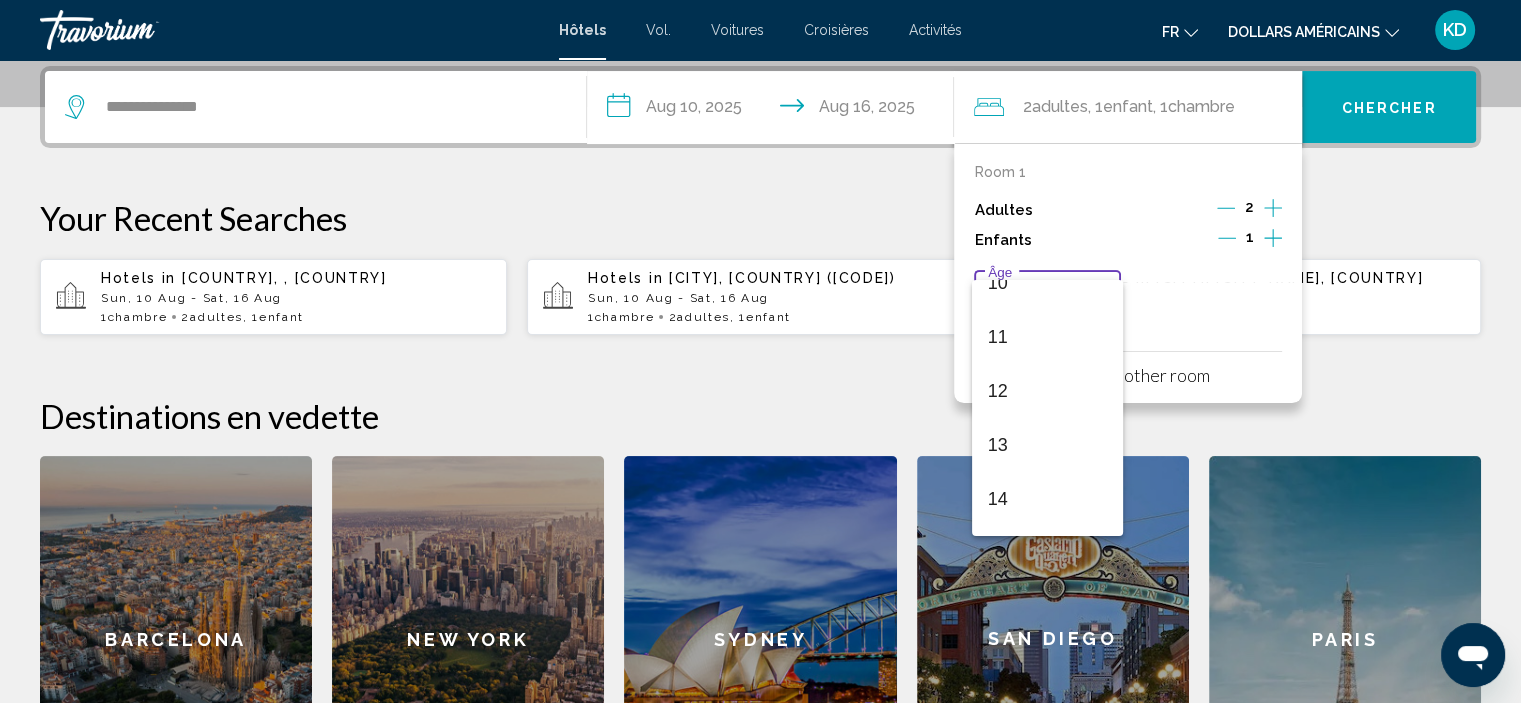 scroll, scrollTop: 600, scrollLeft: 0, axis: vertical 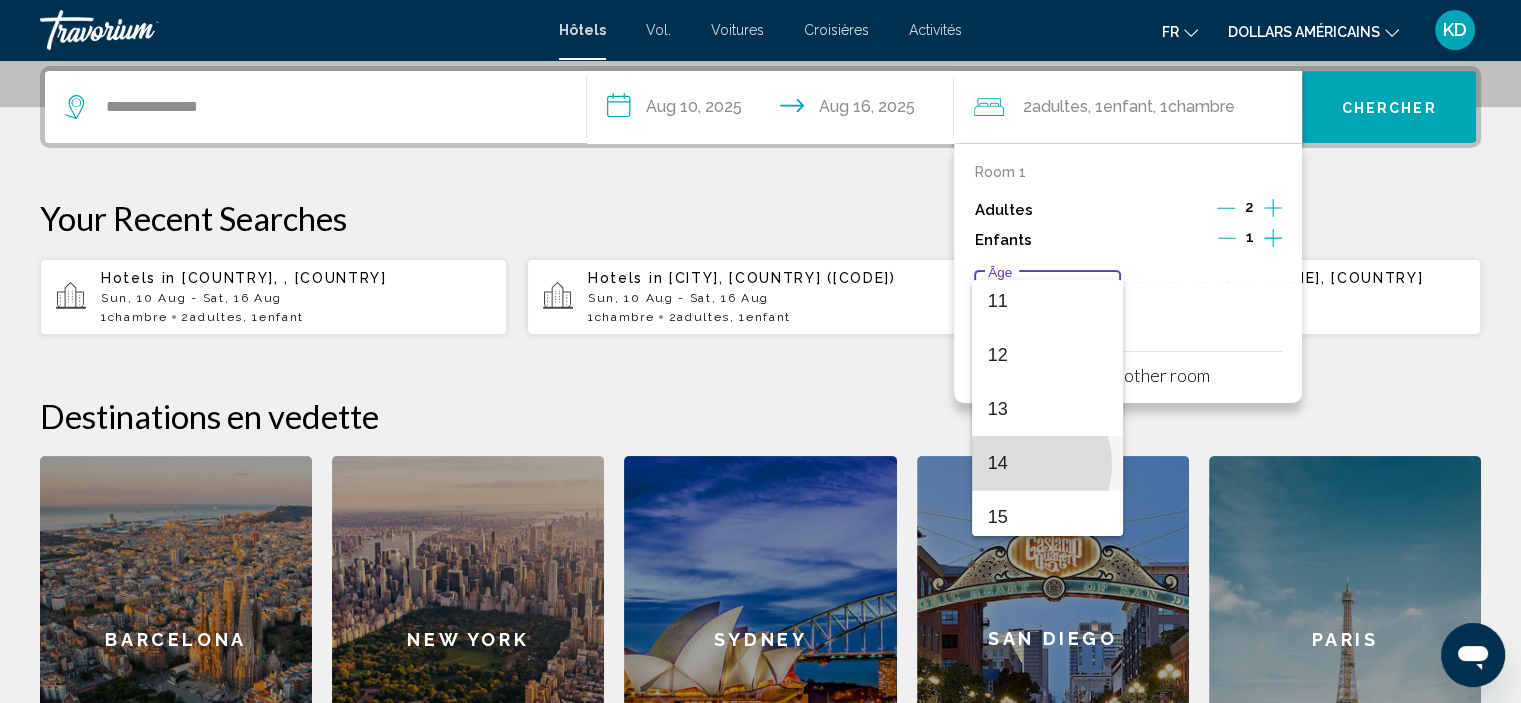 click on "14" at bounding box center (1047, 463) 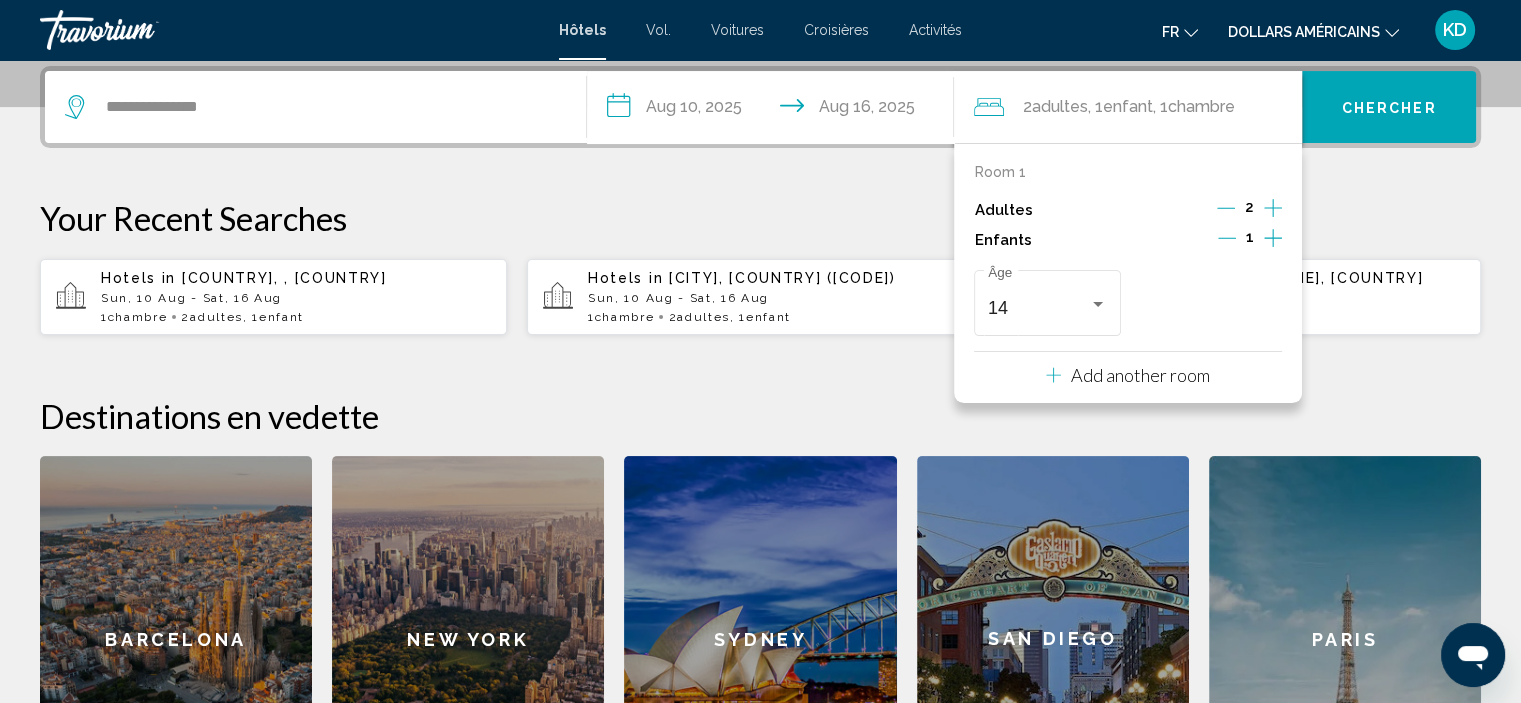 click on "Chercher" at bounding box center (1389, 108) 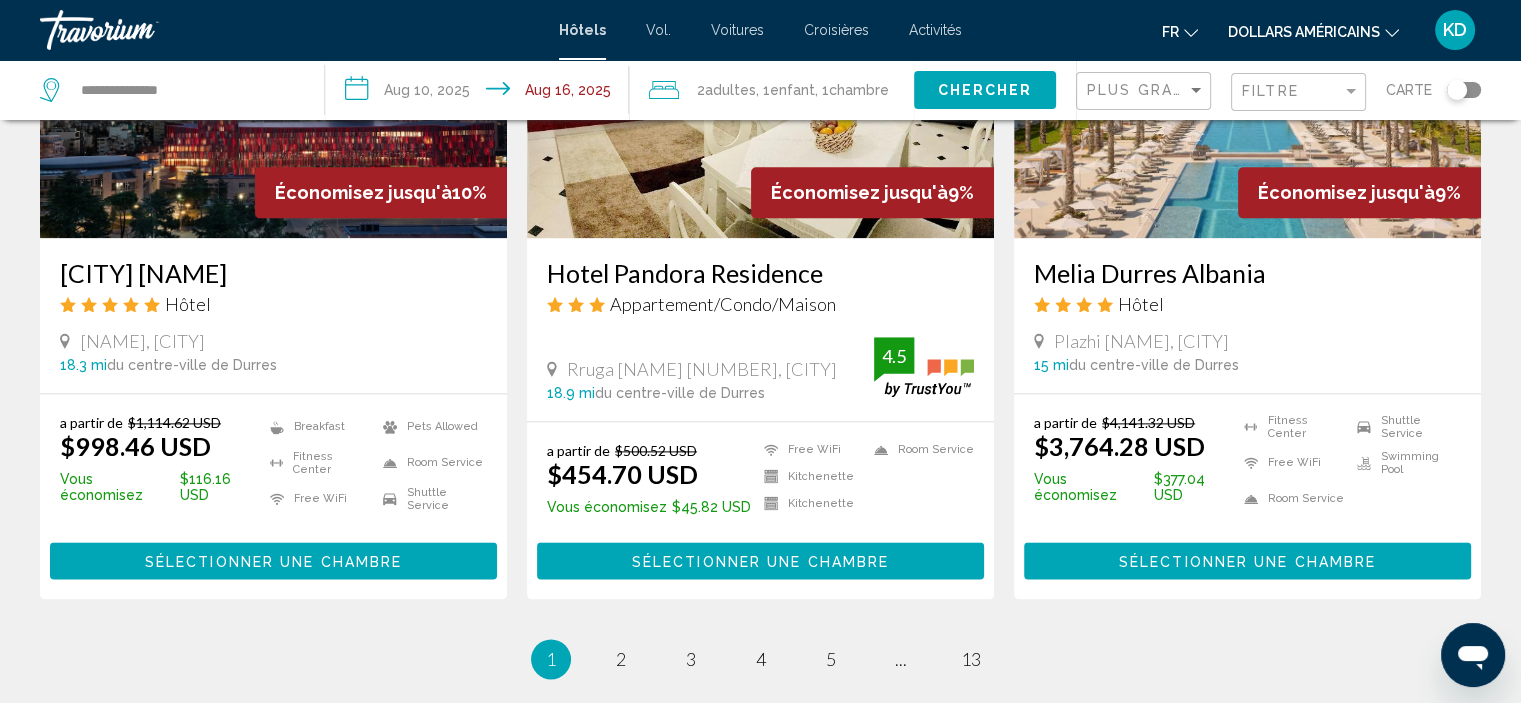 scroll, scrollTop: 2500, scrollLeft: 0, axis: vertical 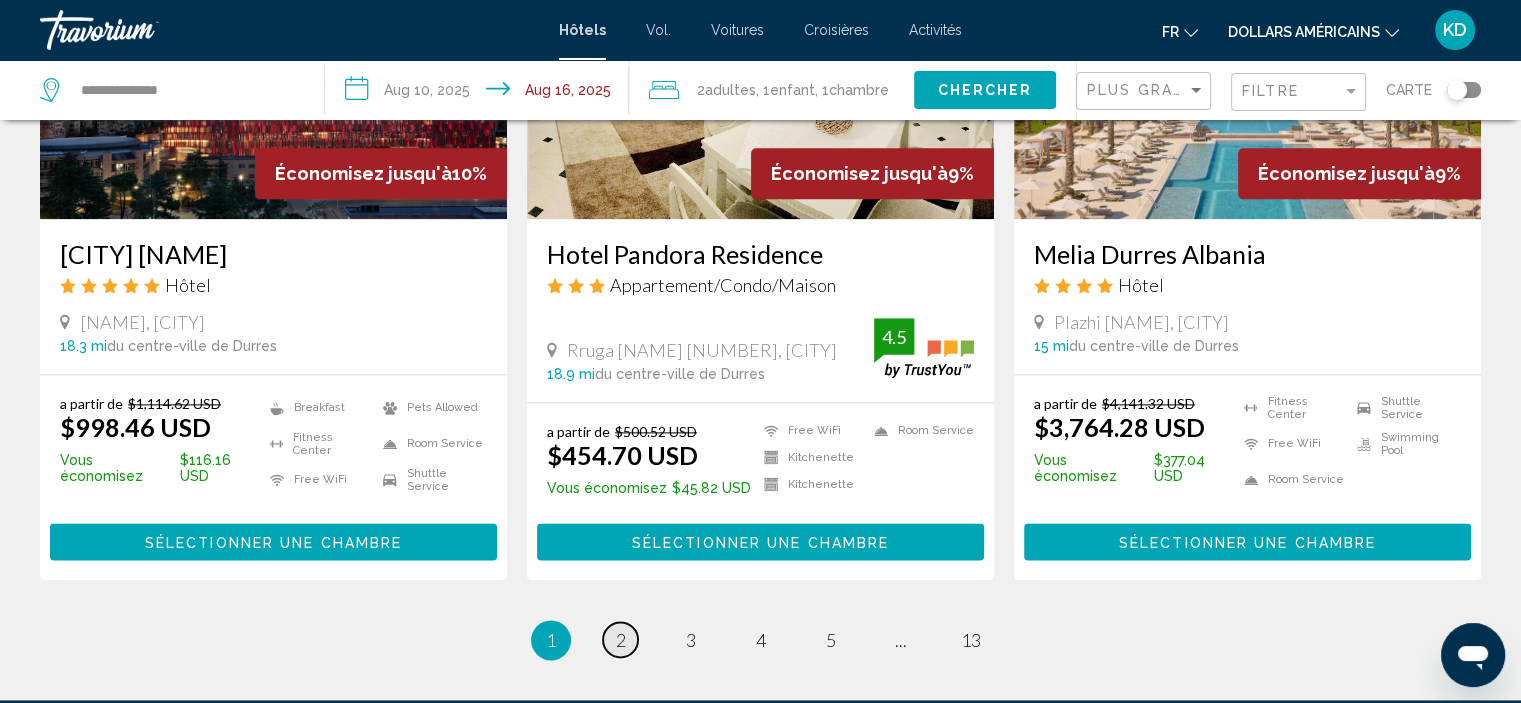 click on "page  2" at bounding box center [620, 639] 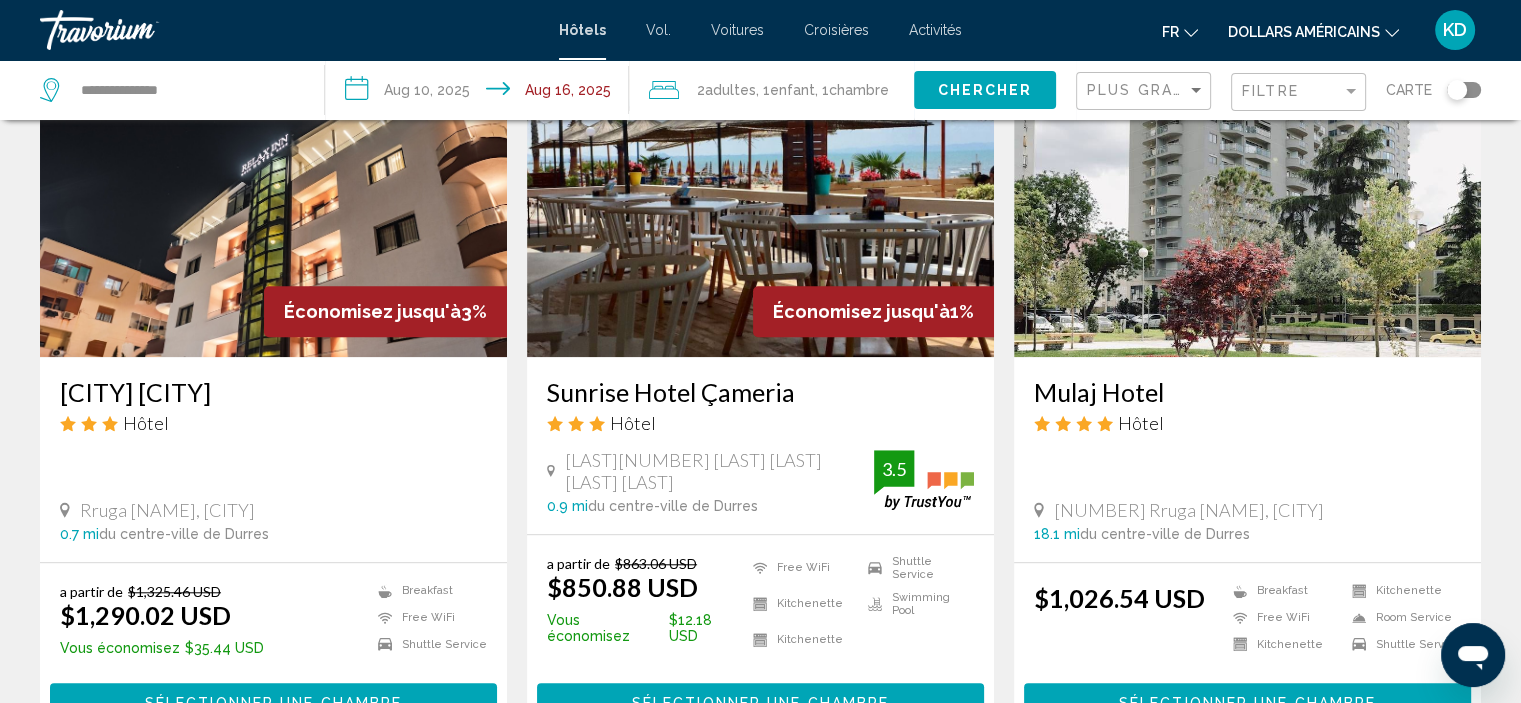 scroll, scrollTop: 1700, scrollLeft: 0, axis: vertical 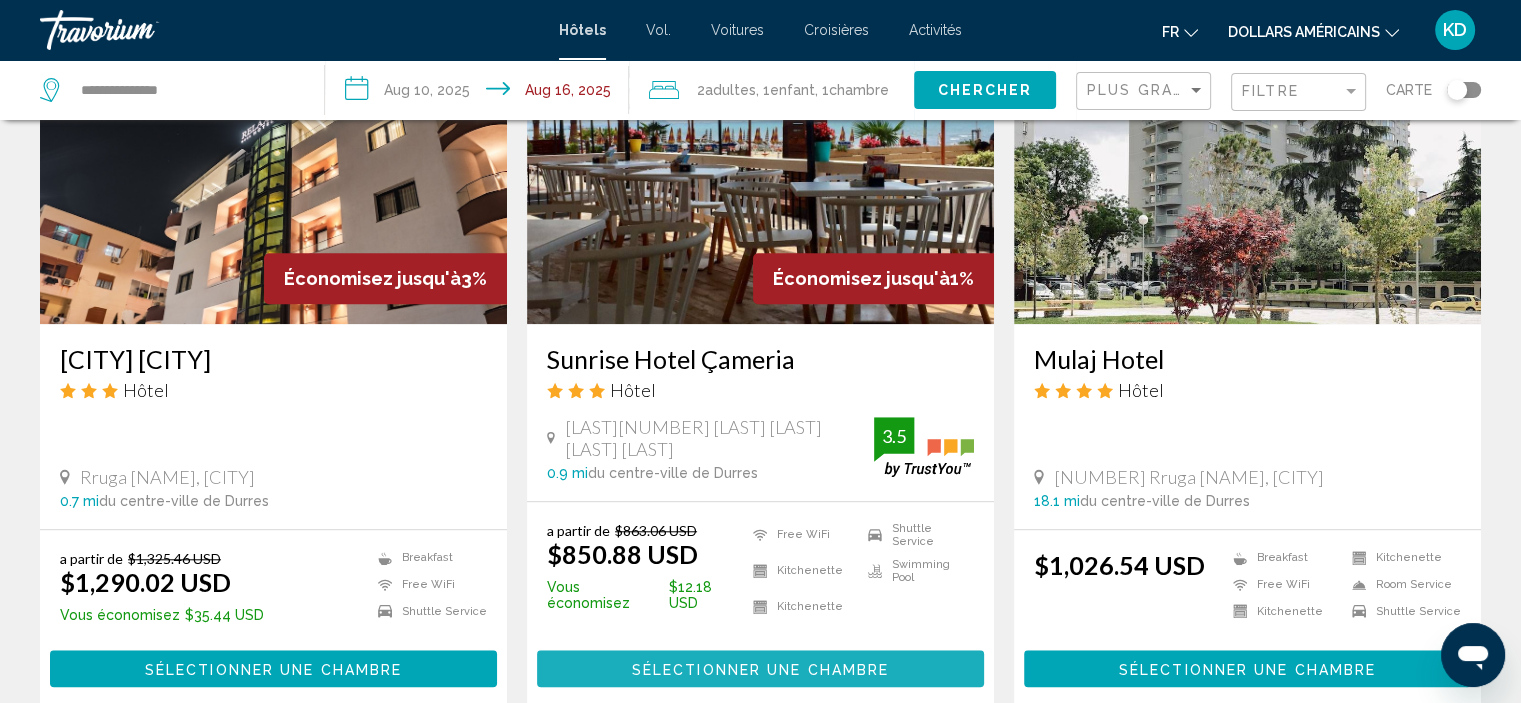 click on "Sélectionner une chambre" at bounding box center (760, 669) 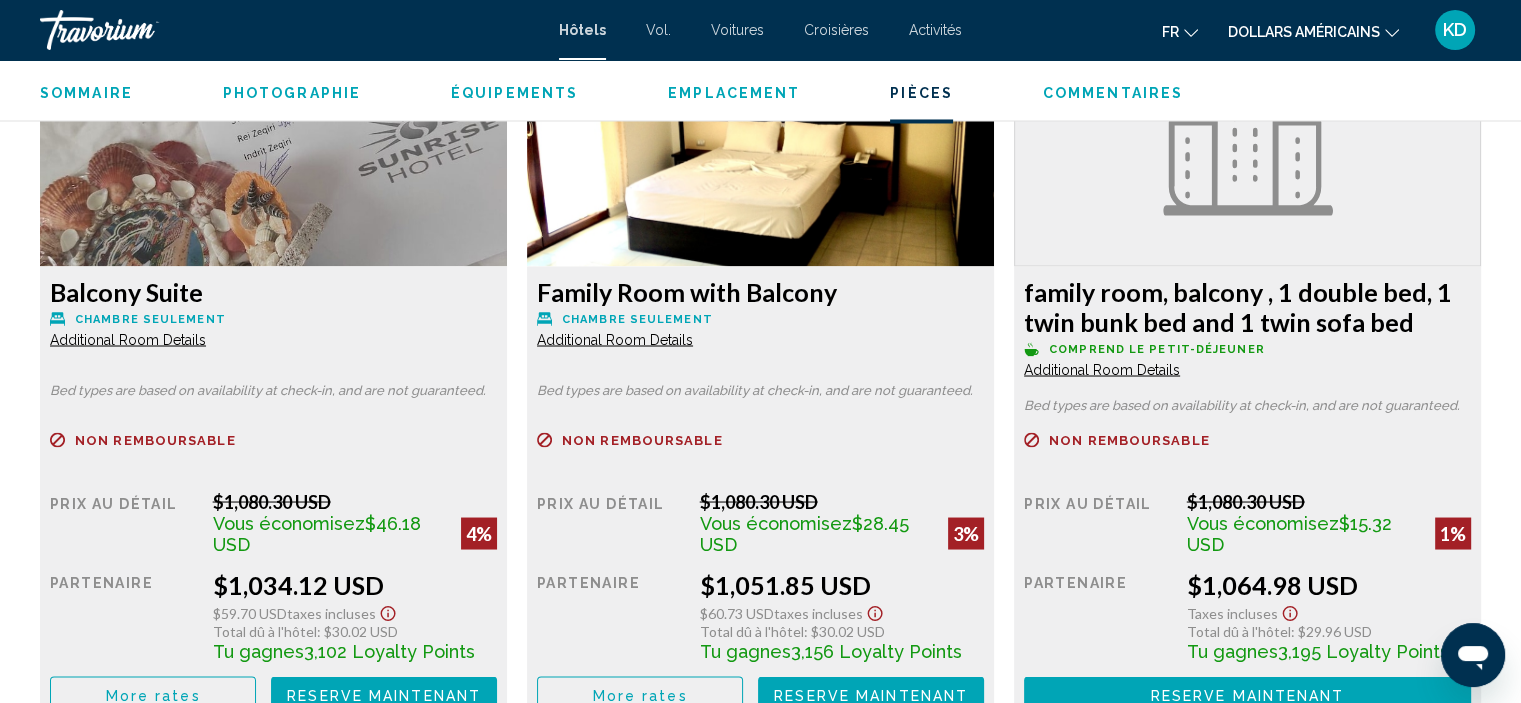 scroll, scrollTop: 3608, scrollLeft: 0, axis: vertical 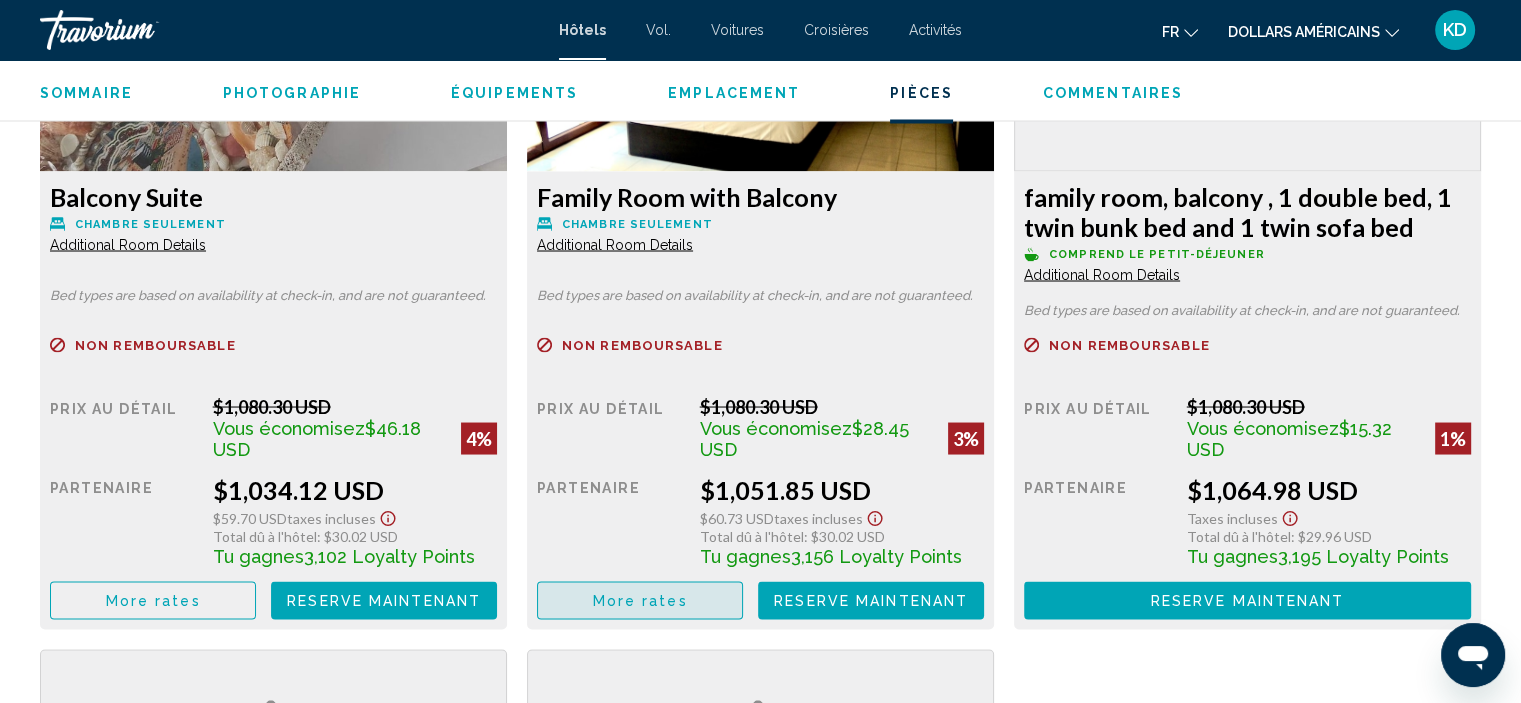 click on "More rates" at bounding box center (640, 599) 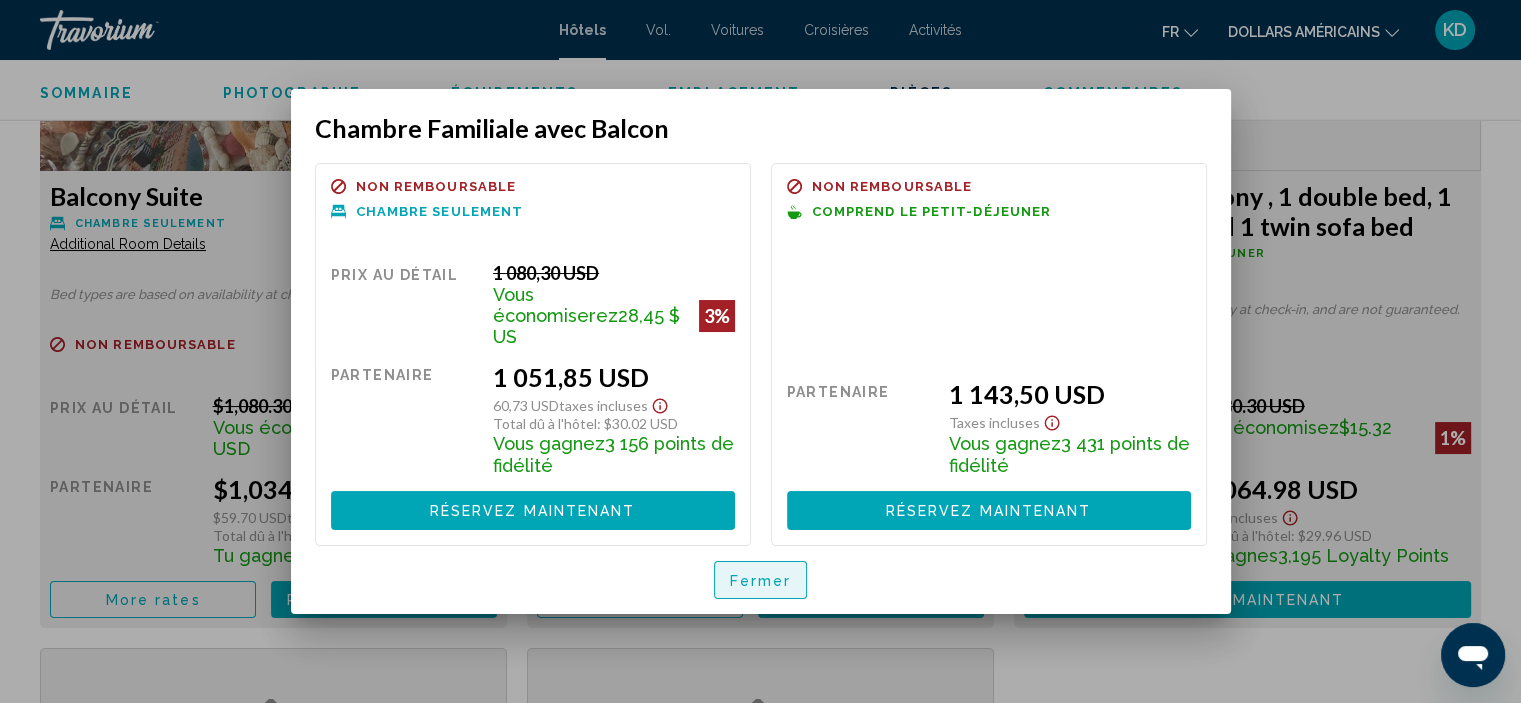 click on "Fermer" at bounding box center (761, 581) 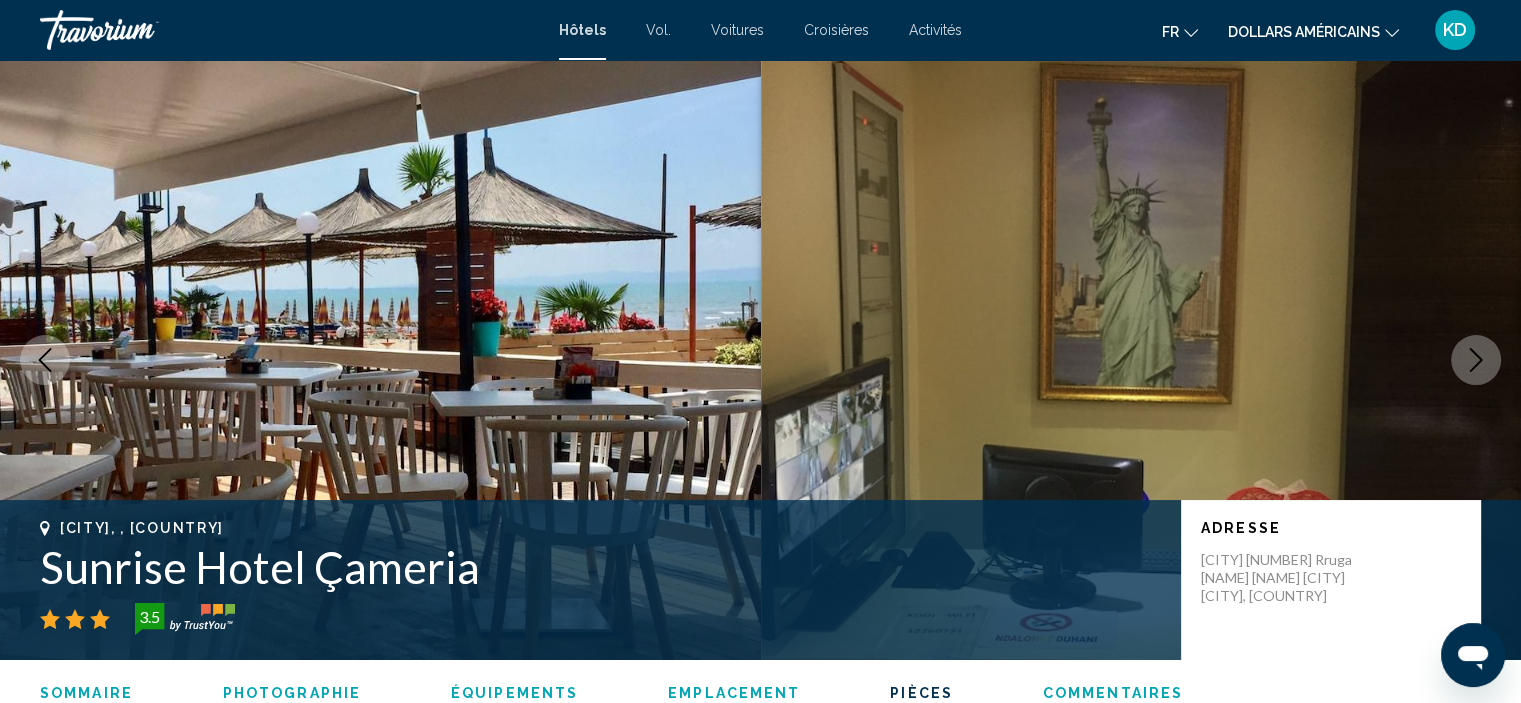 scroll, scrollTop: 3608, scrollLeft: 0, axis: vertical 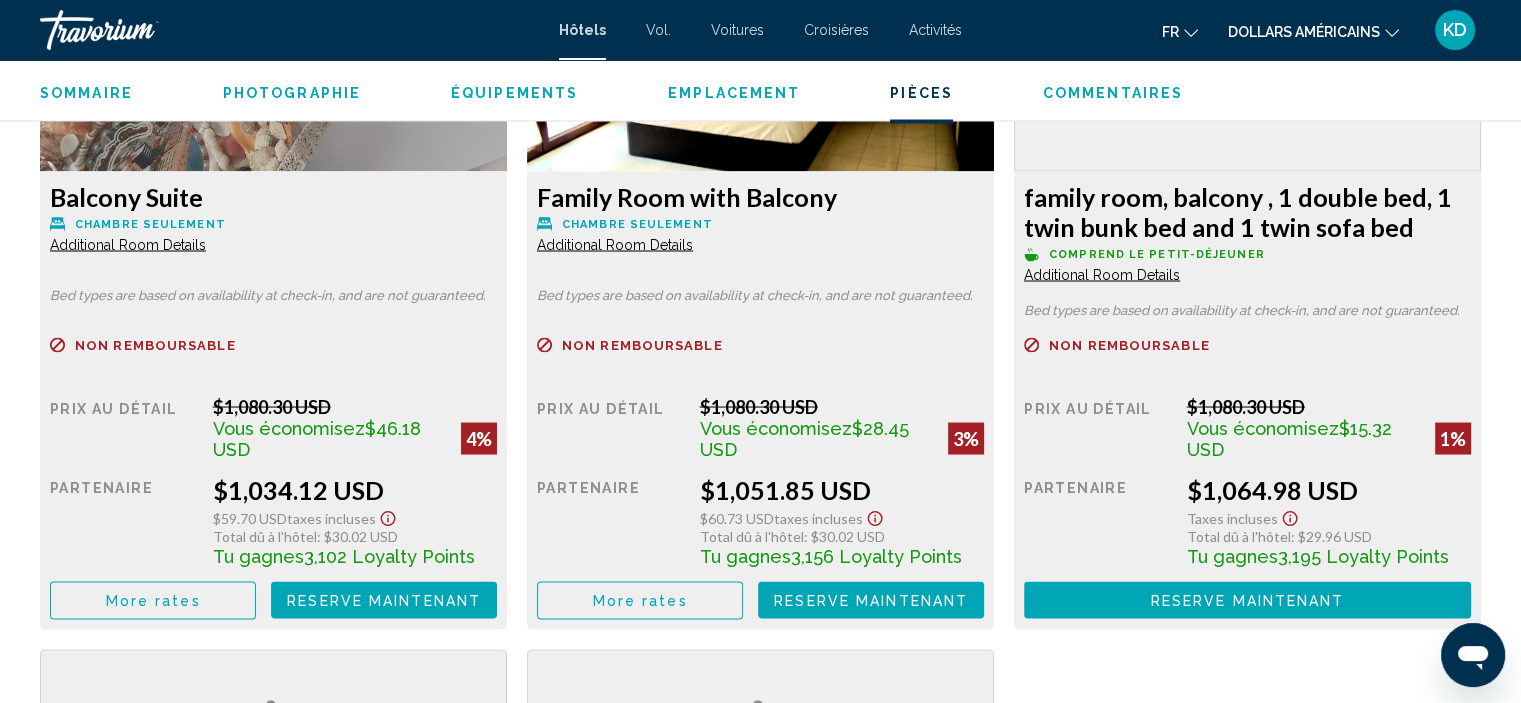 click on "More rates" at bounding box center [153, -128] 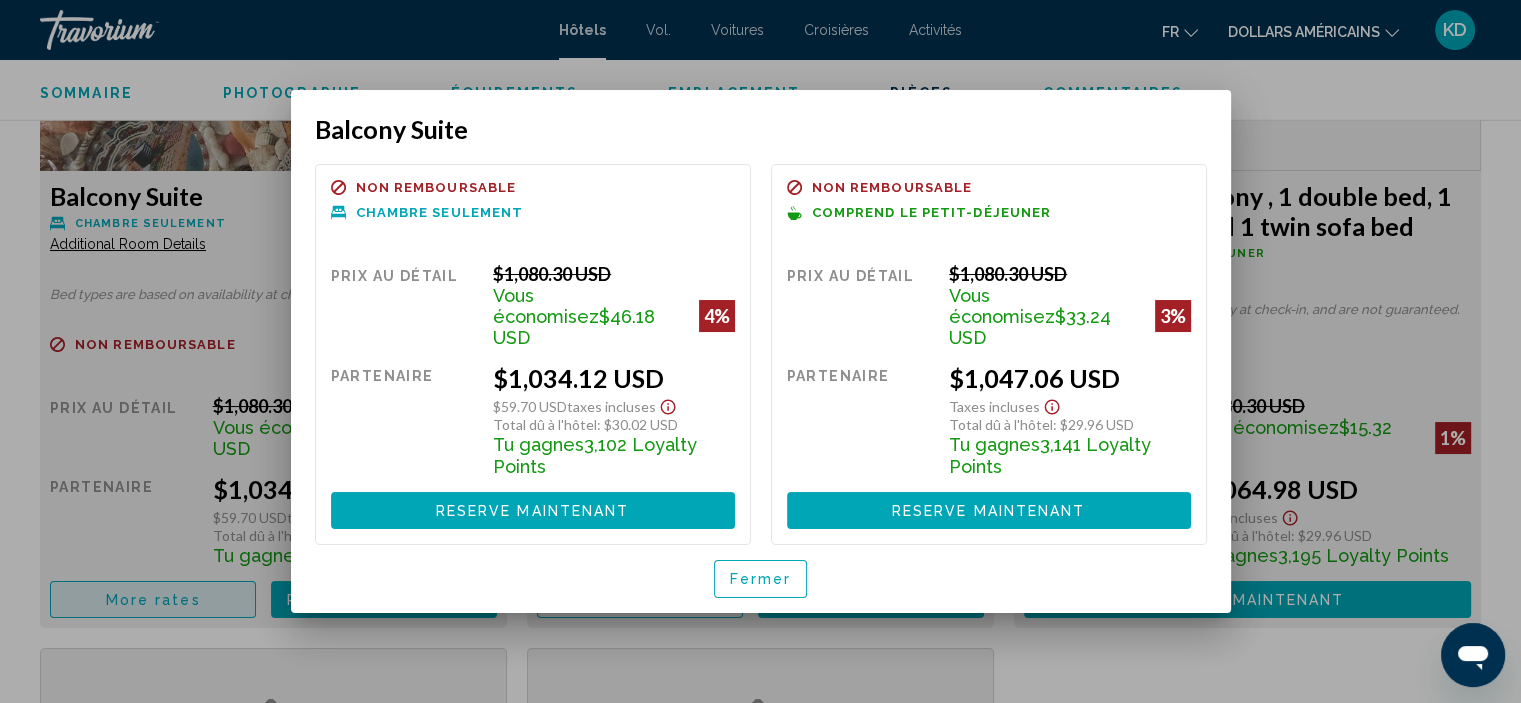 scroll, scrollTop: 0, scrollLeft: 0, axis: both 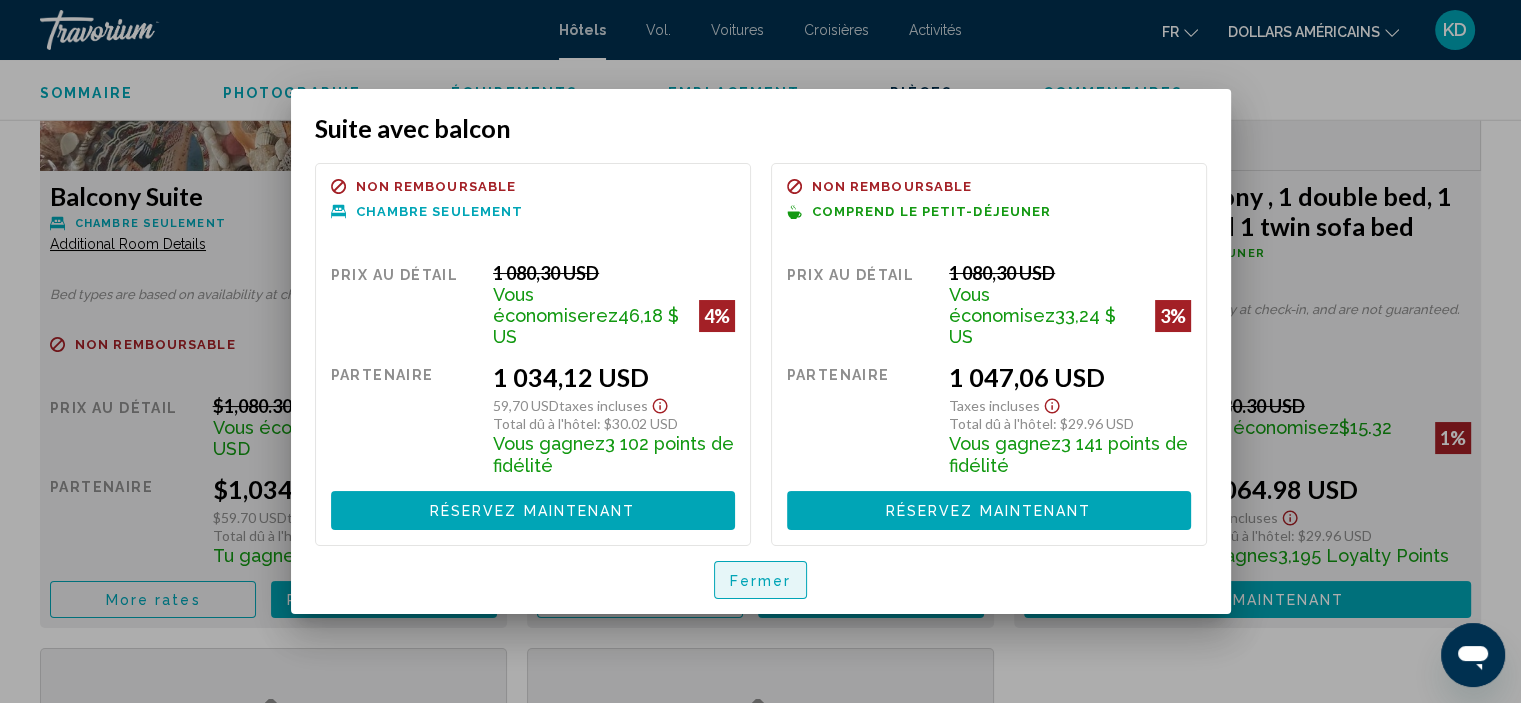 click on "Fermer" at bounding box center (761, 581) 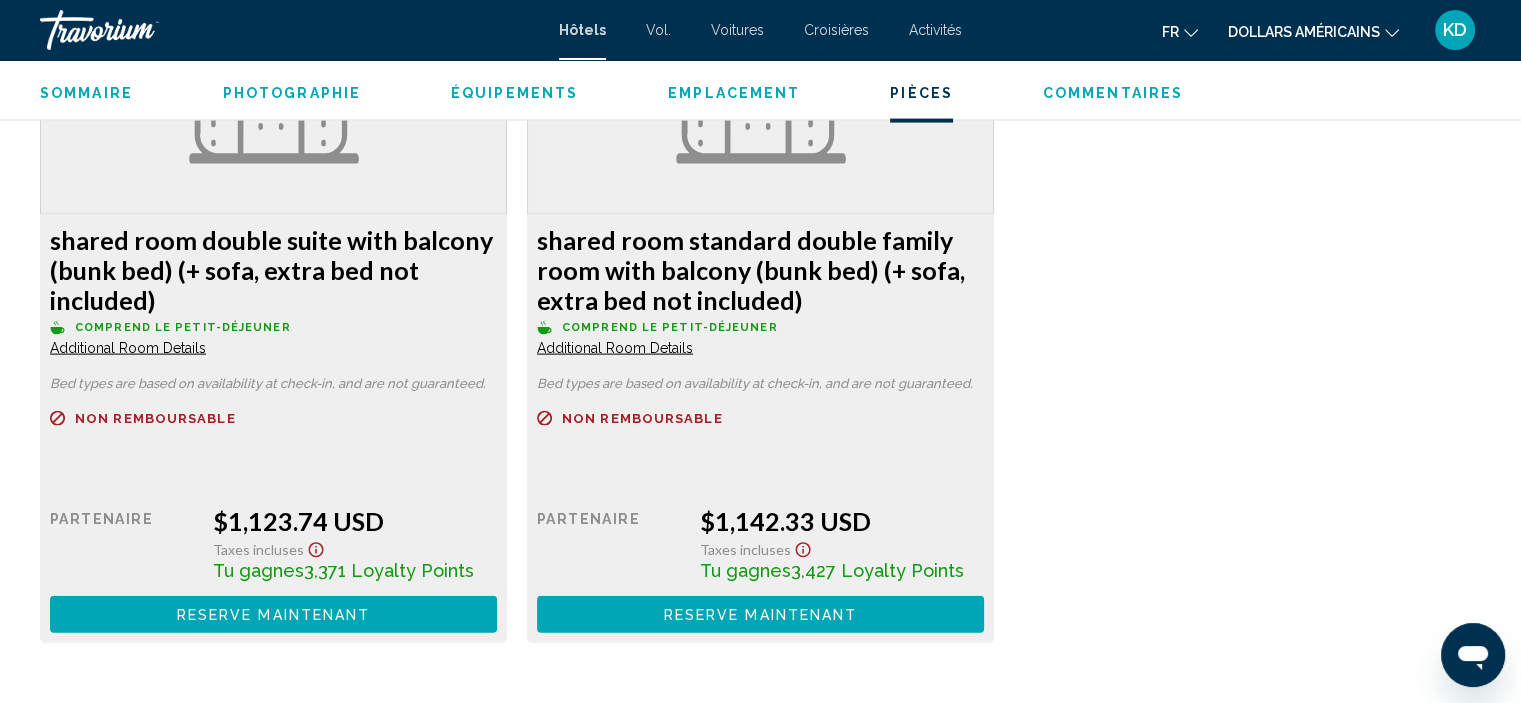scroll, scrollTop: 4408, scrollLeft: 0, axis: vertical 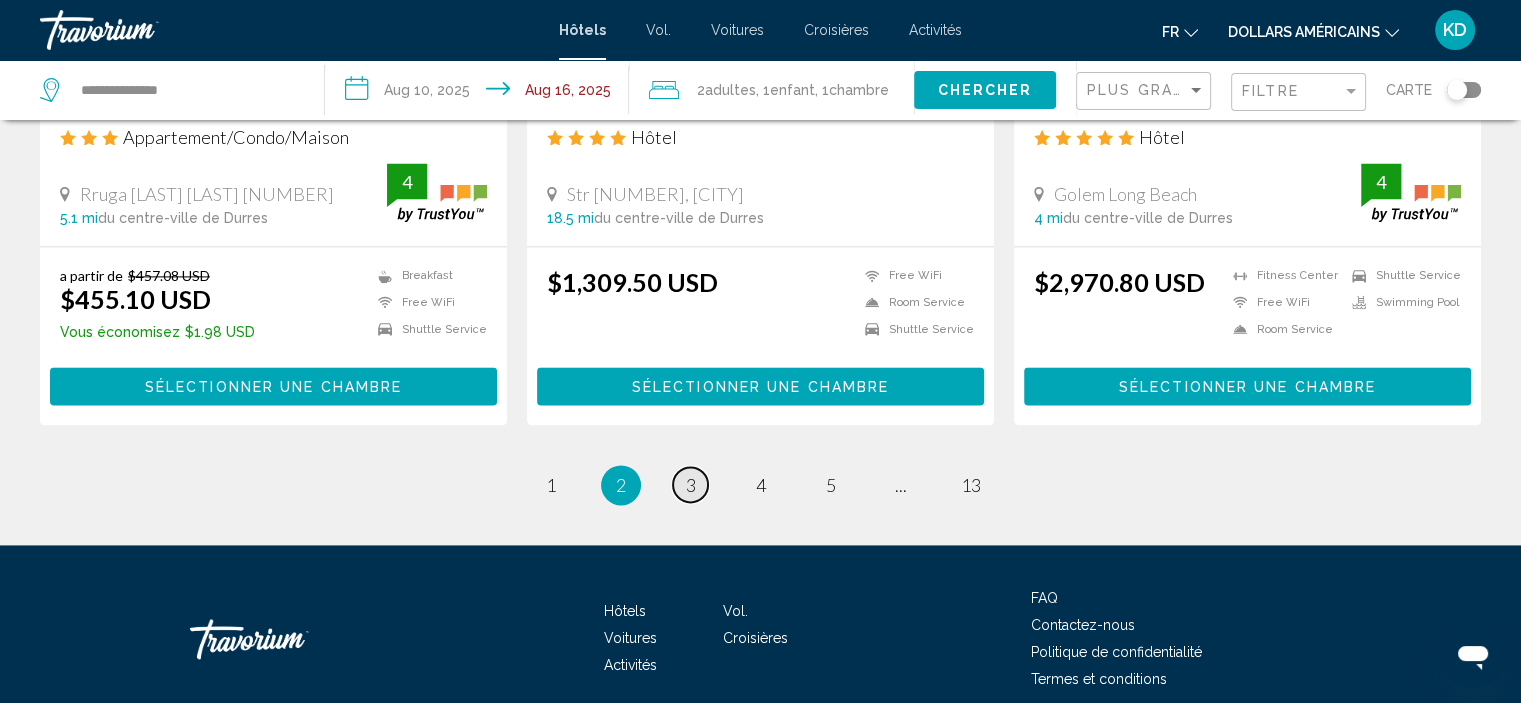 click on "page  3" at bounding box center [690, 484] 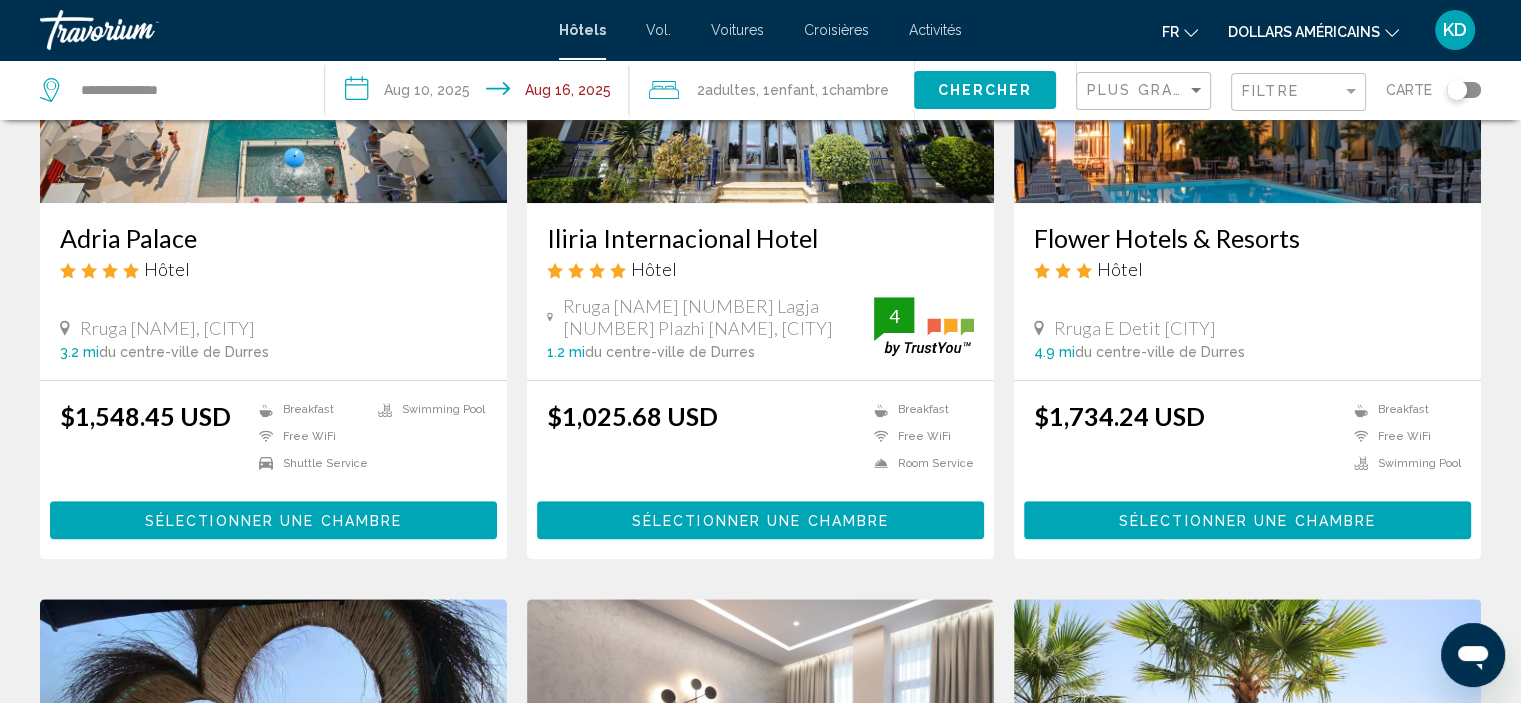 scroll, scrollTop: 900, scrollLeft: 0, axis: vertical 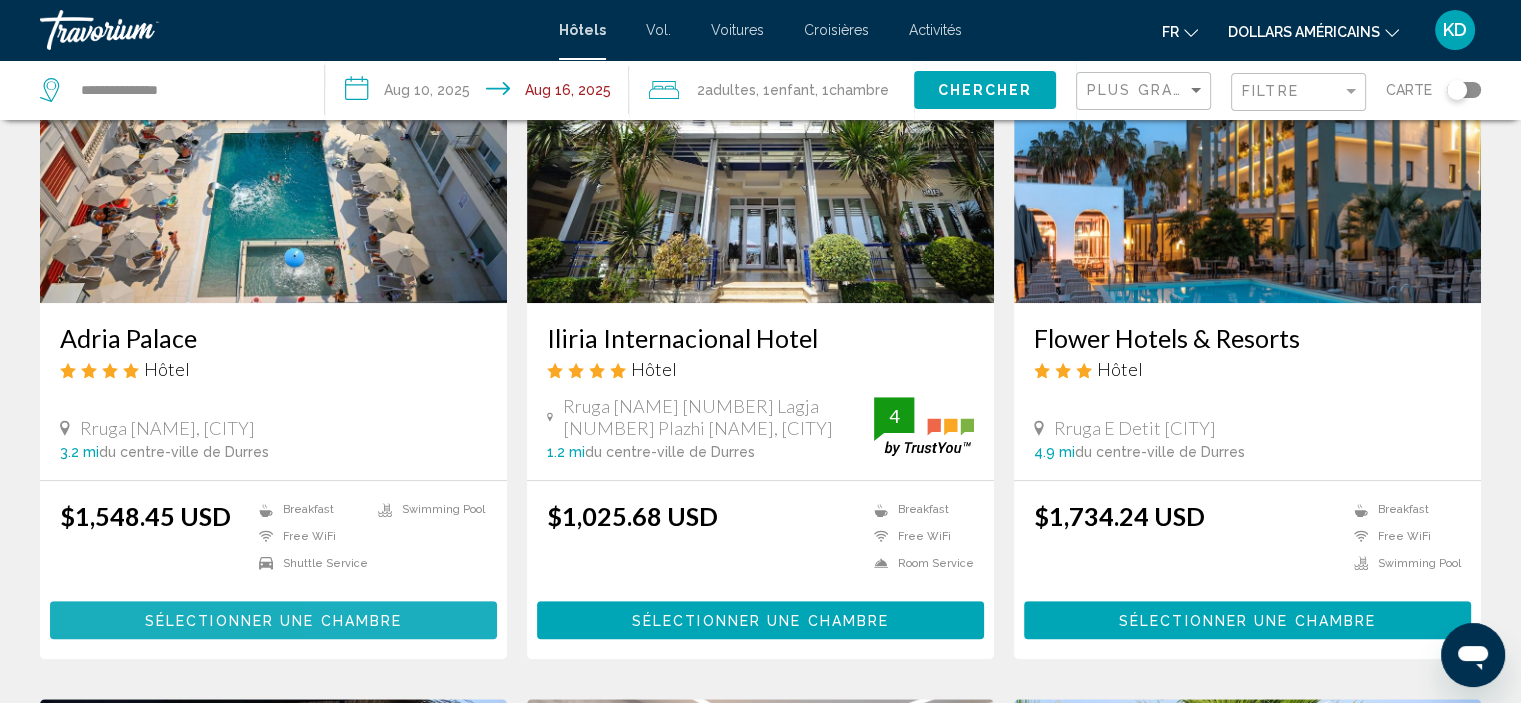 click on "Sélectionner une chambre" at bounding box center (273, 619) 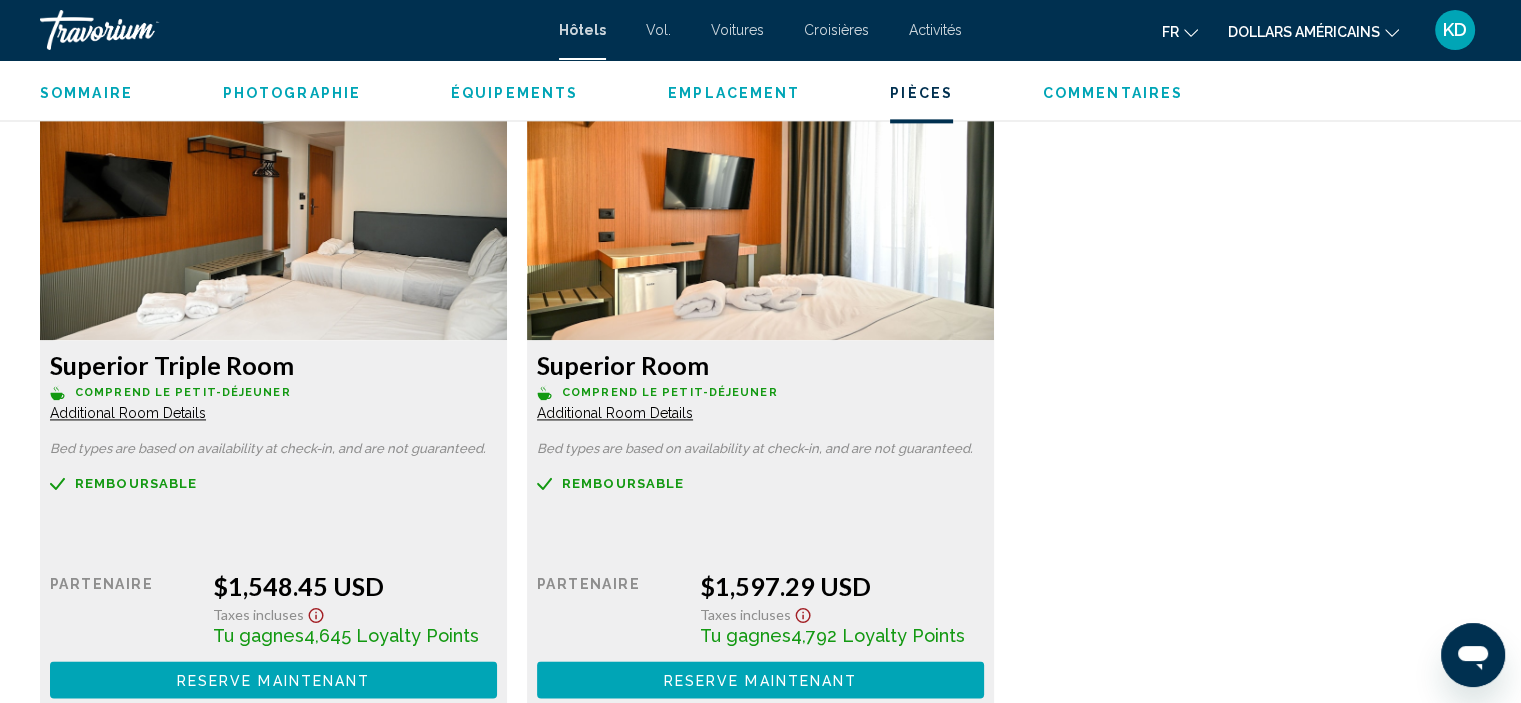 scroll, scrollTop: 2708, scrollLeft: 0, axis: vertical 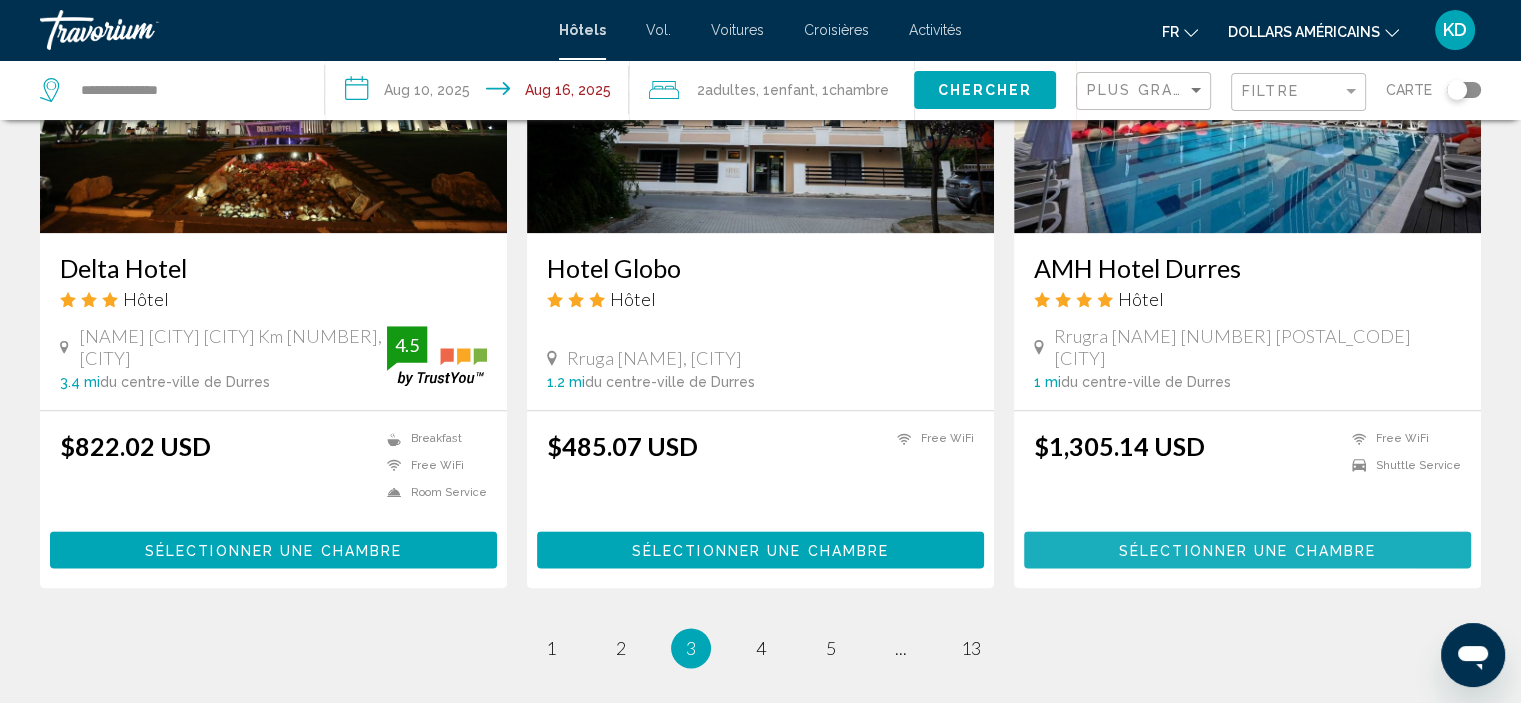 click on "Sélectionner une chambre" at bounding box center [1247, 550] 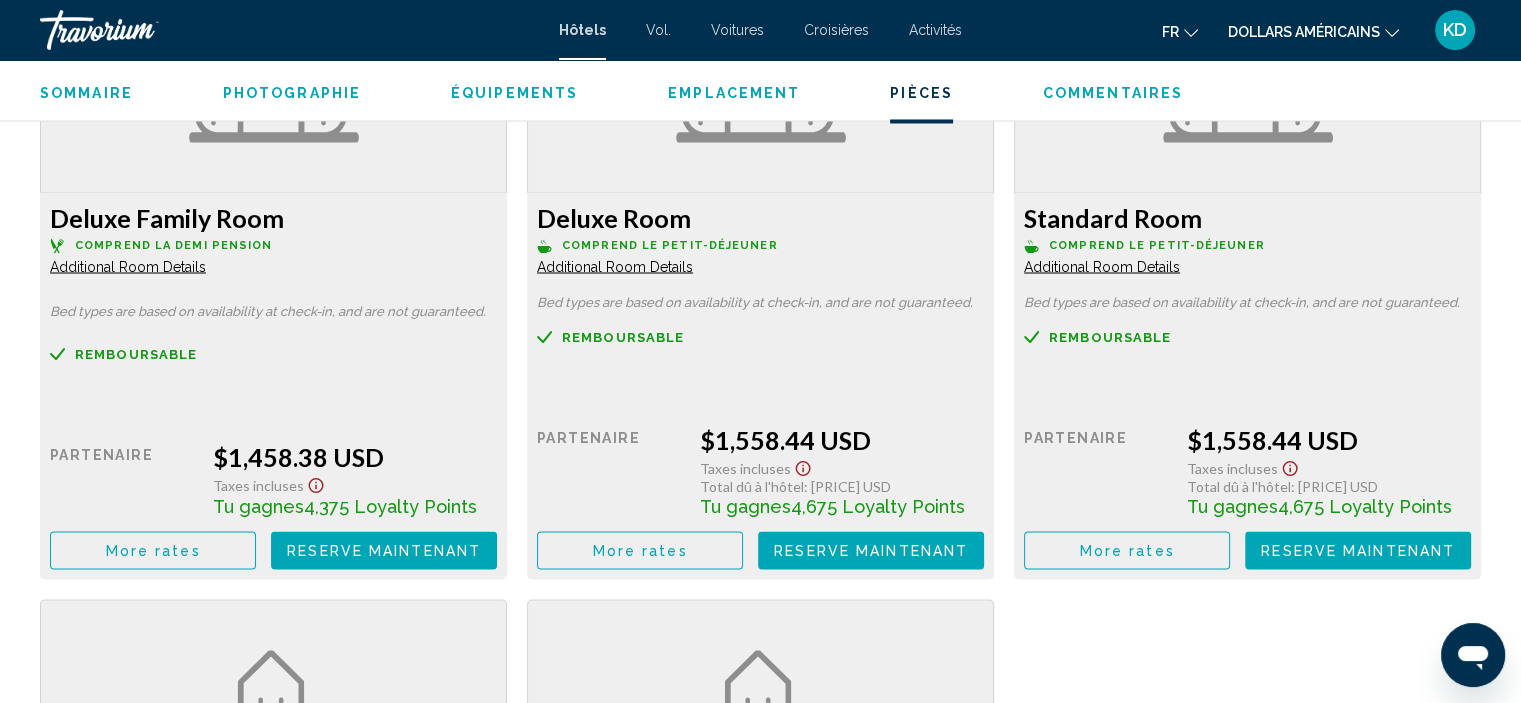 scroll, scrollTop: 3508, scrollLeft: 0, axis: vertical 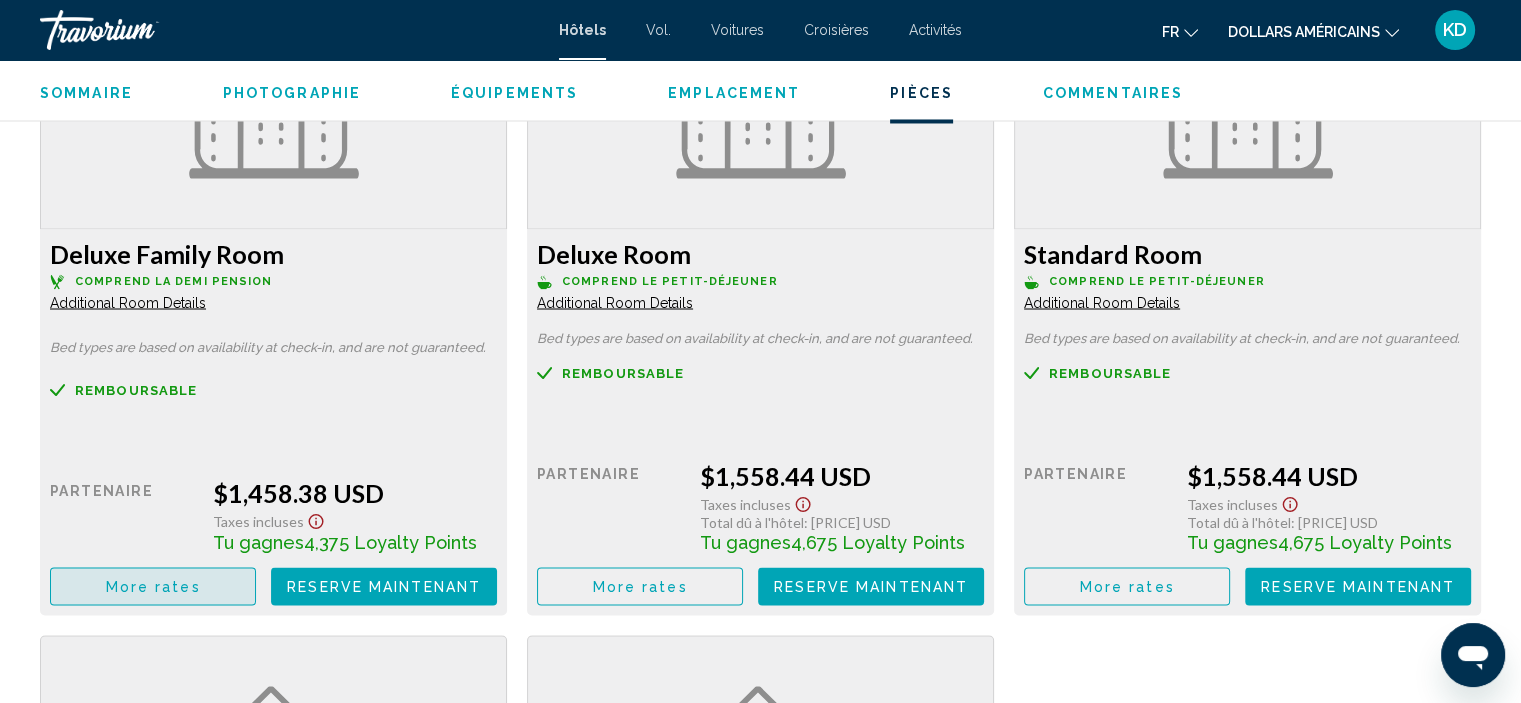 click on "More rates" at bounding box center (153, 587) 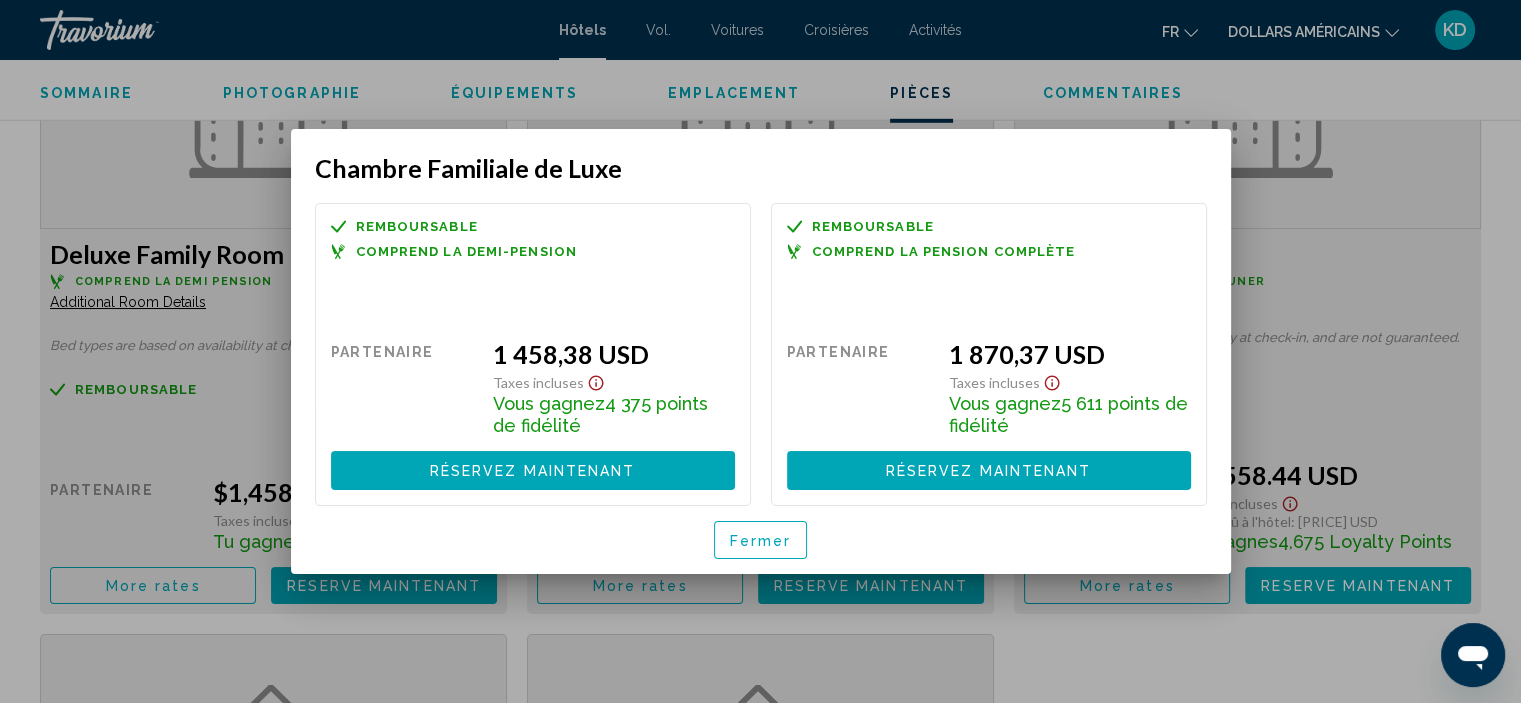 click on "Fermer" at bounding box center (761, 541) 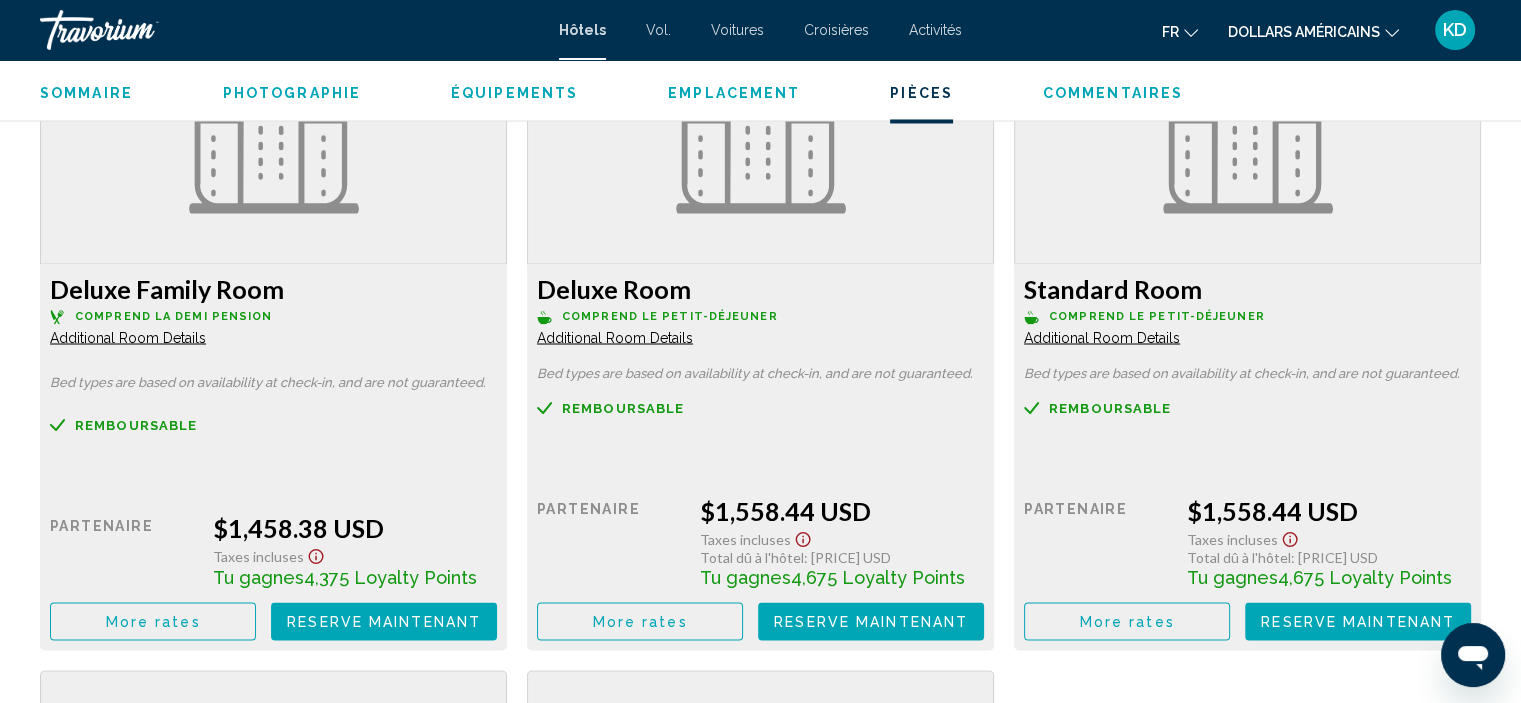 scroll, scrollTop: 3508, scrollLeft: 0, axis: vertical 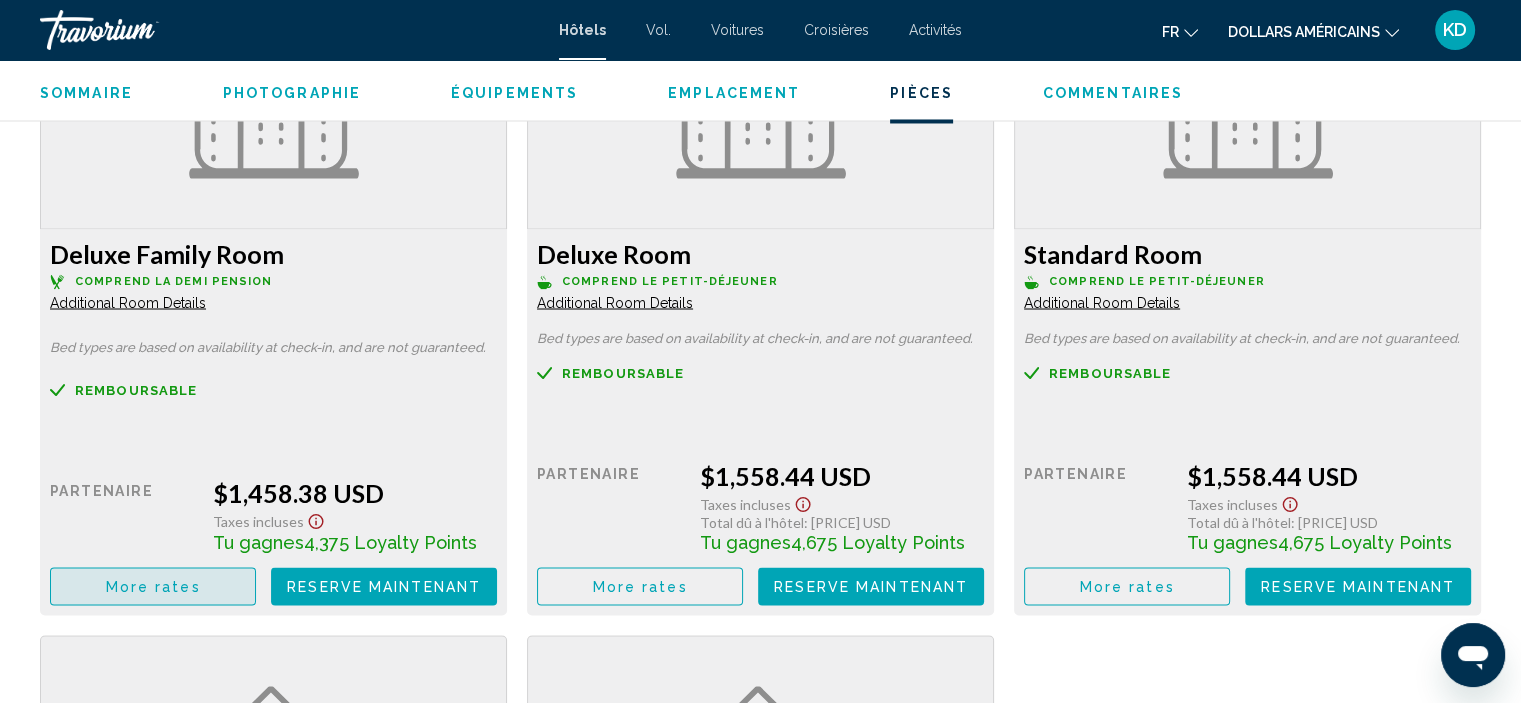 click on "More rates" at bounding box center (153, 587) 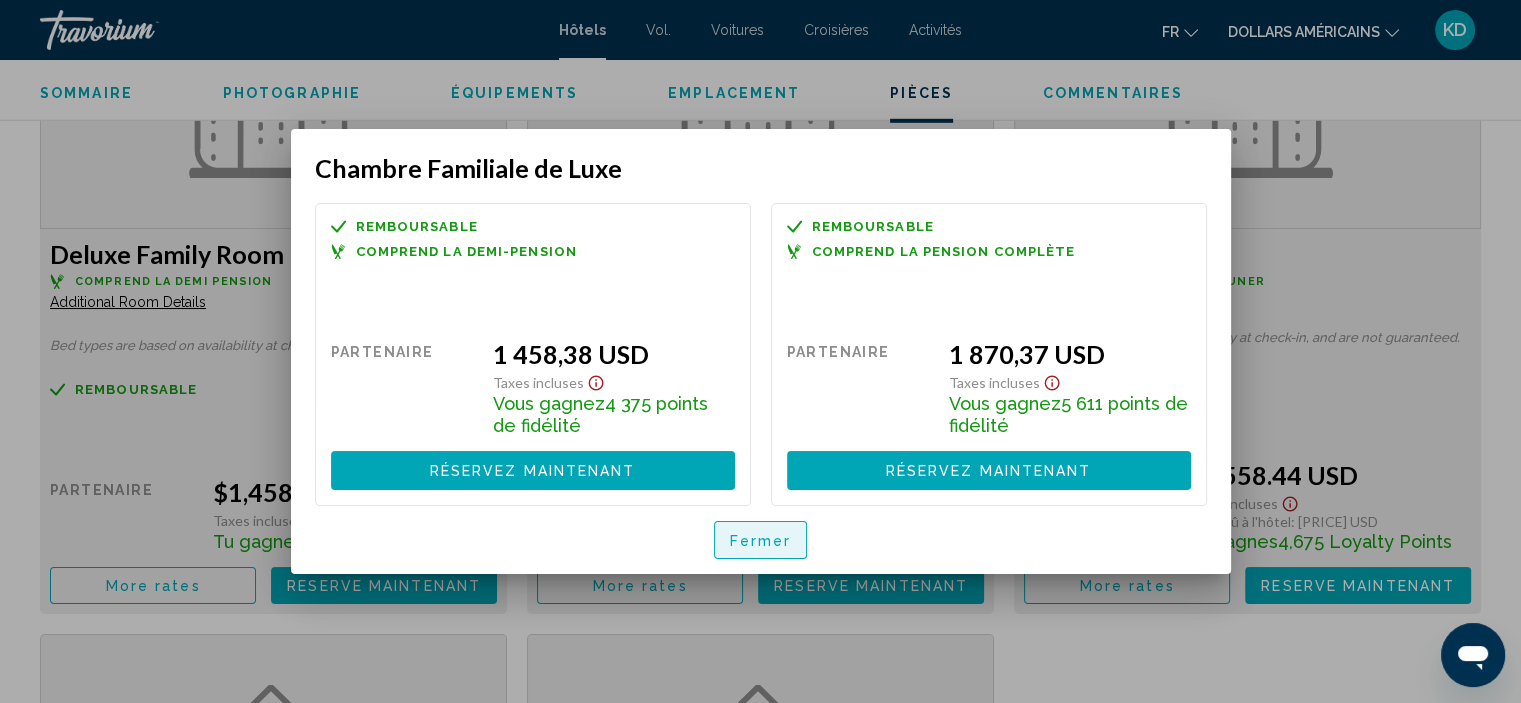 click on "Fermer" at bounding box center [761, 541] 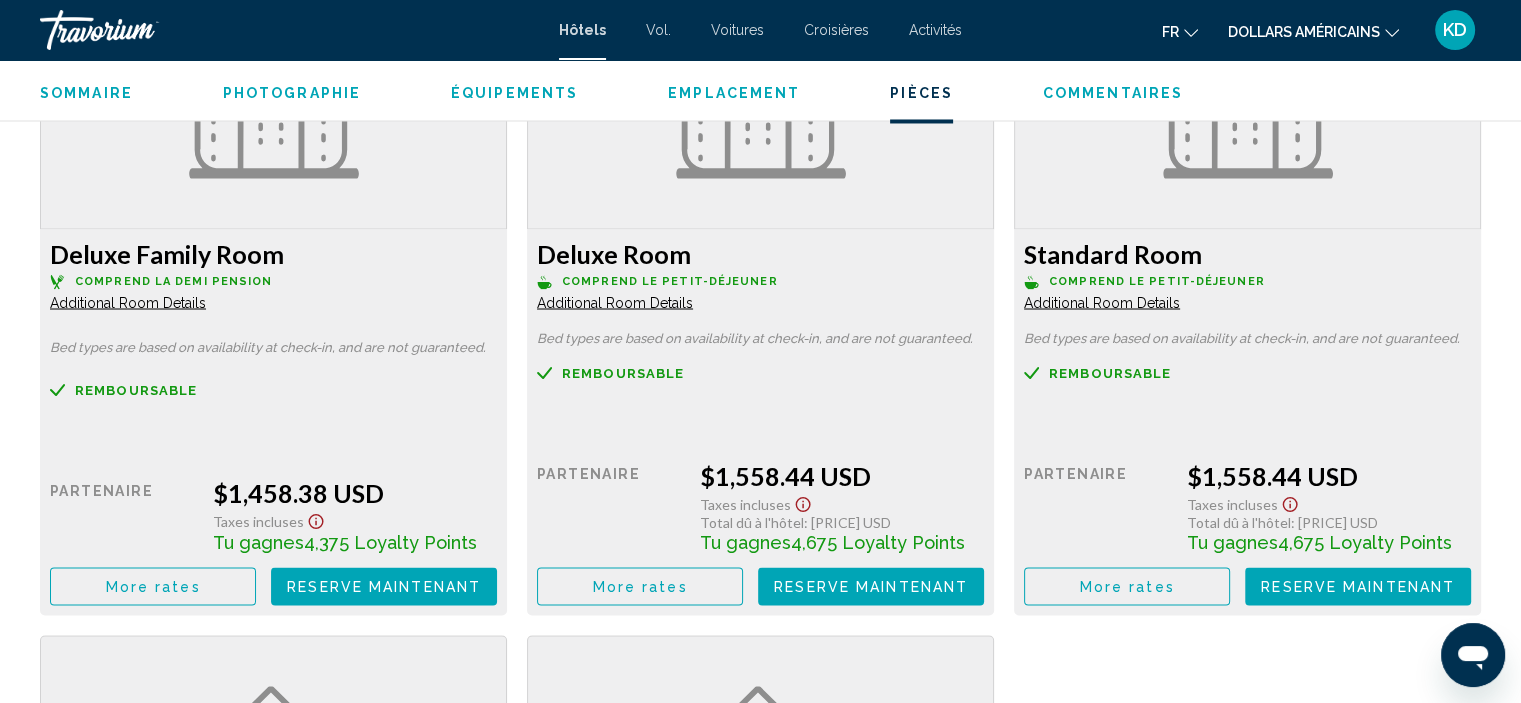 click on "More rates" at bounding box center [153, 587] 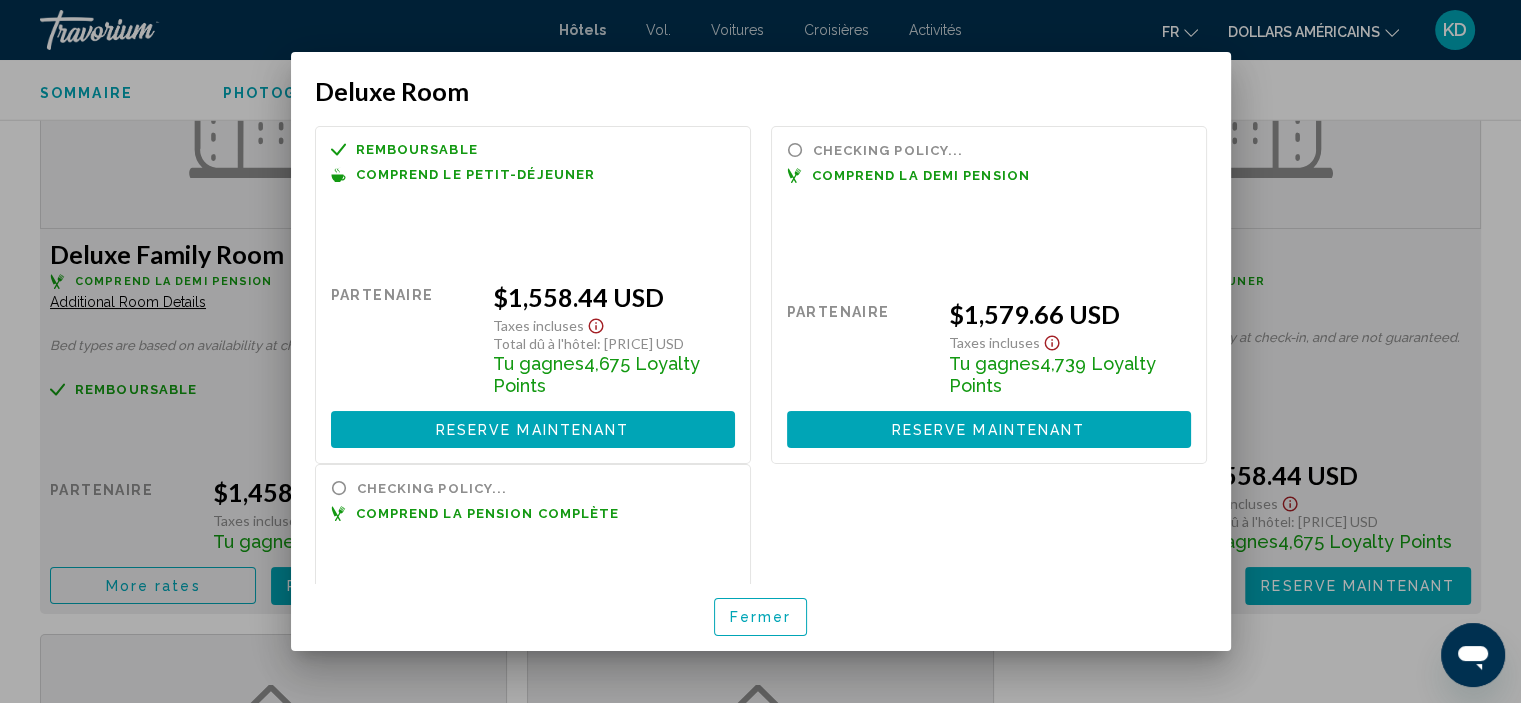scroll, scrollTop: 0, scrollLeft: 0, axis: both 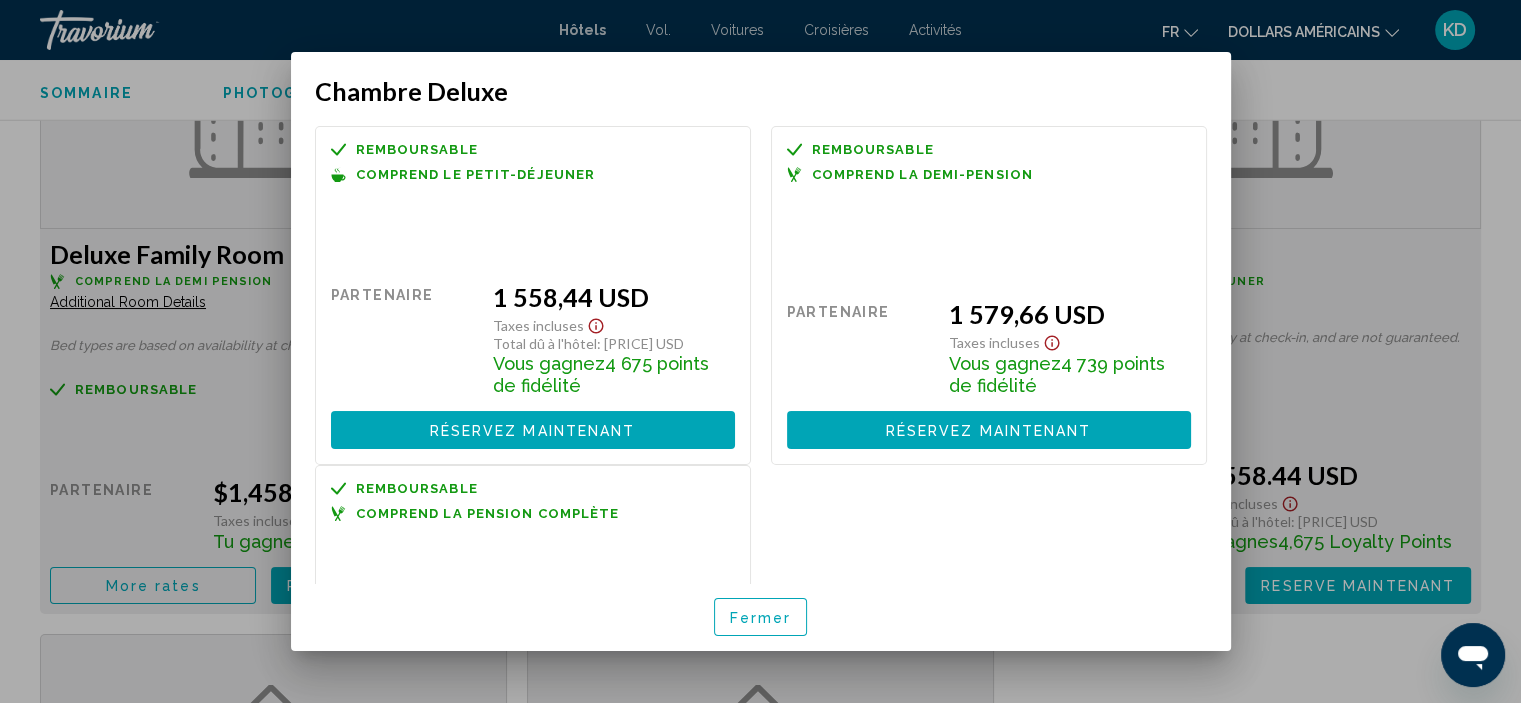 drag, startPoint x: 1240, startPoint y: 429, endPoint x: 1211, endPoint y: 511, distance: 86.977005 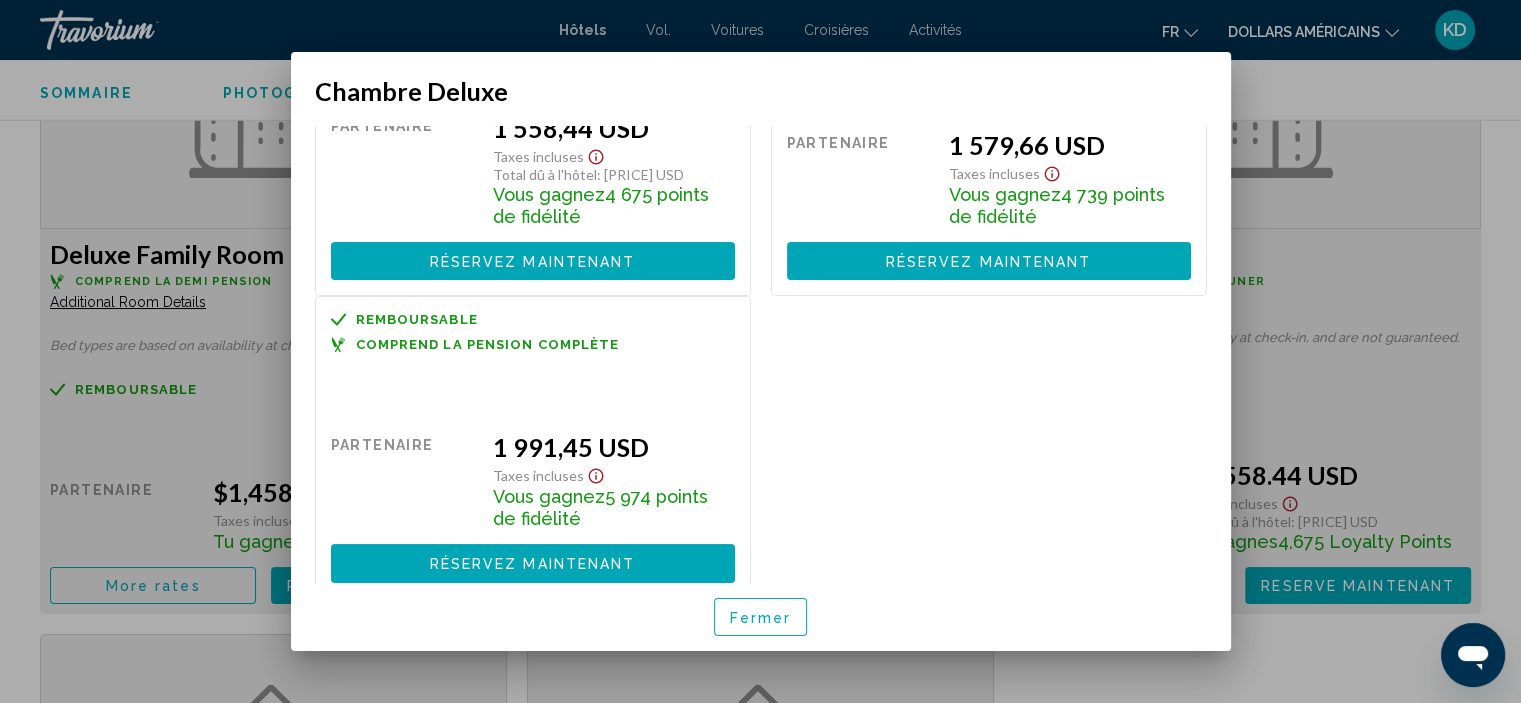 scroll, scrollTop: 182, scrollLeft: 0, axis: vertical 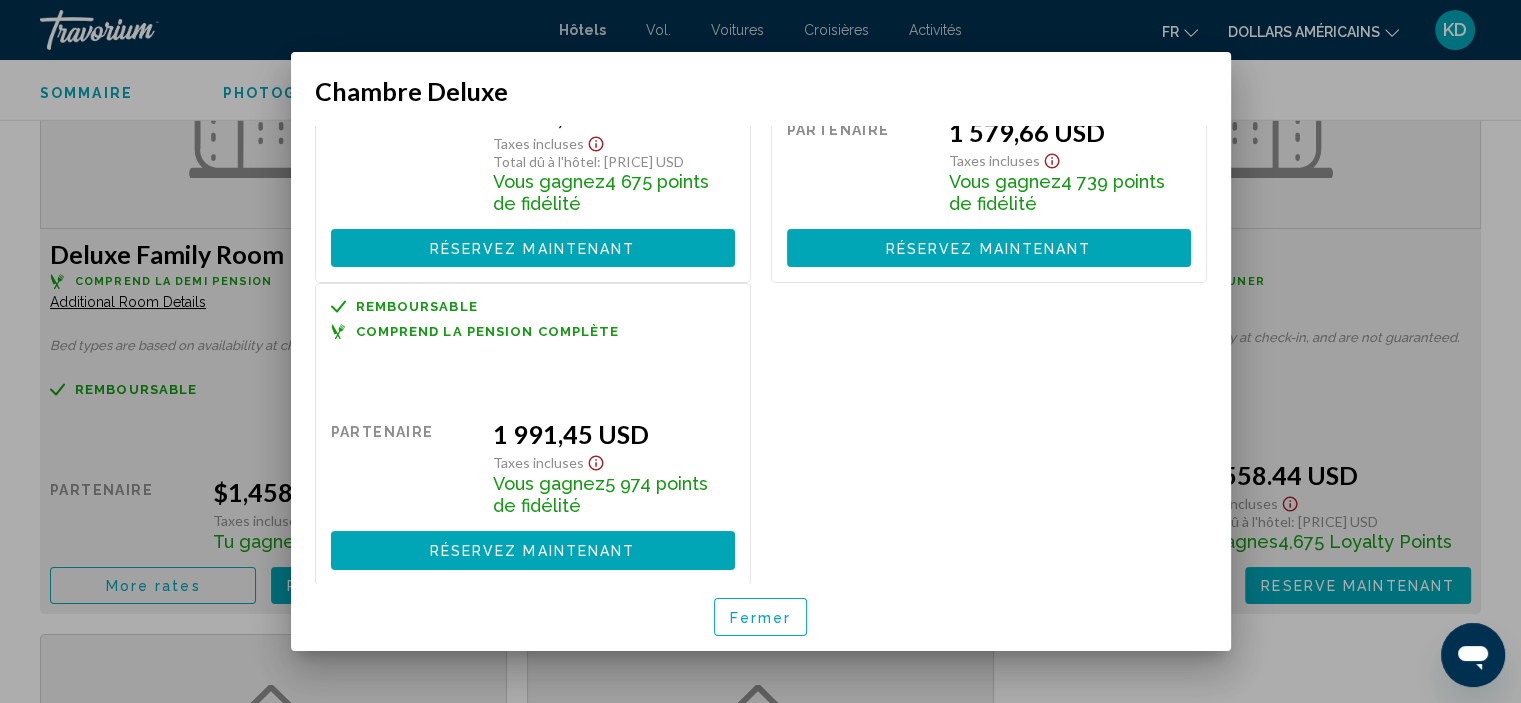 drag, startPoint x: 734, startPoint y: 617, endPoint x: 751, endPoint y: 623, distance: 18.027756 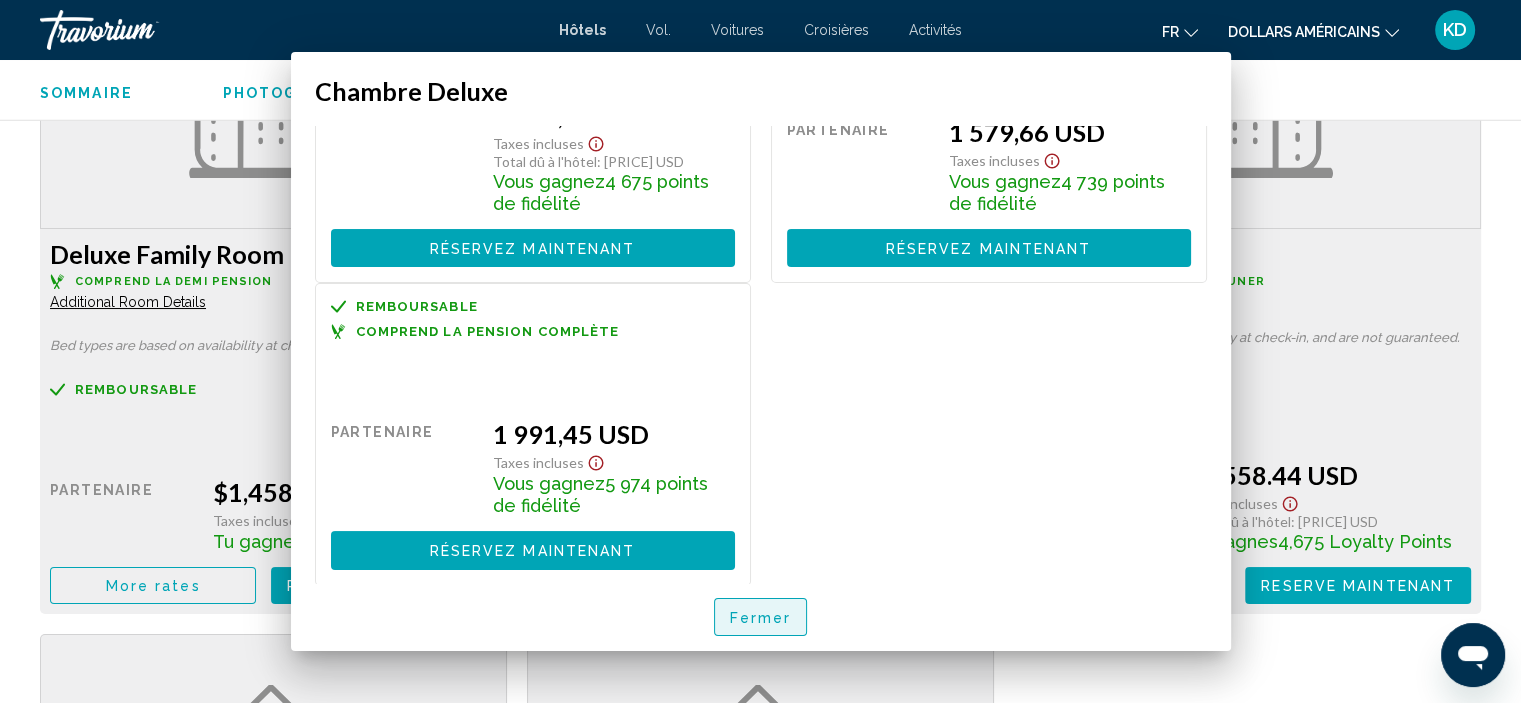 scroll, scrollTop: 3508, scrollLeft: 0, axis: vertical 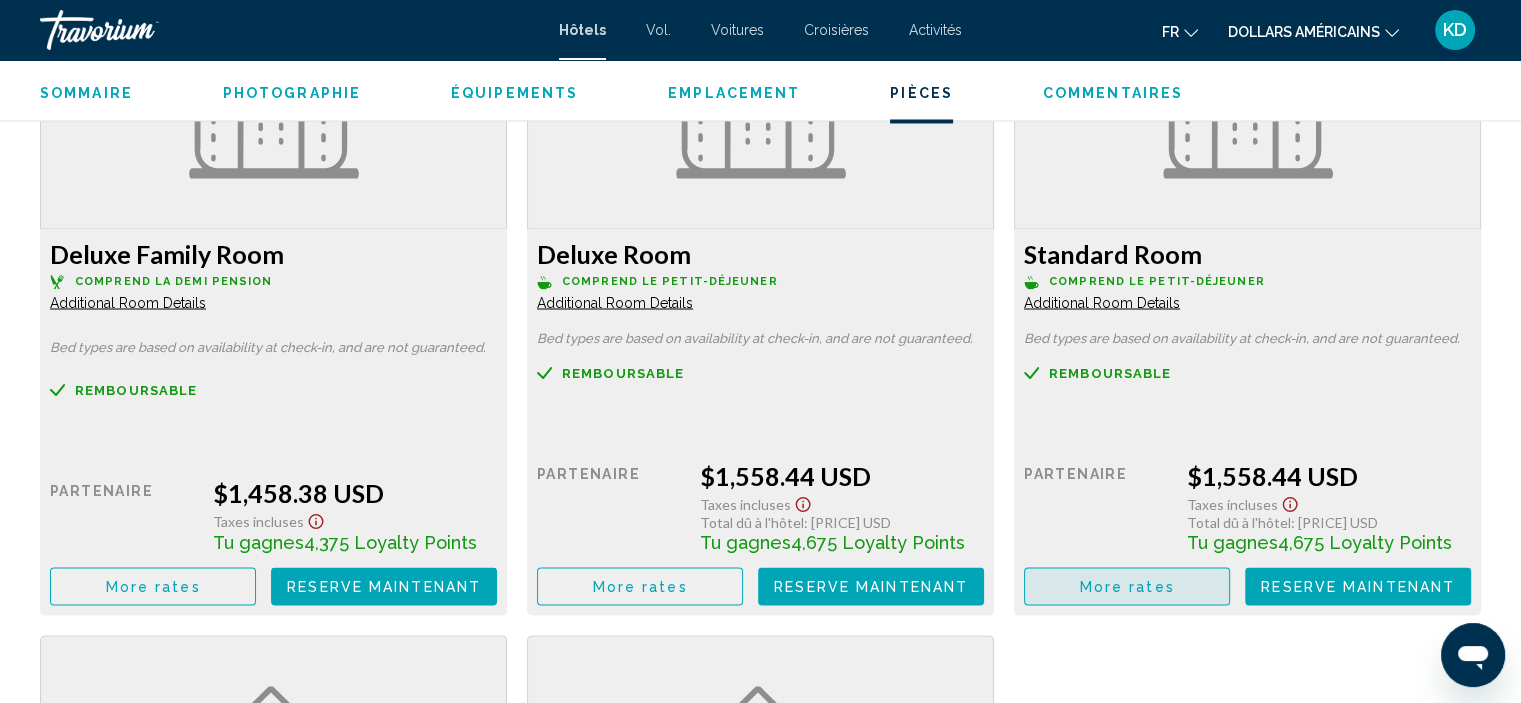 click on "More rates" at bounding box center [1127, 587] 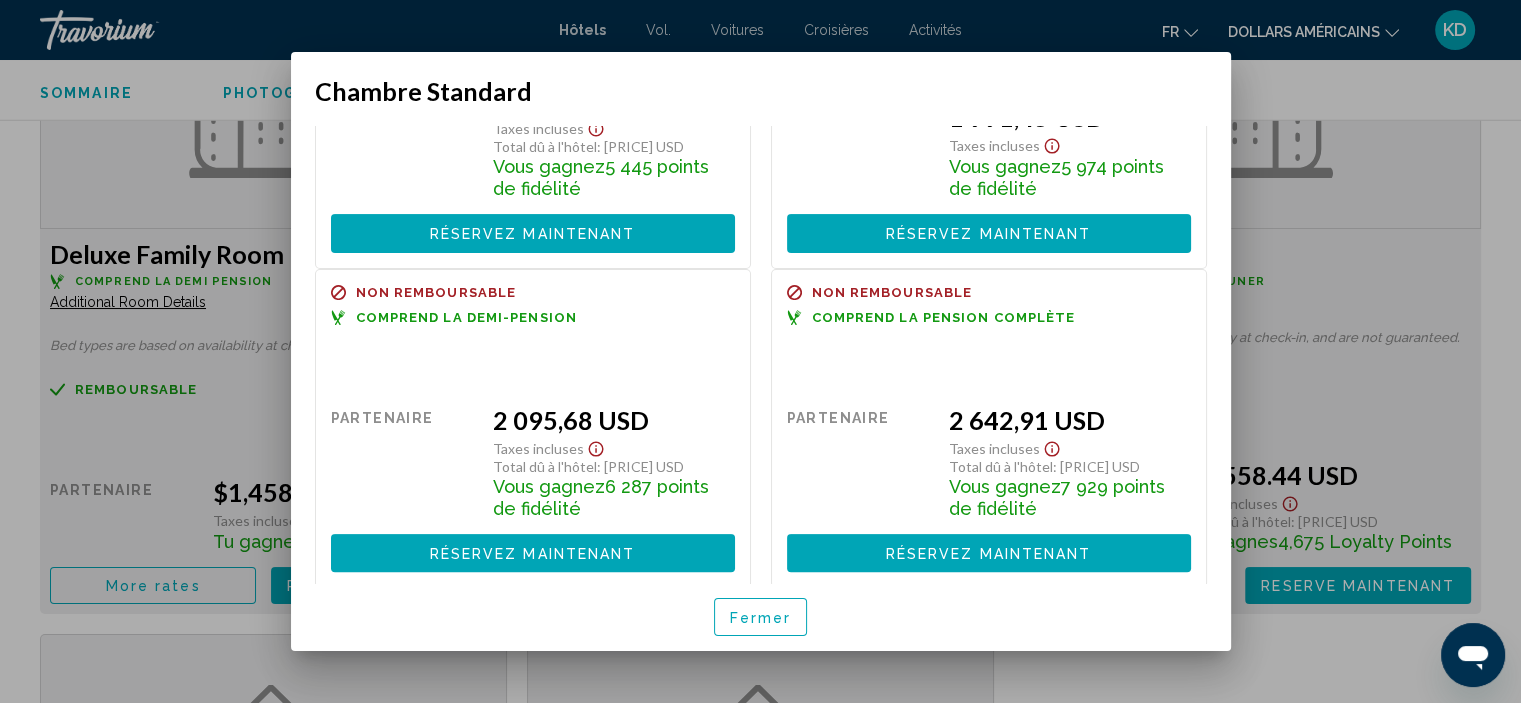 scroll, scrollTop: 537, scrollLeft: 0, axis: vertical 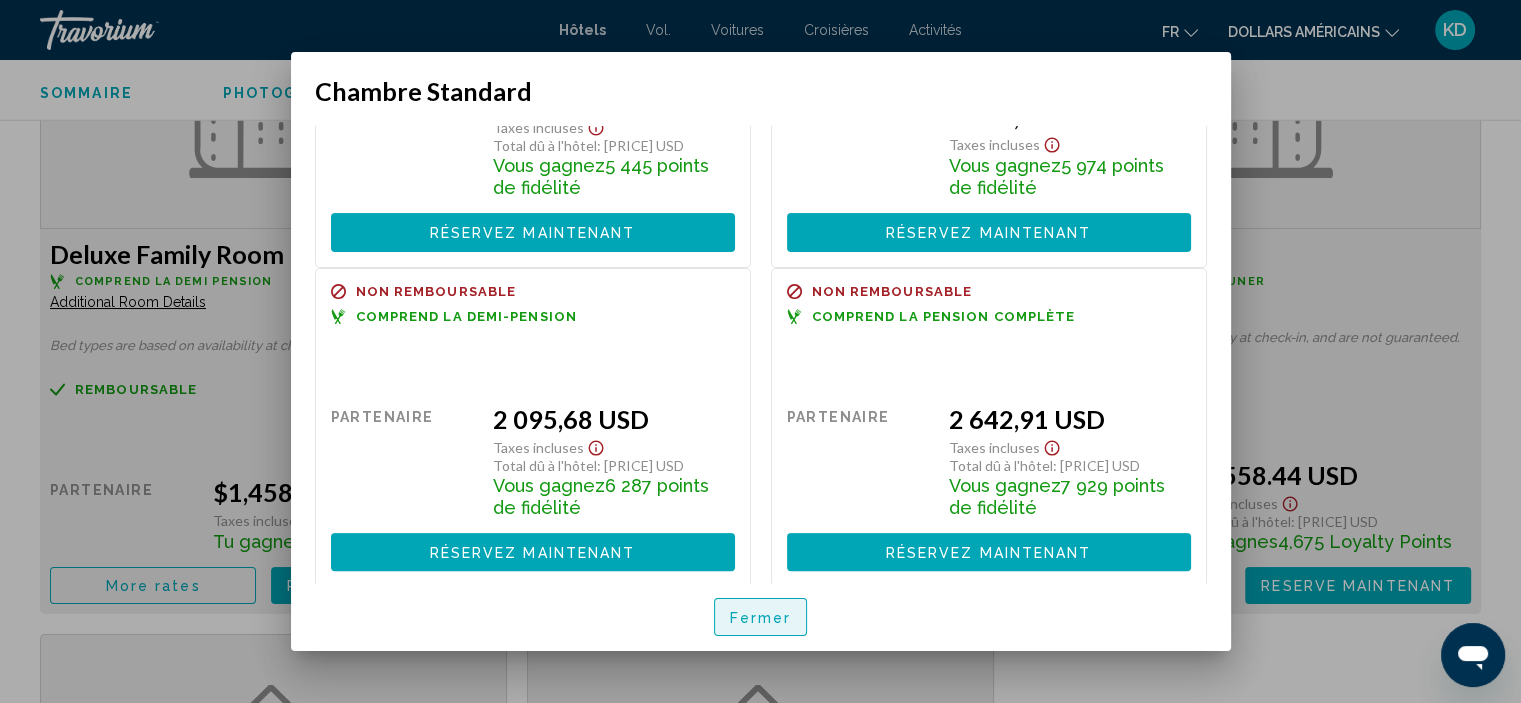 drag, startPoint x: 779, startPoint y: 623, endPoint x: 789, endPoint y: 603, distance: 22.36068 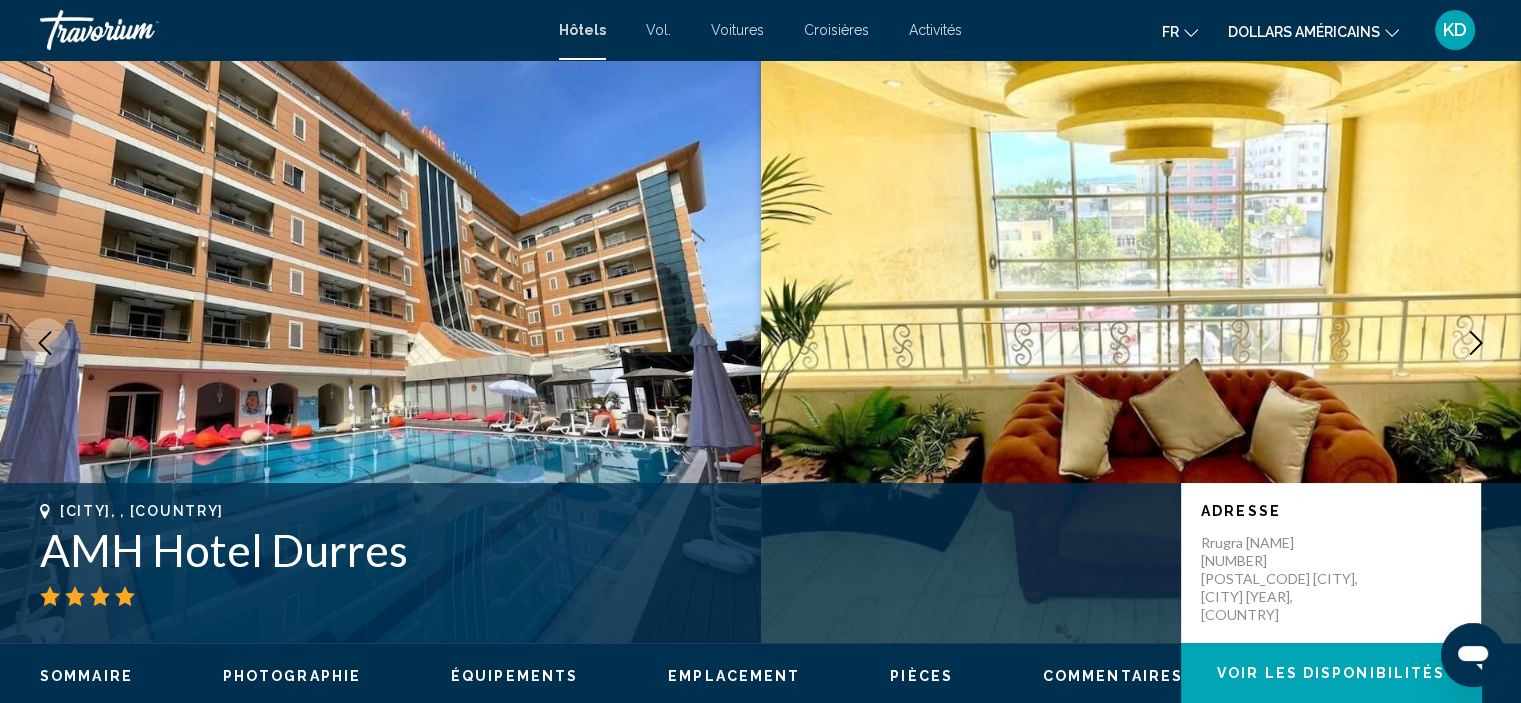 scroll, scrollTop: 8, scrollLeft: 0, axis: vertical 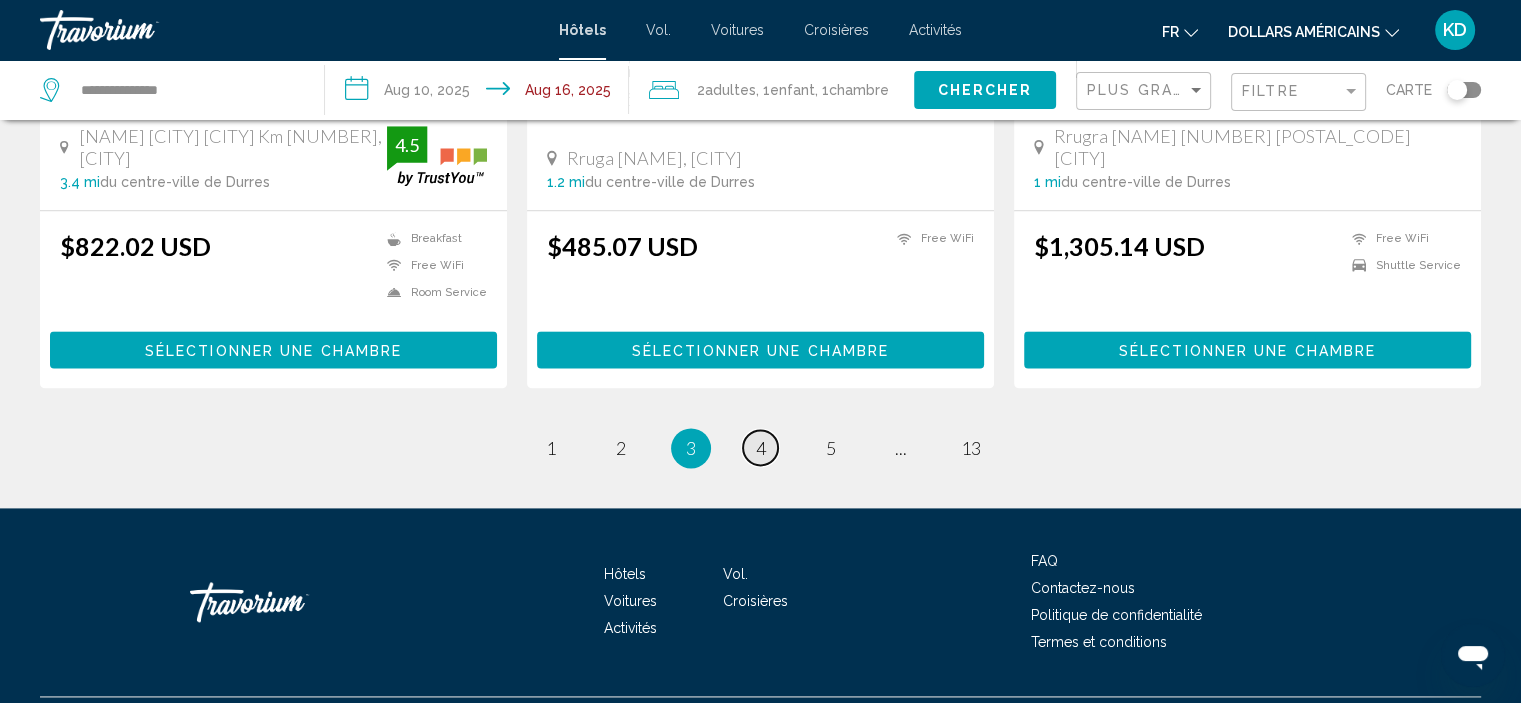 click on "4" at bounding box center [761, 448] 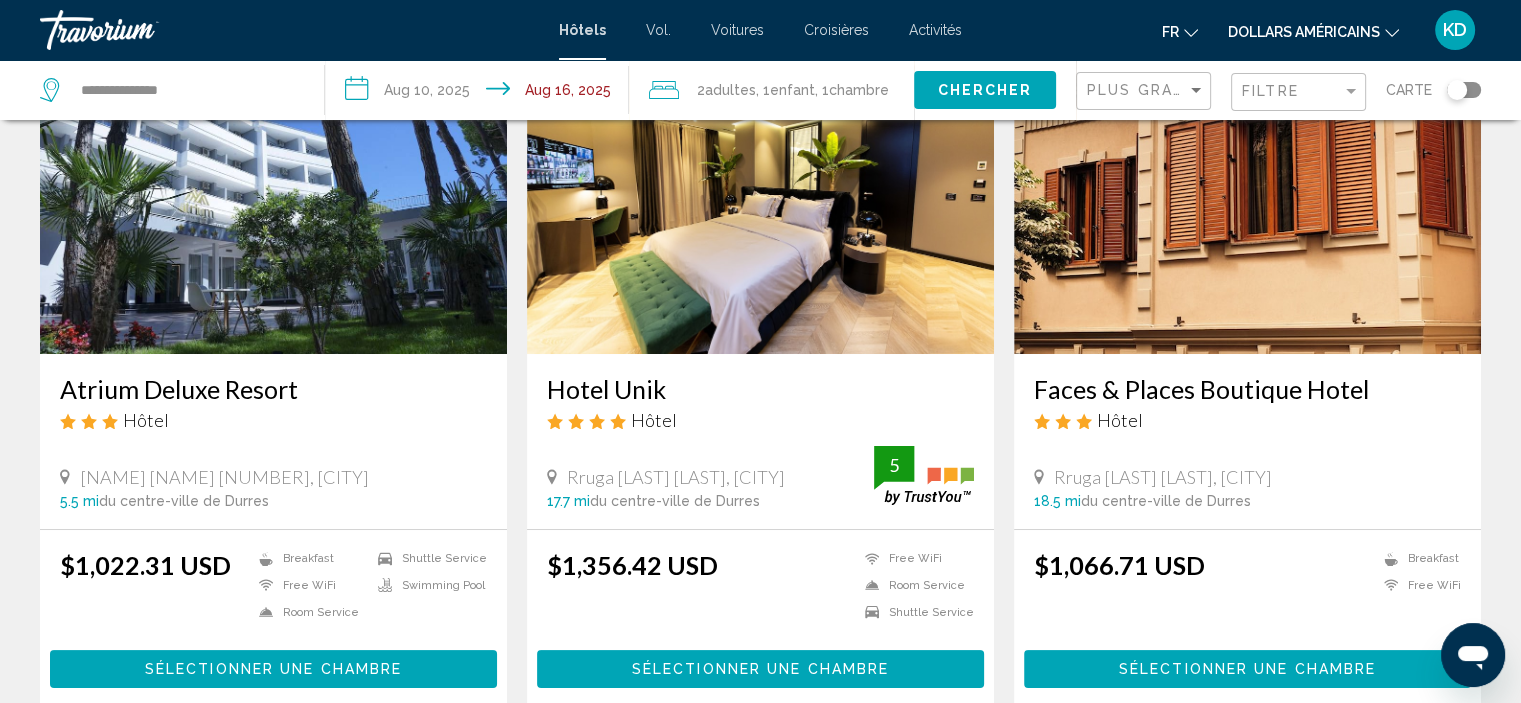 scroll, scrollTop: 300, scrollLeft: 0, axis: vertical 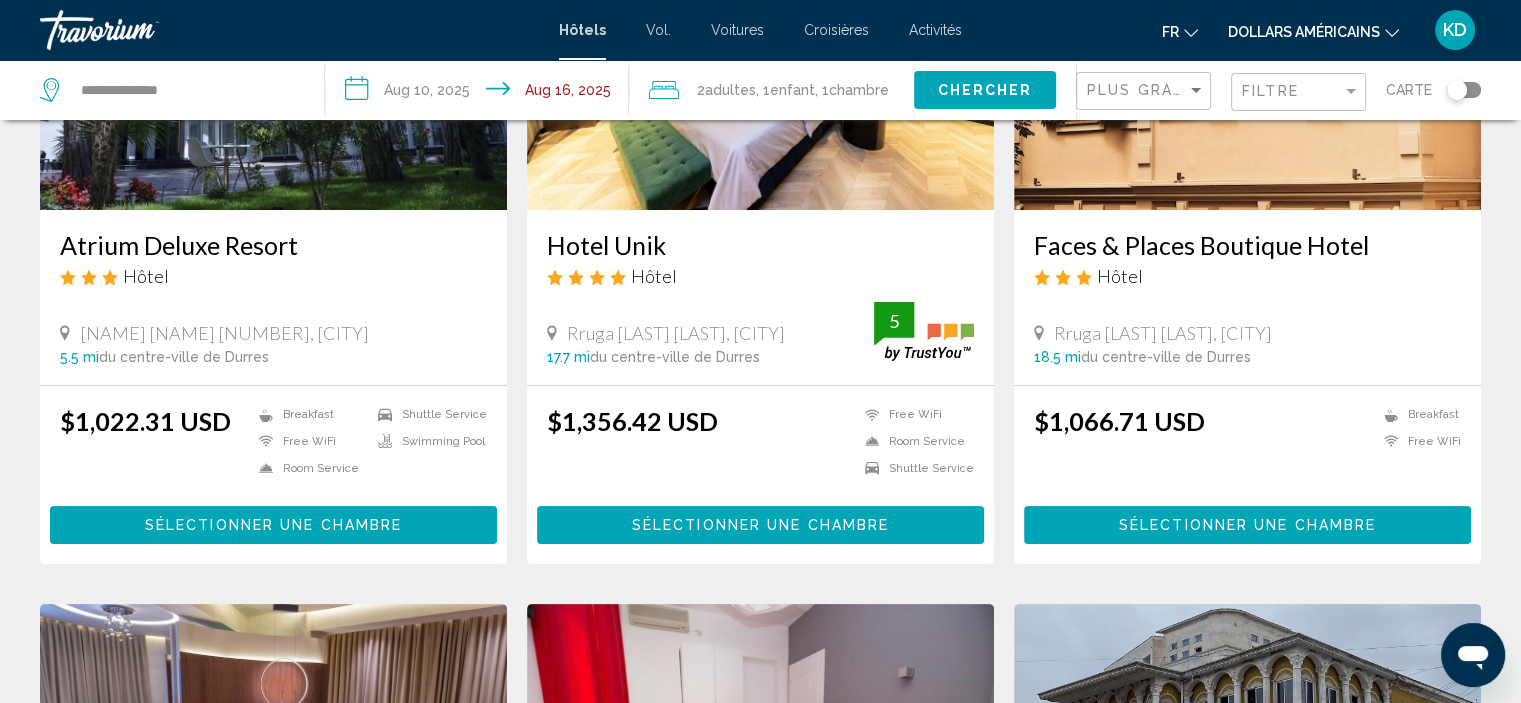 click on "Sélectionner une chambre" at bounding box center [273, 526] 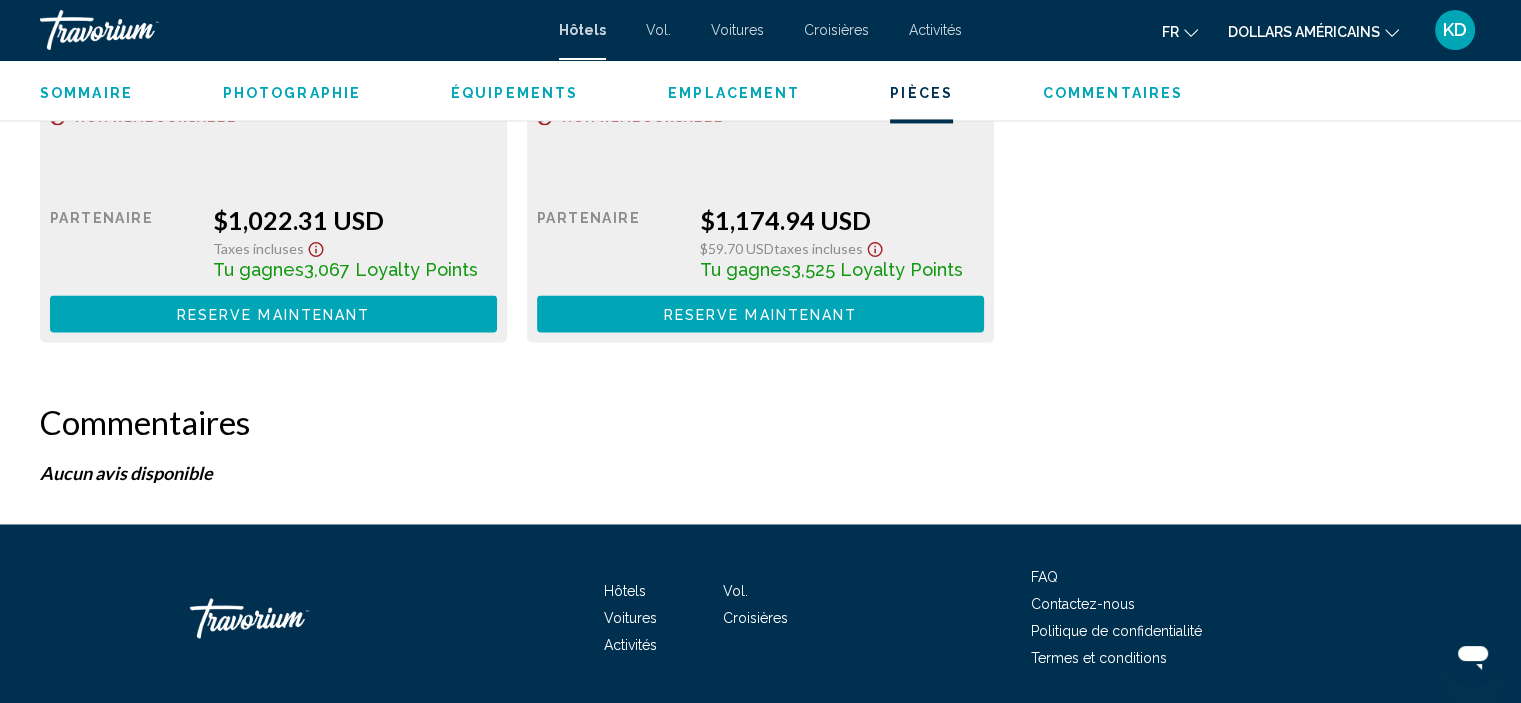 scroll, scrollTop: 3073, scrollLeft: 0, axis: vertical 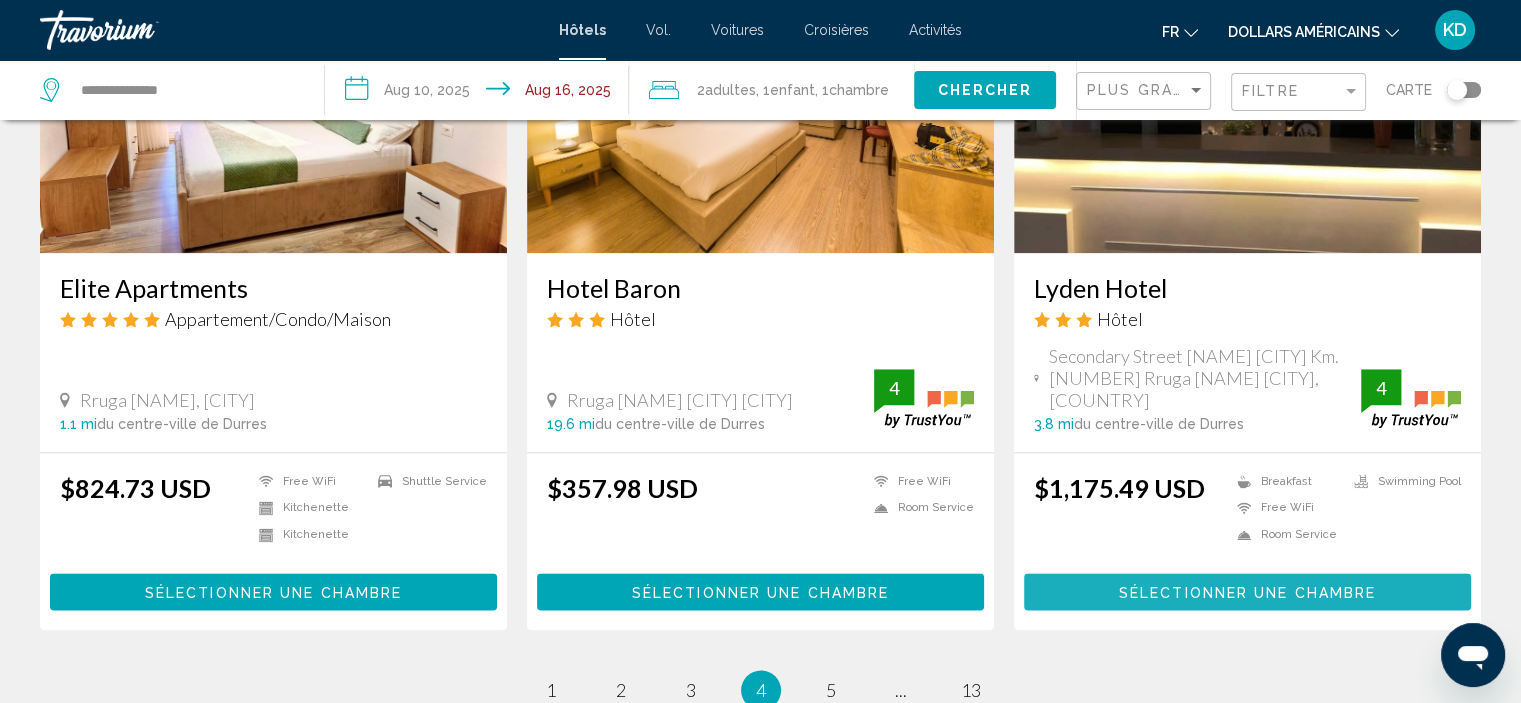 click on "Sélectionner une chambre" at bounding box center (1247, 592) 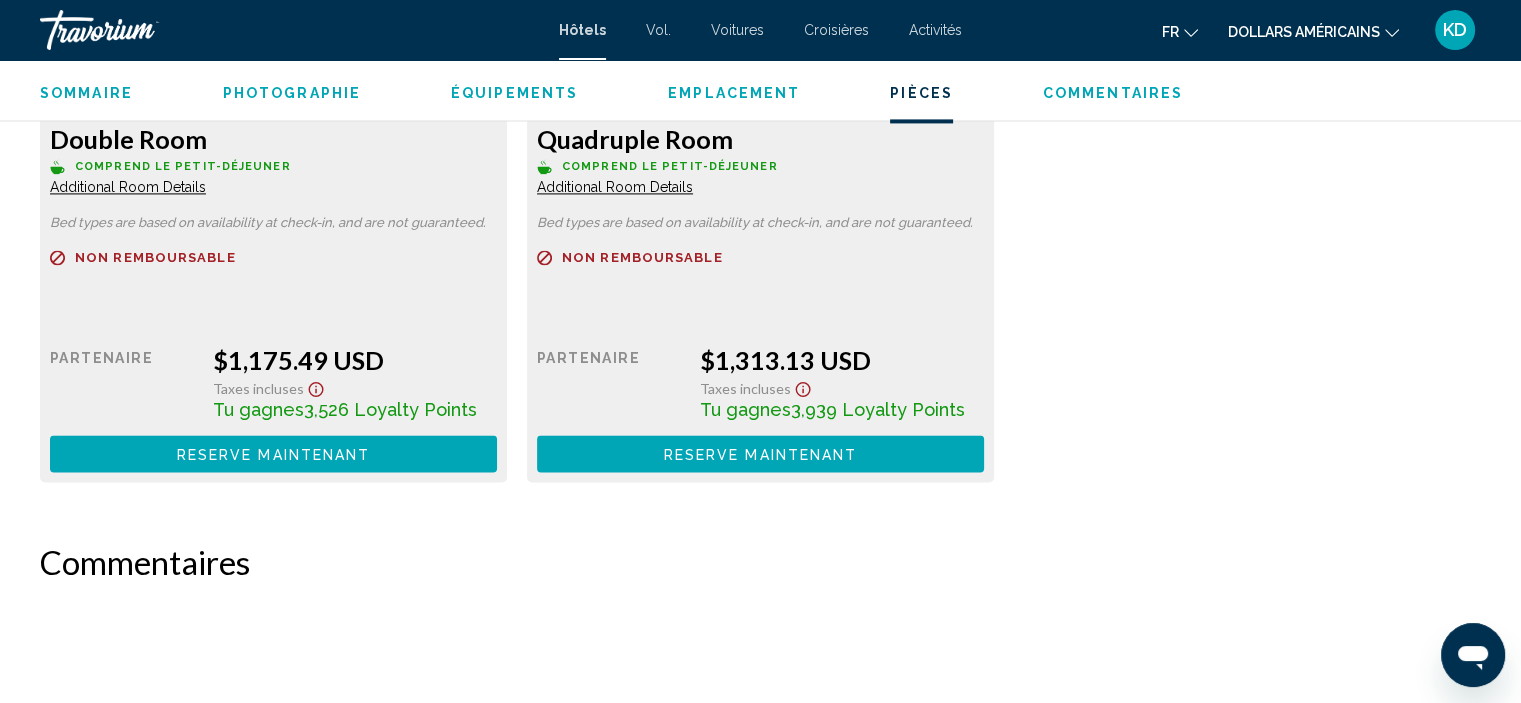 scroll, scrollTop: 2908, scrollLeft: 0, axis: vertical 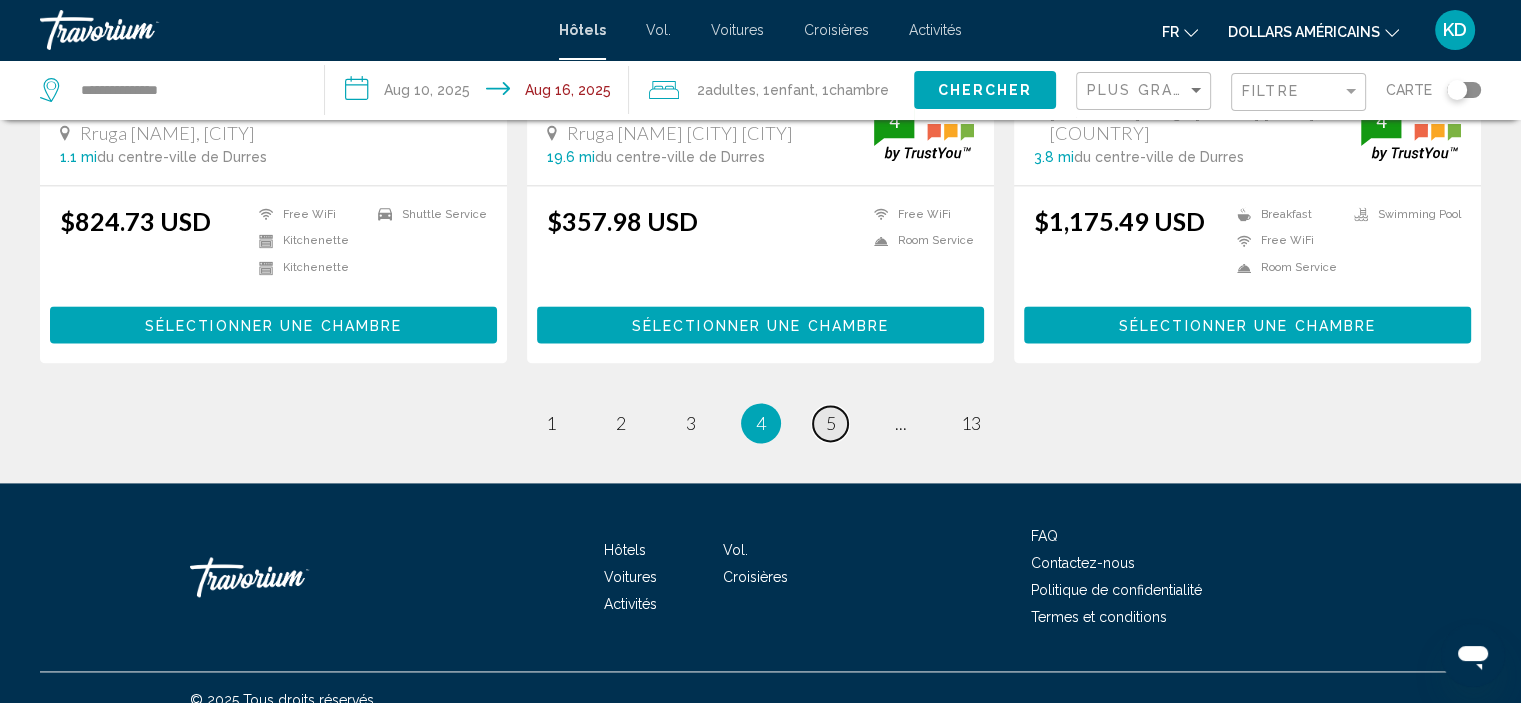 click on "5" at bounding box center [831, 423] 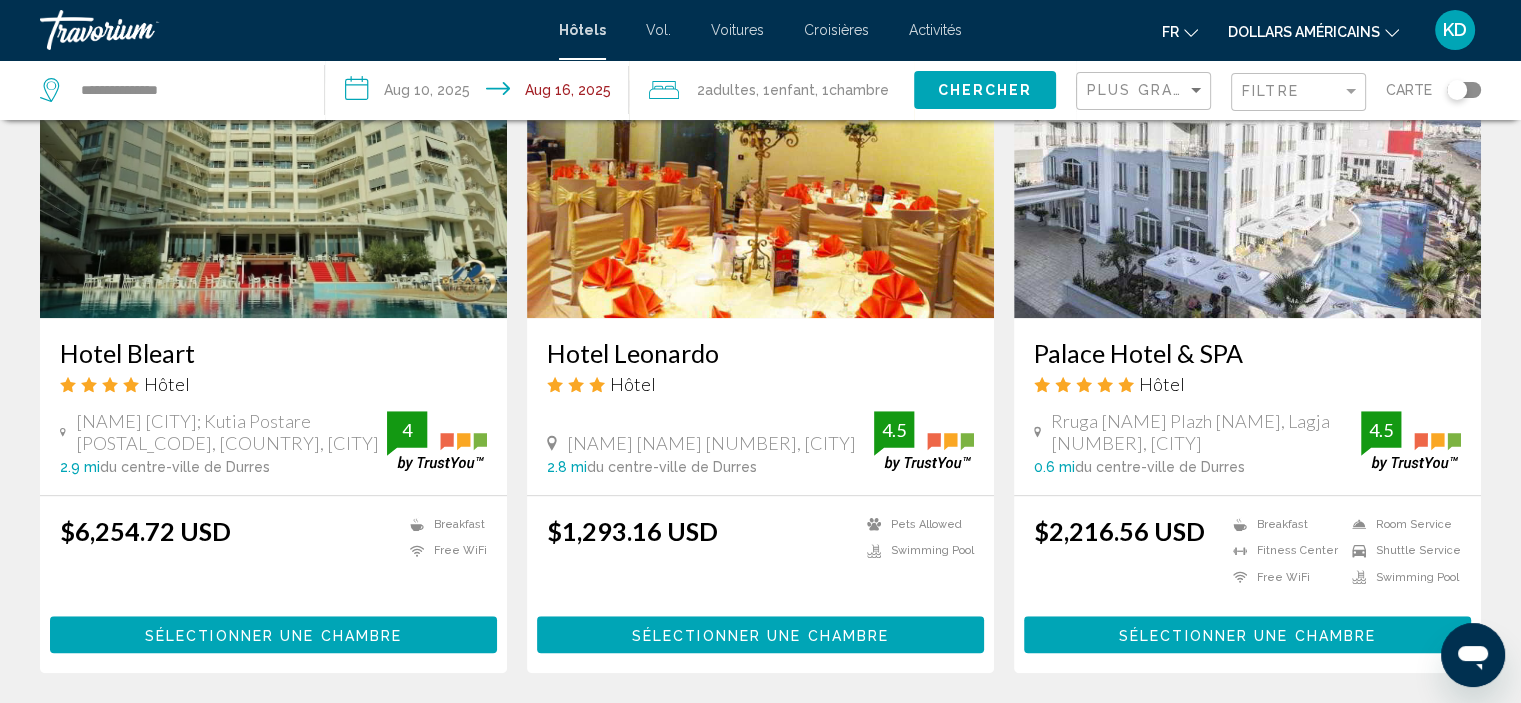 scroll, scrollTop: 1700, scrollLeft: 0, axis: vertical 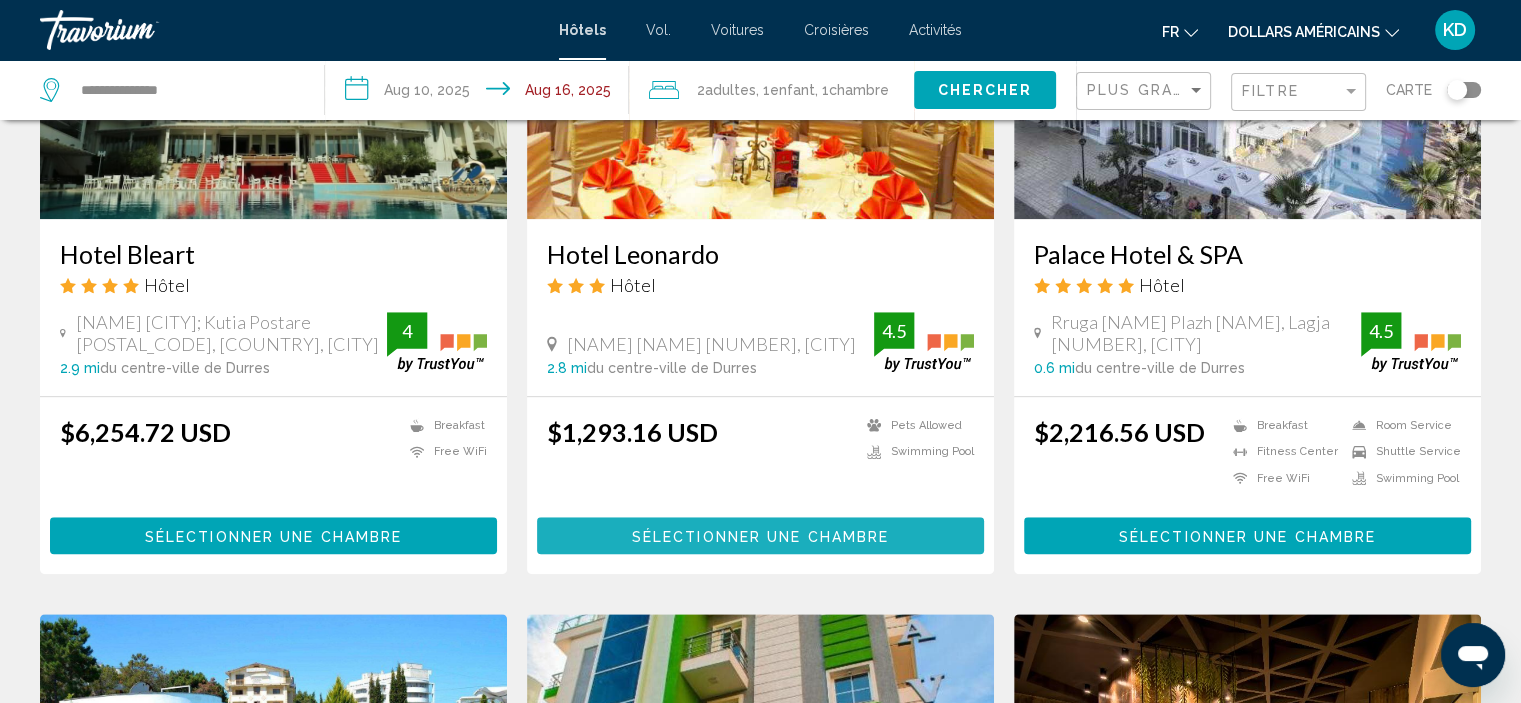 click on "Sélectionner une chambre" at bounding box center (760, 536) 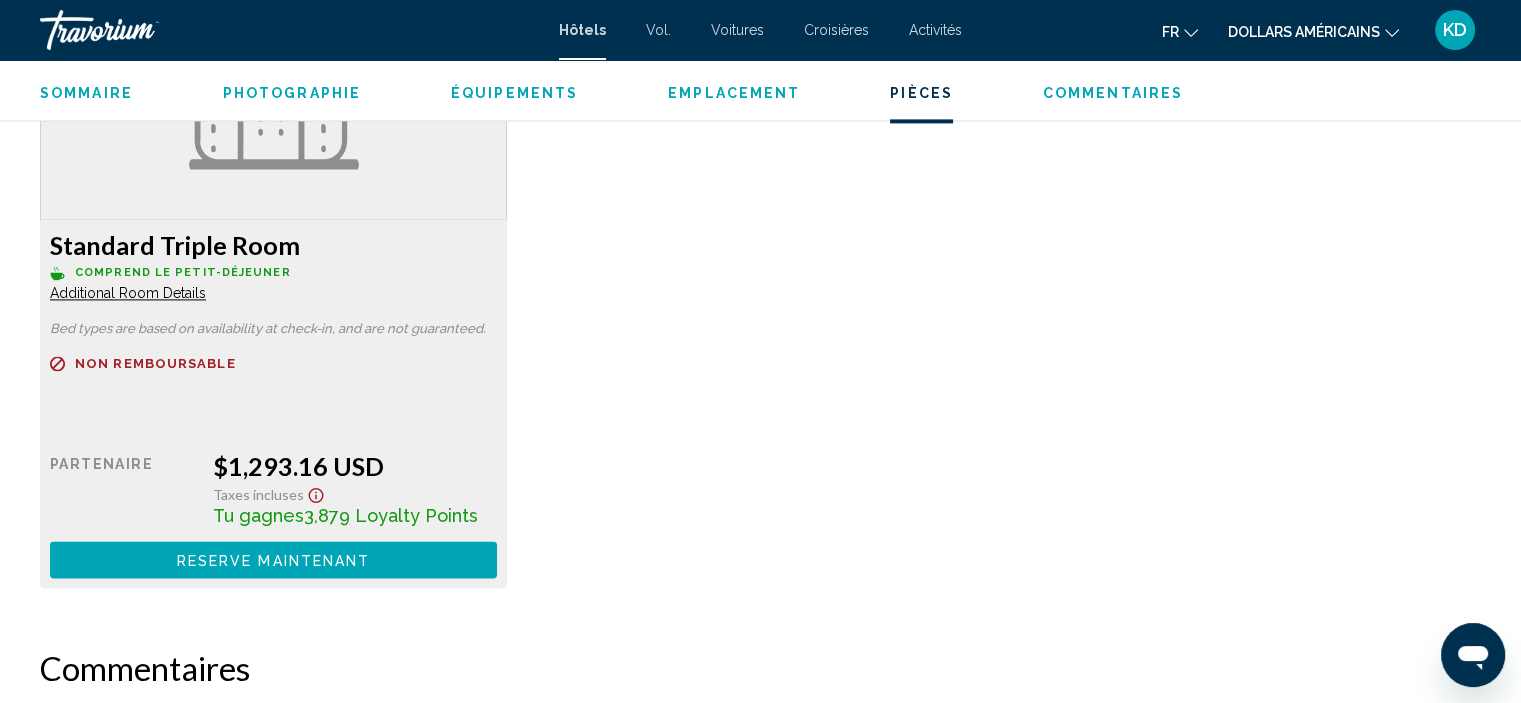 scroll, scrollTop: 2808, scrollLeft: 0, axis: vertical 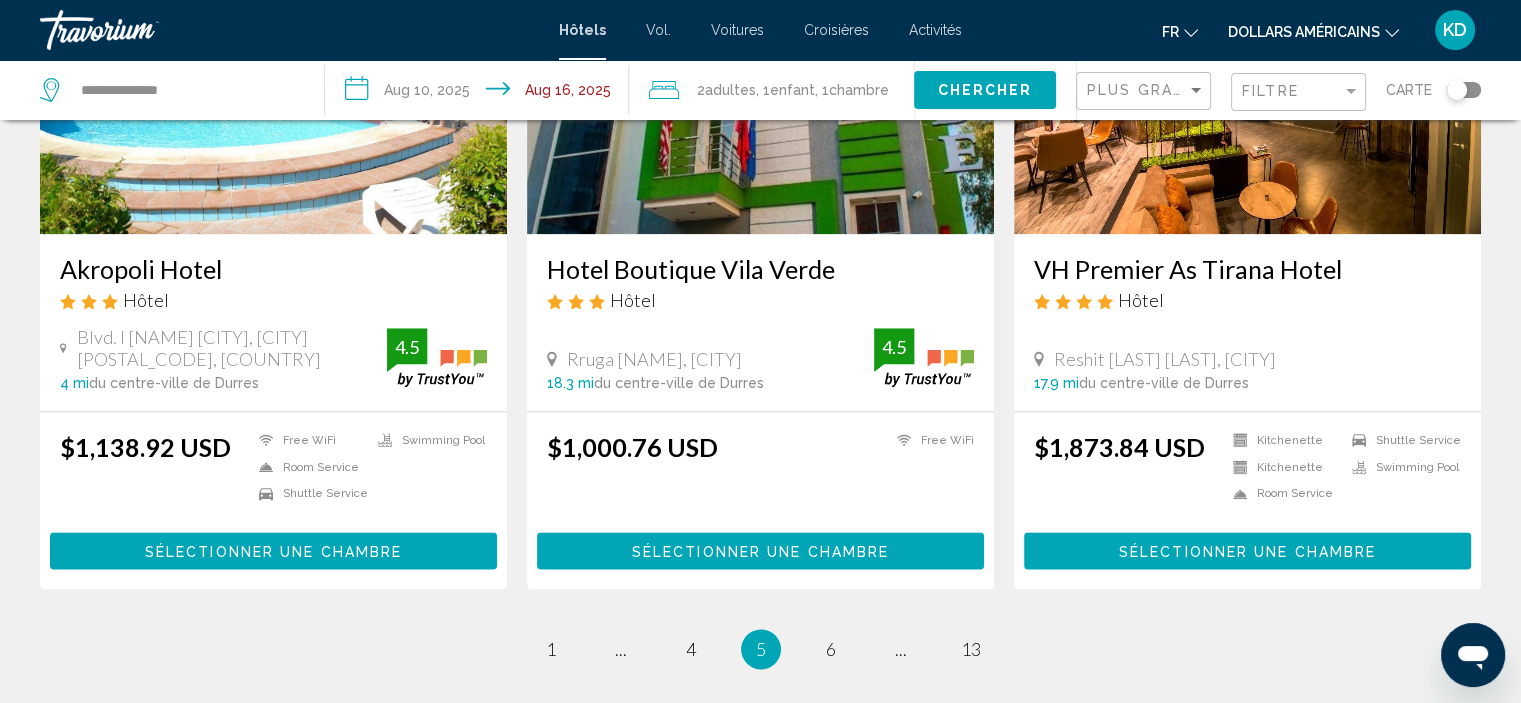 click on "Sélectionner une chambre" at bounding box center [273, 551] 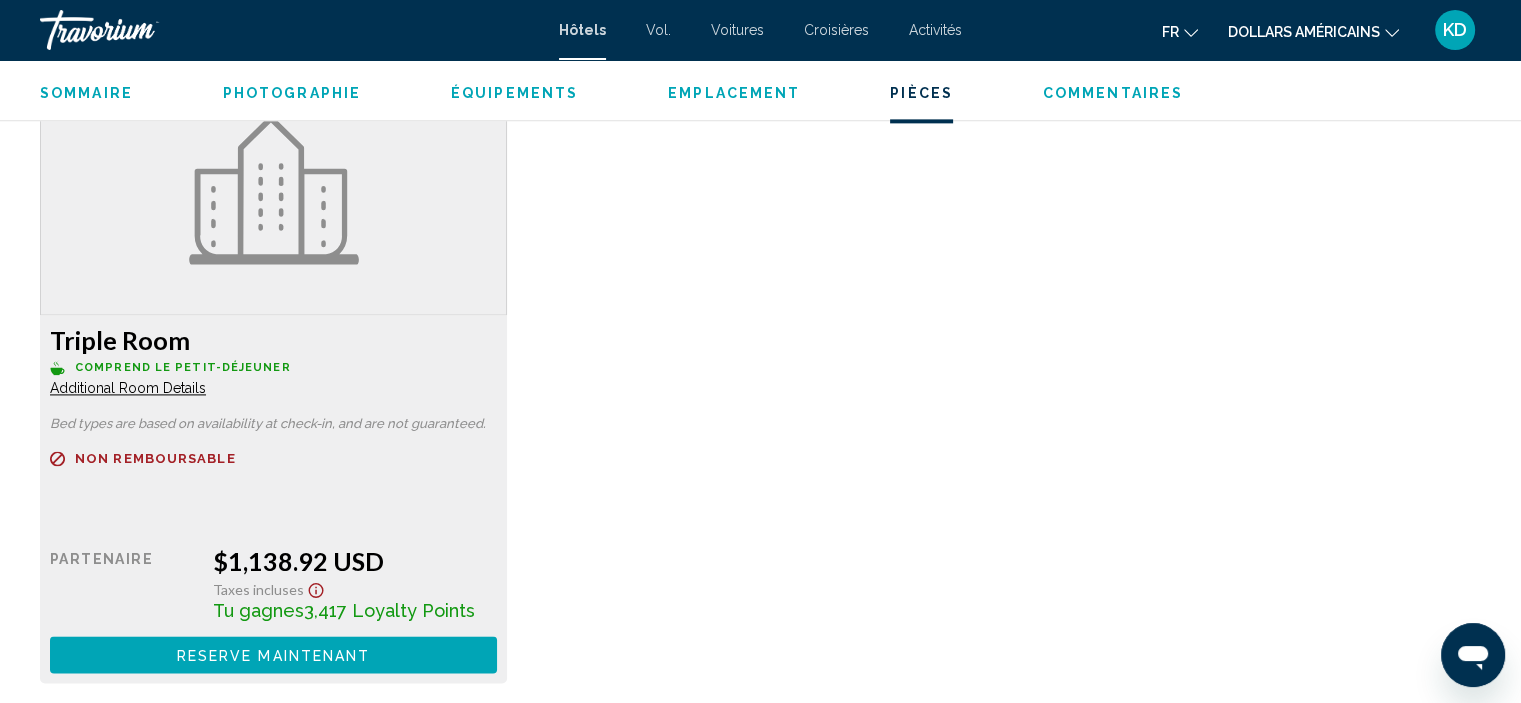 scroll, scrollTop: 2708, scrollLeft: 0, axis: vertical 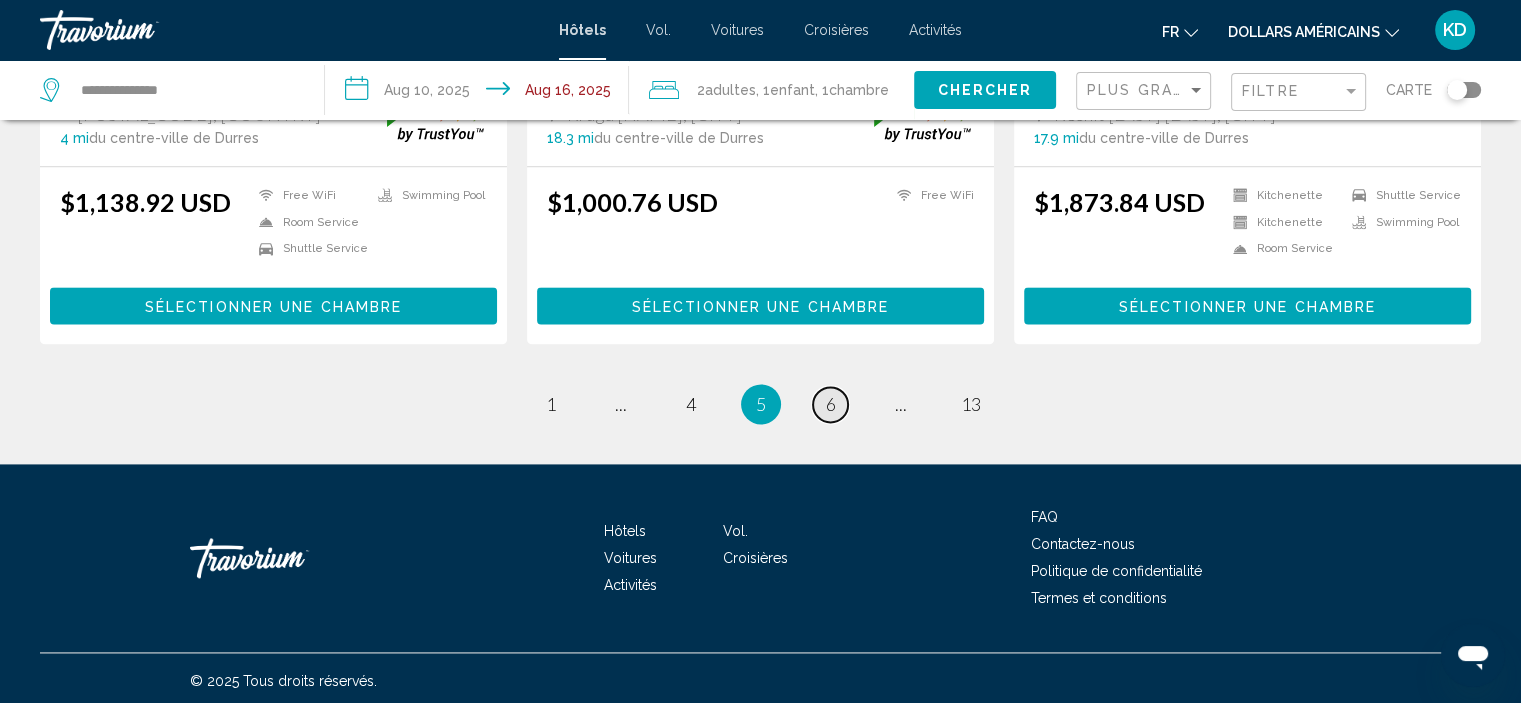 click on "6" at bounding box center [831, 404] 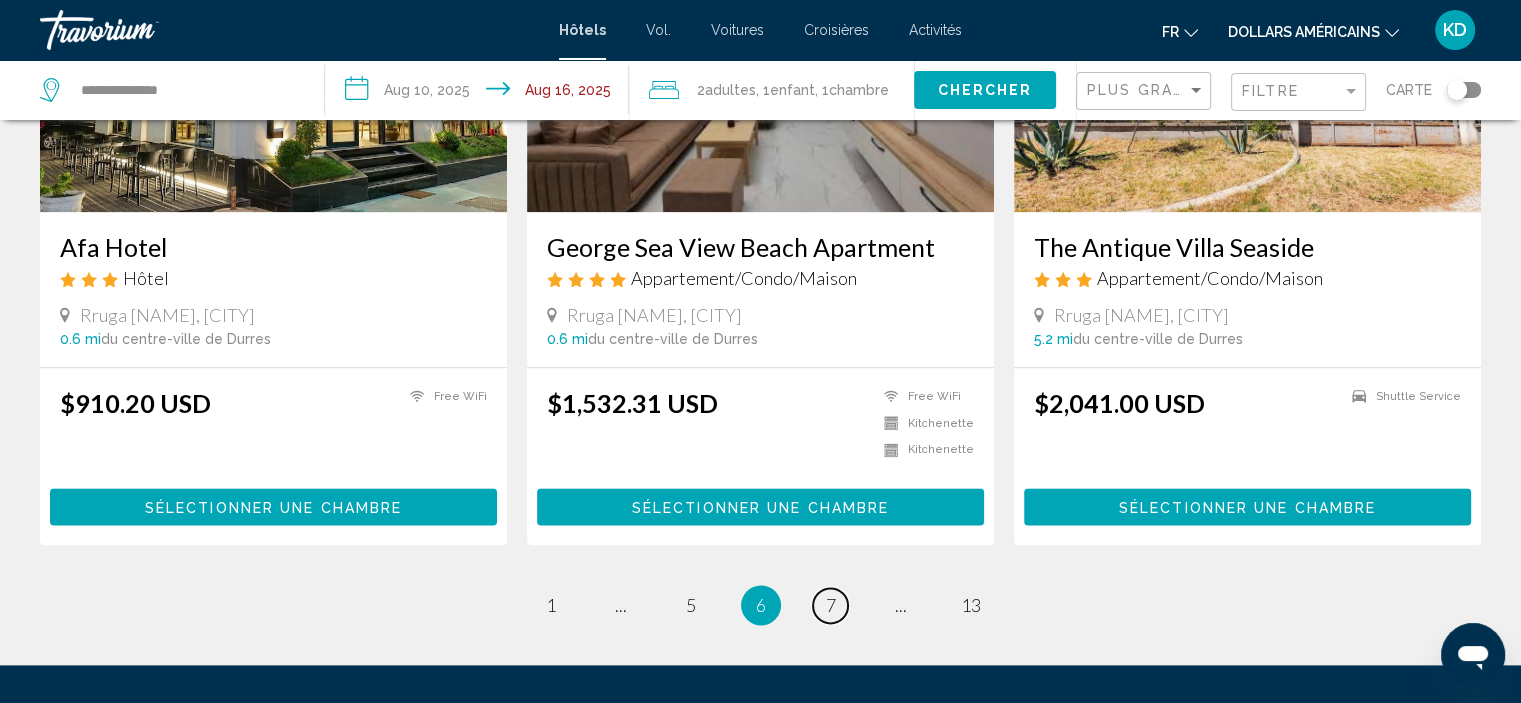 scroll, scrollTop: 2500, scrollLeft: 0, axis: vertical 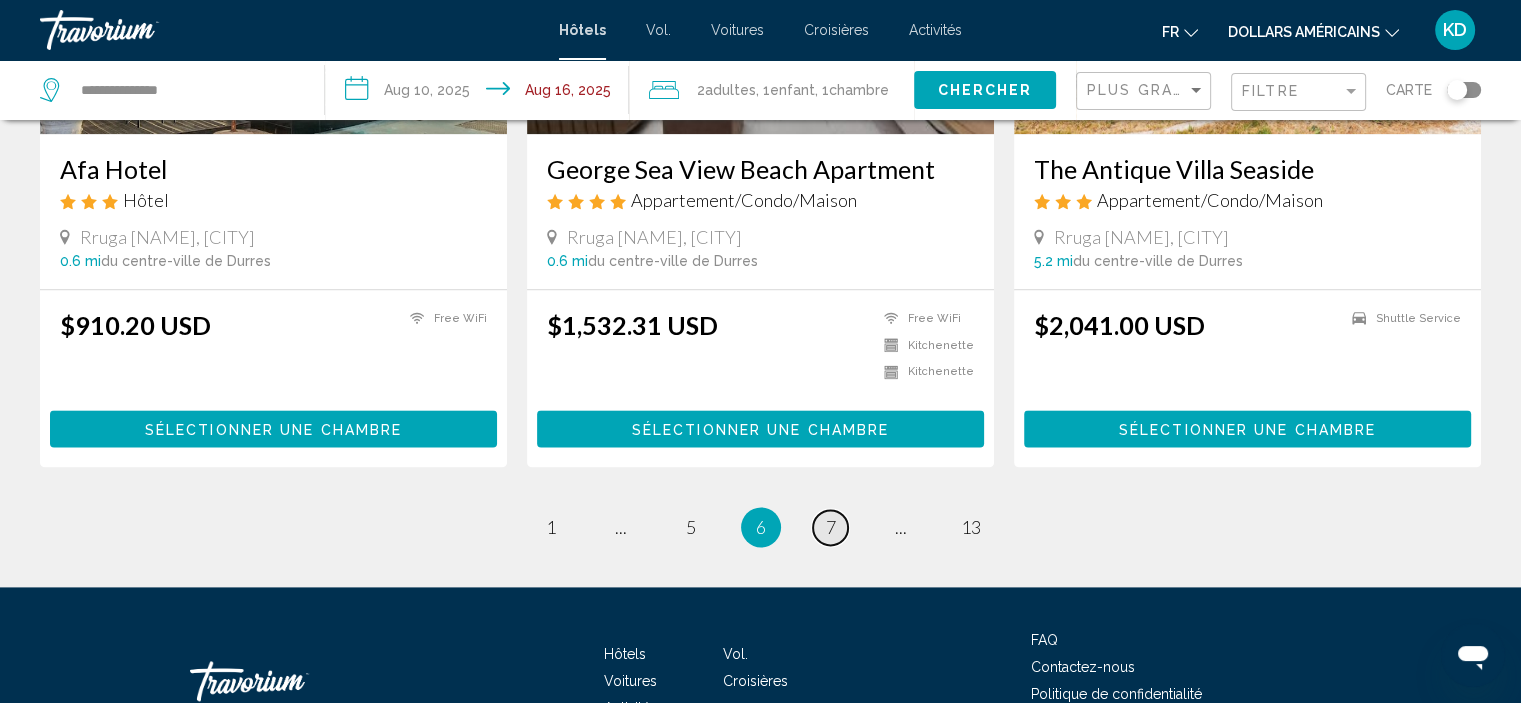 click on "page  7" at bounding box center (830, 527) 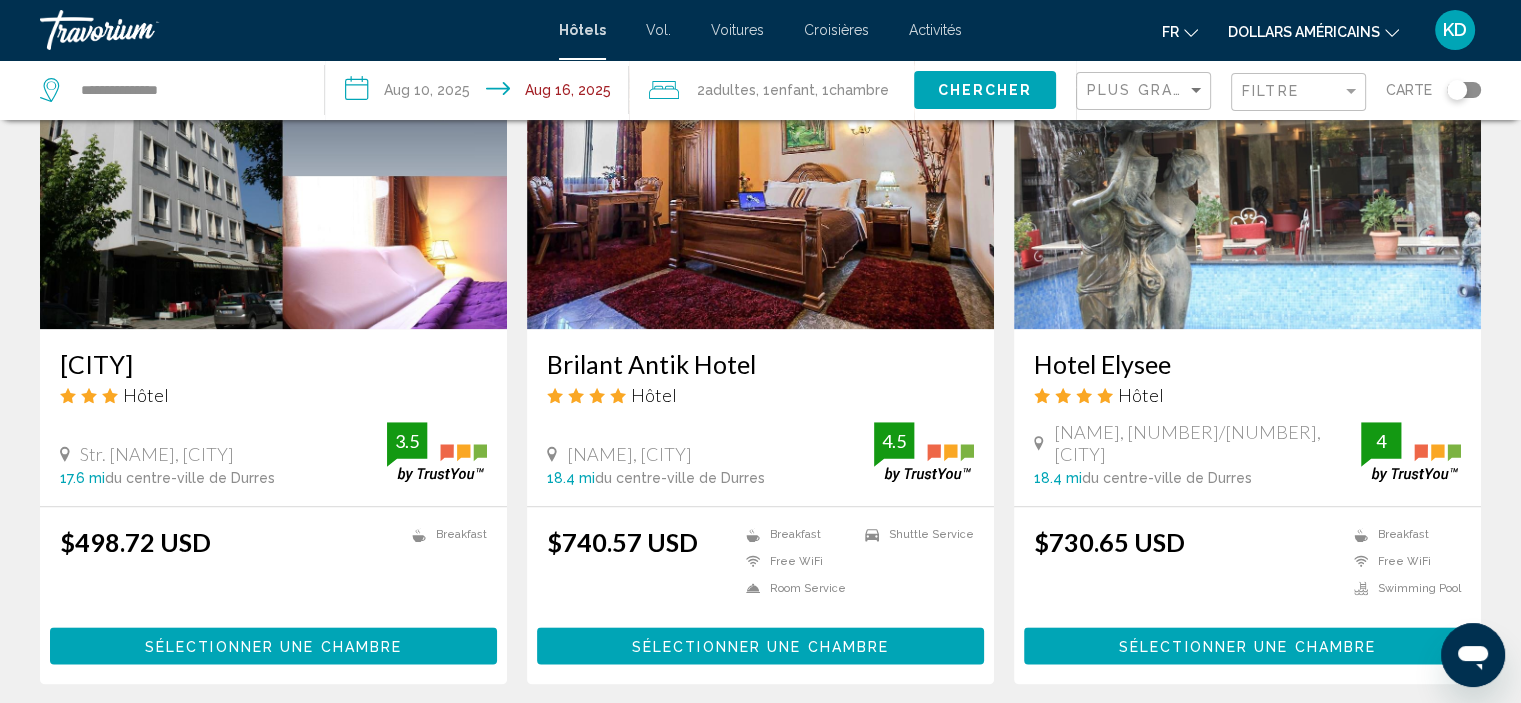 scroll, scrollTop: 2500, scrollLeft: 0, axis: vertical 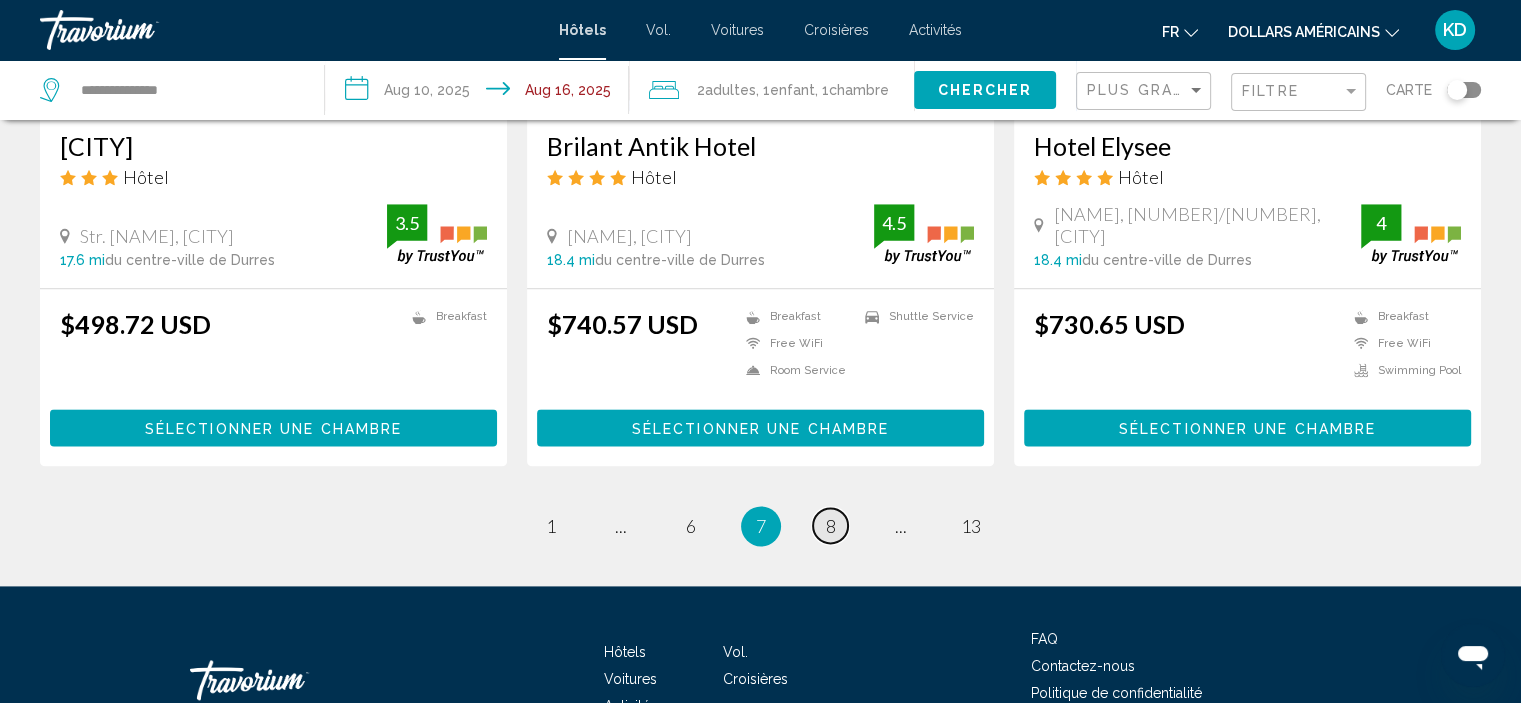 click on "page  8" at bounding box center (830, 525) 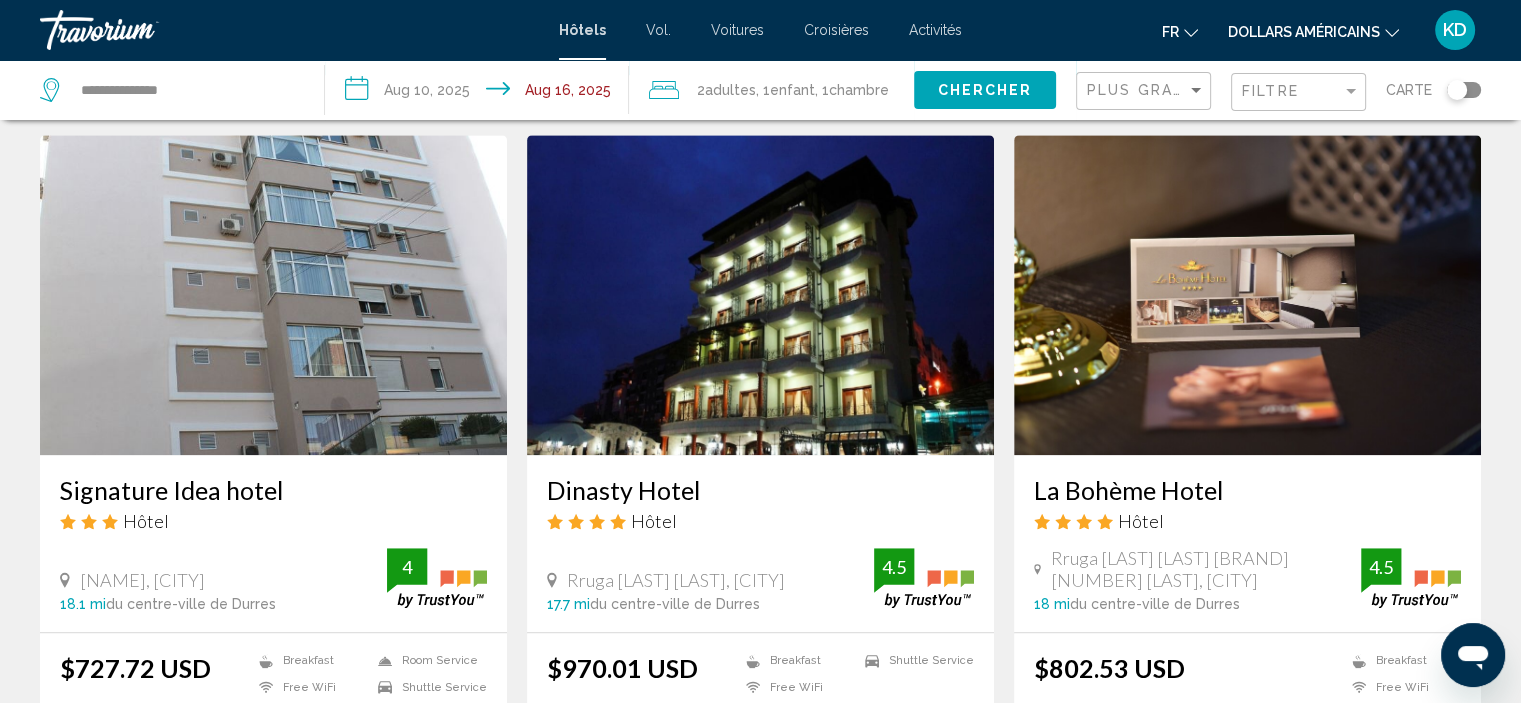 scroll, scrollTop: 2500, scrollLeft: 0, axis: vertical 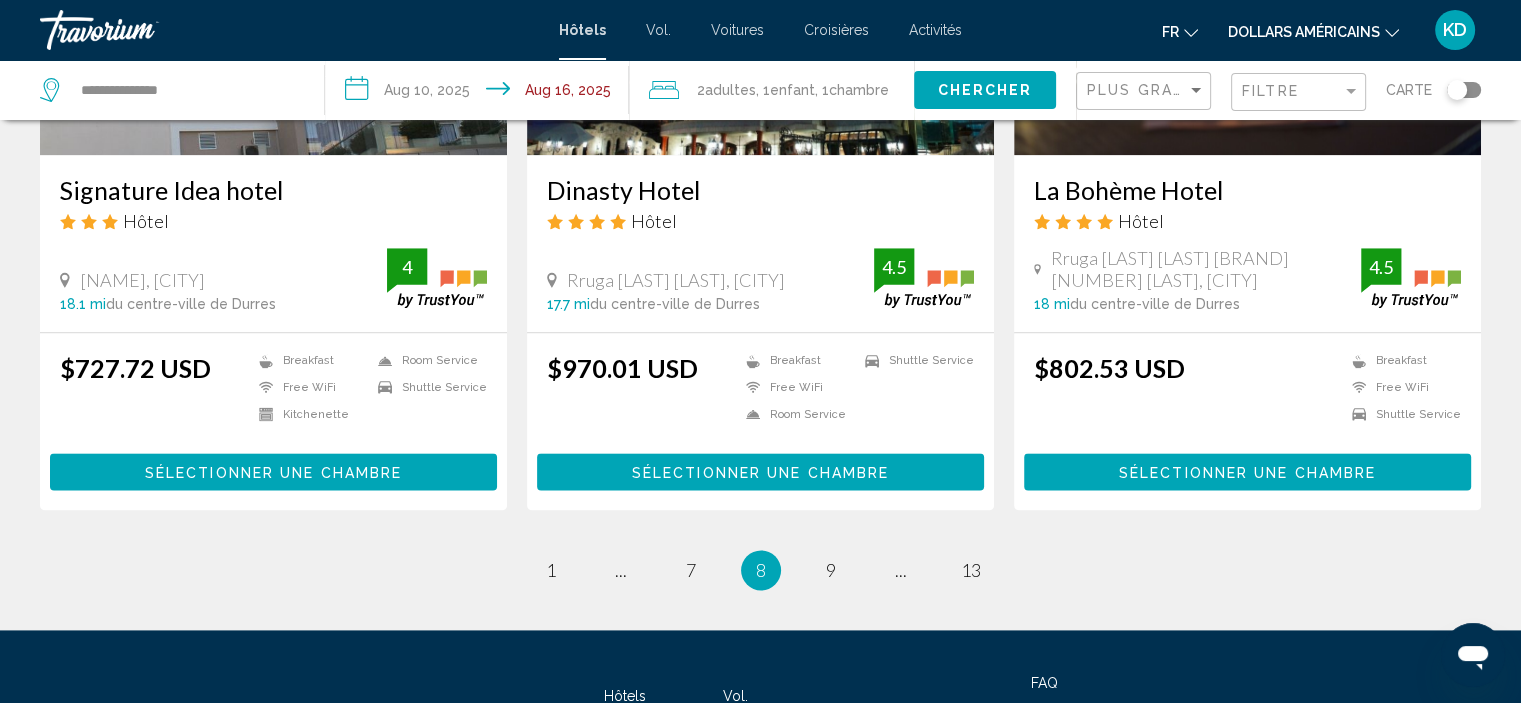 click on "page  9" at bounding box center [831, 570] 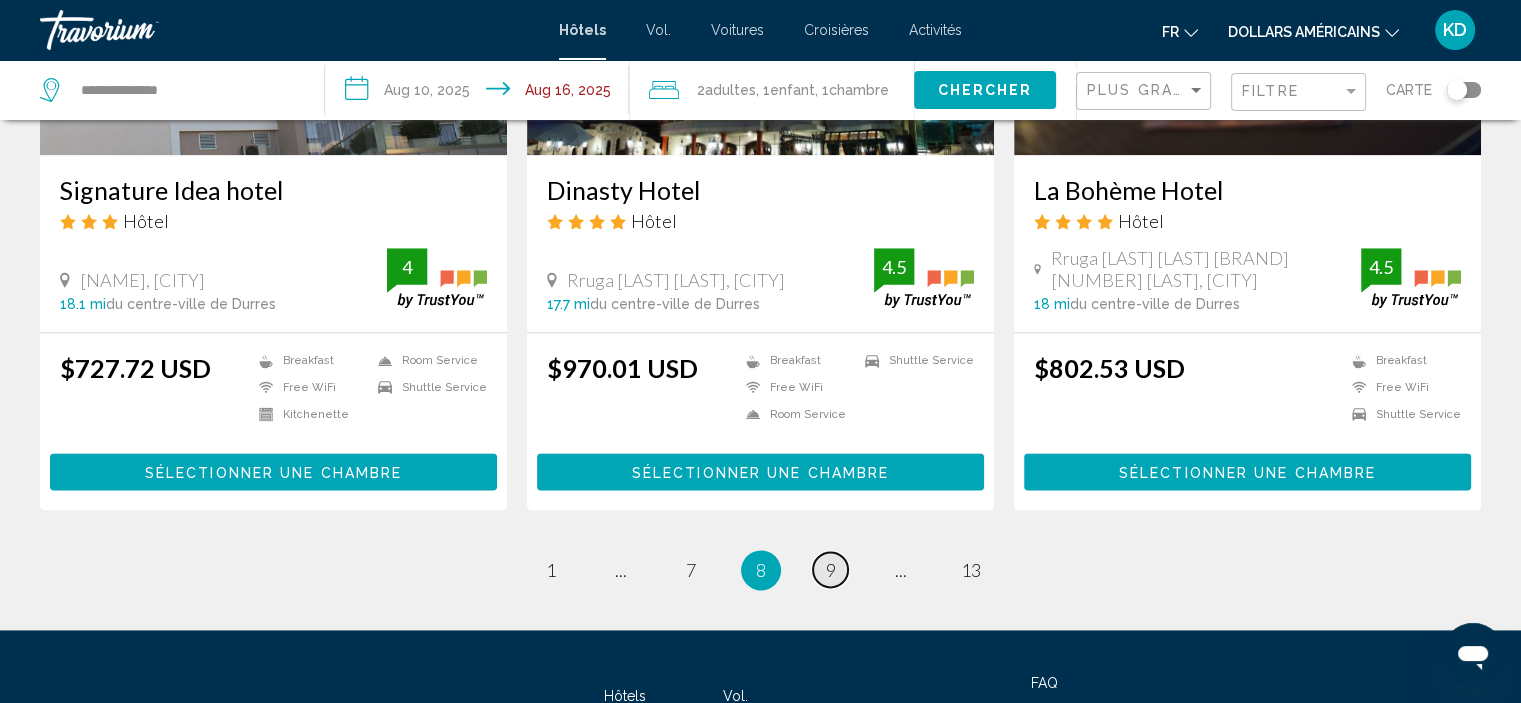 click on "9" at bounding box center [831, 570] 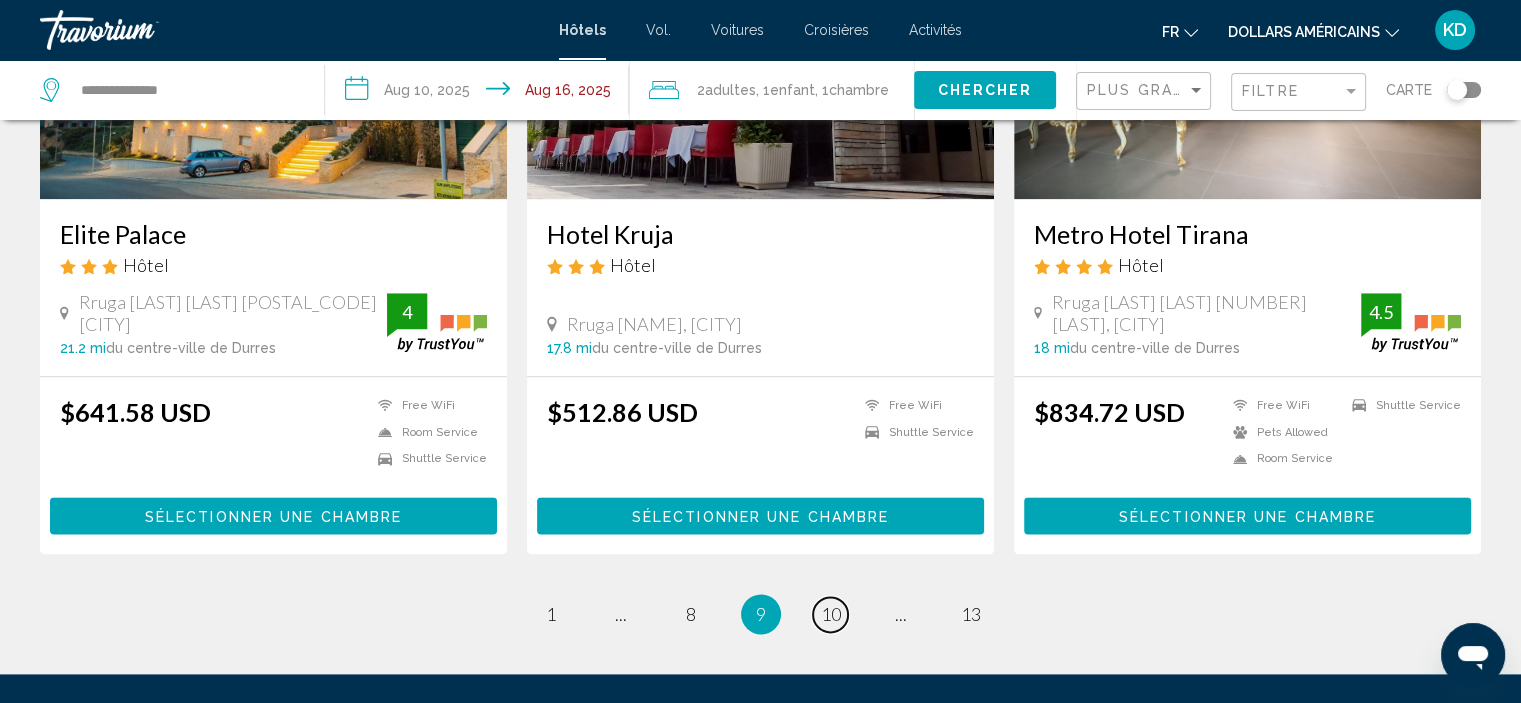 scroll, scrollTop: 2500, scrollLeft: 0, axis: vertical 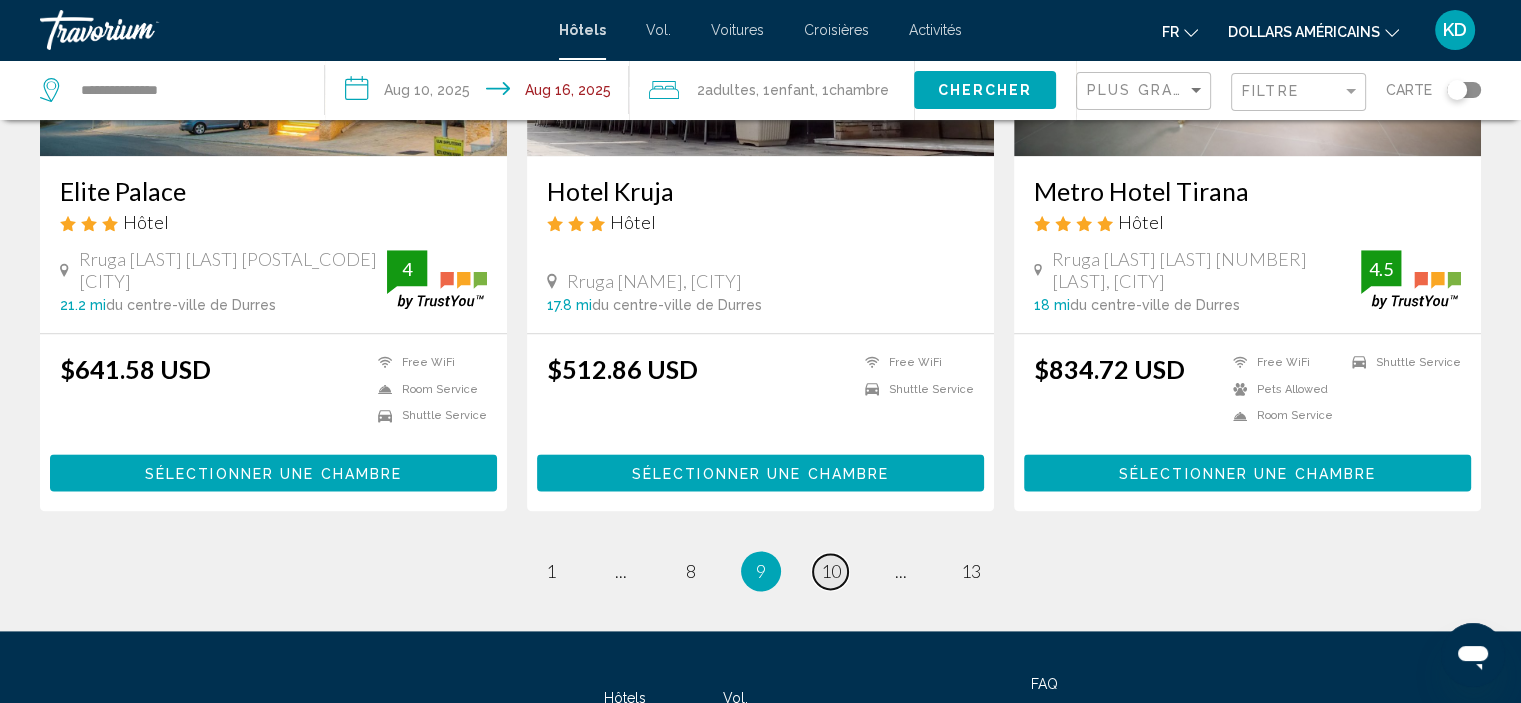 click on "10" at bounding box center (831, 571) 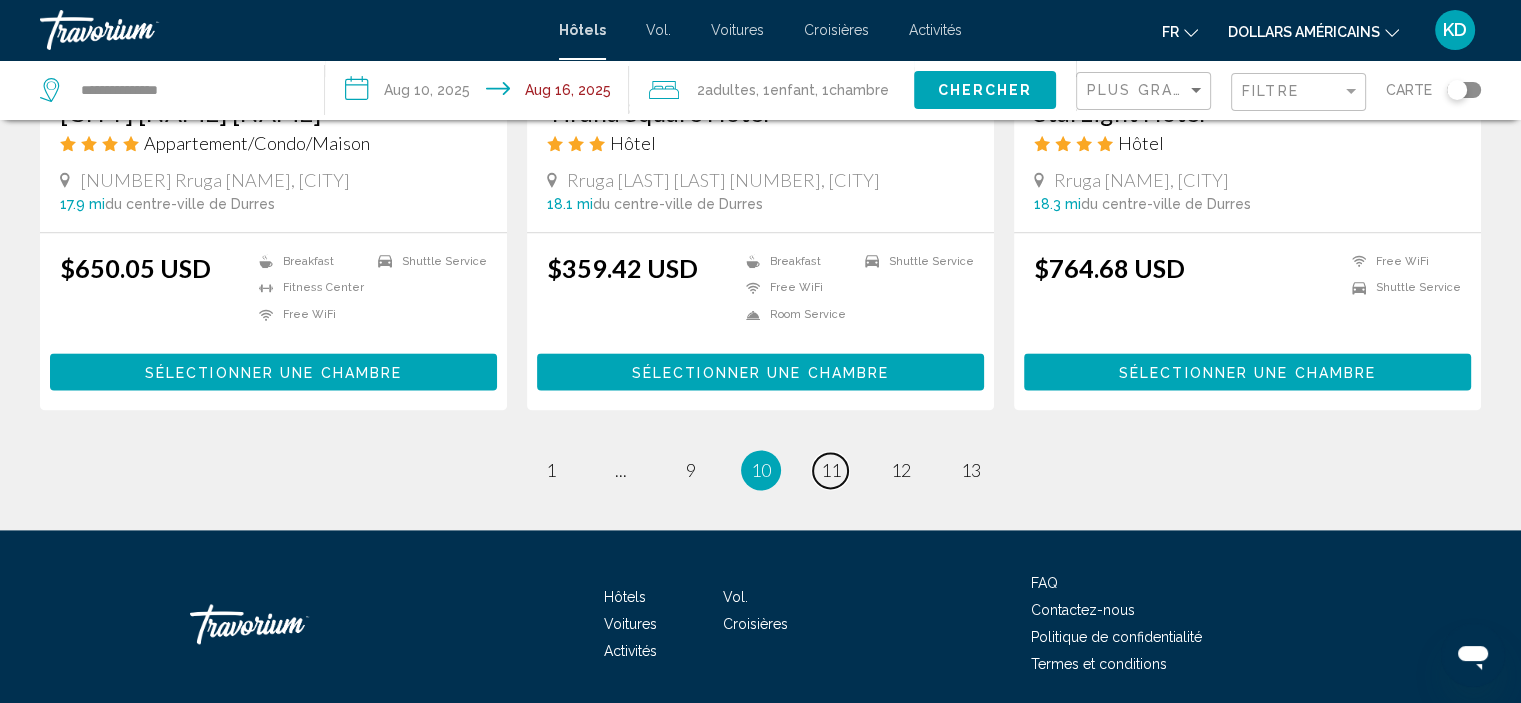 scroll, scrollTop: 2600, scrollLeft: 0, axis: vertical 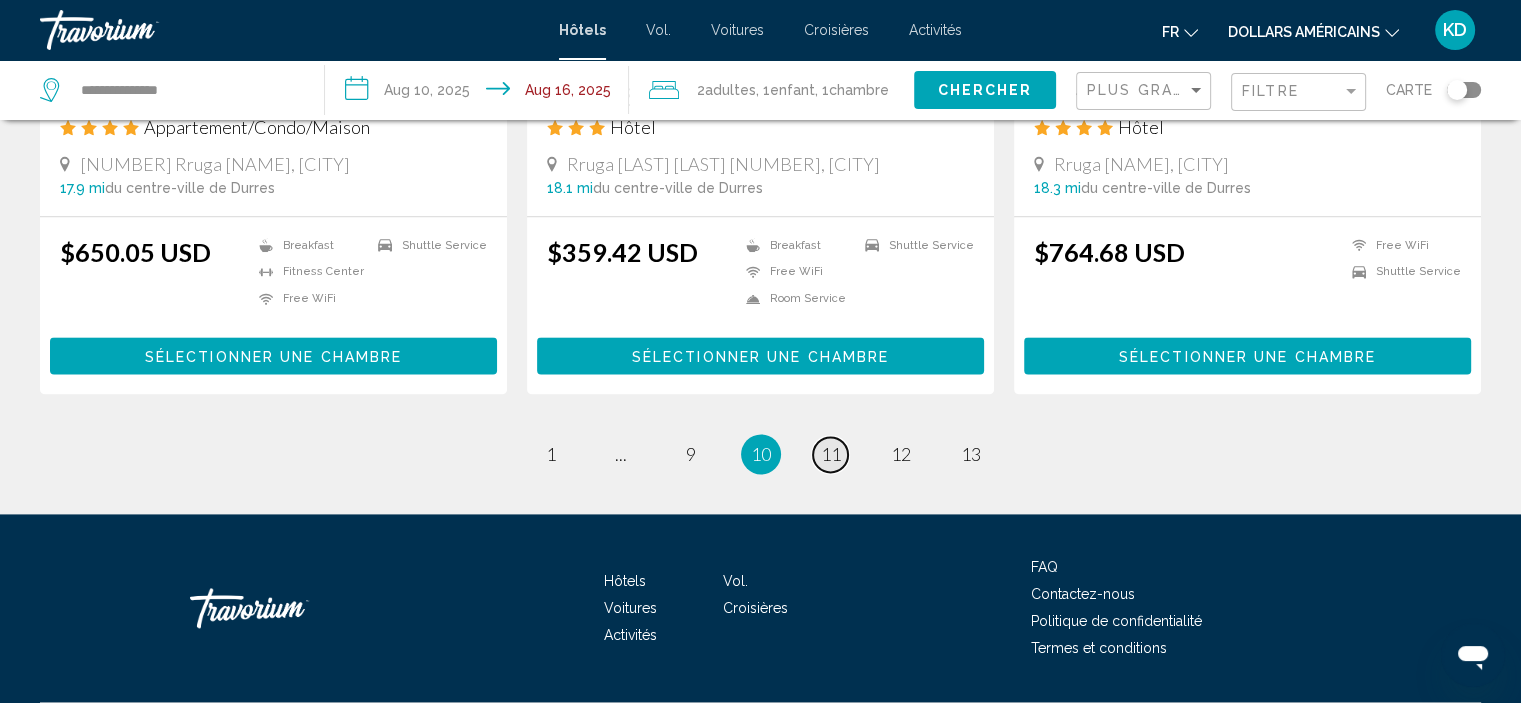 click on "11" at bounding box center (831, 454) 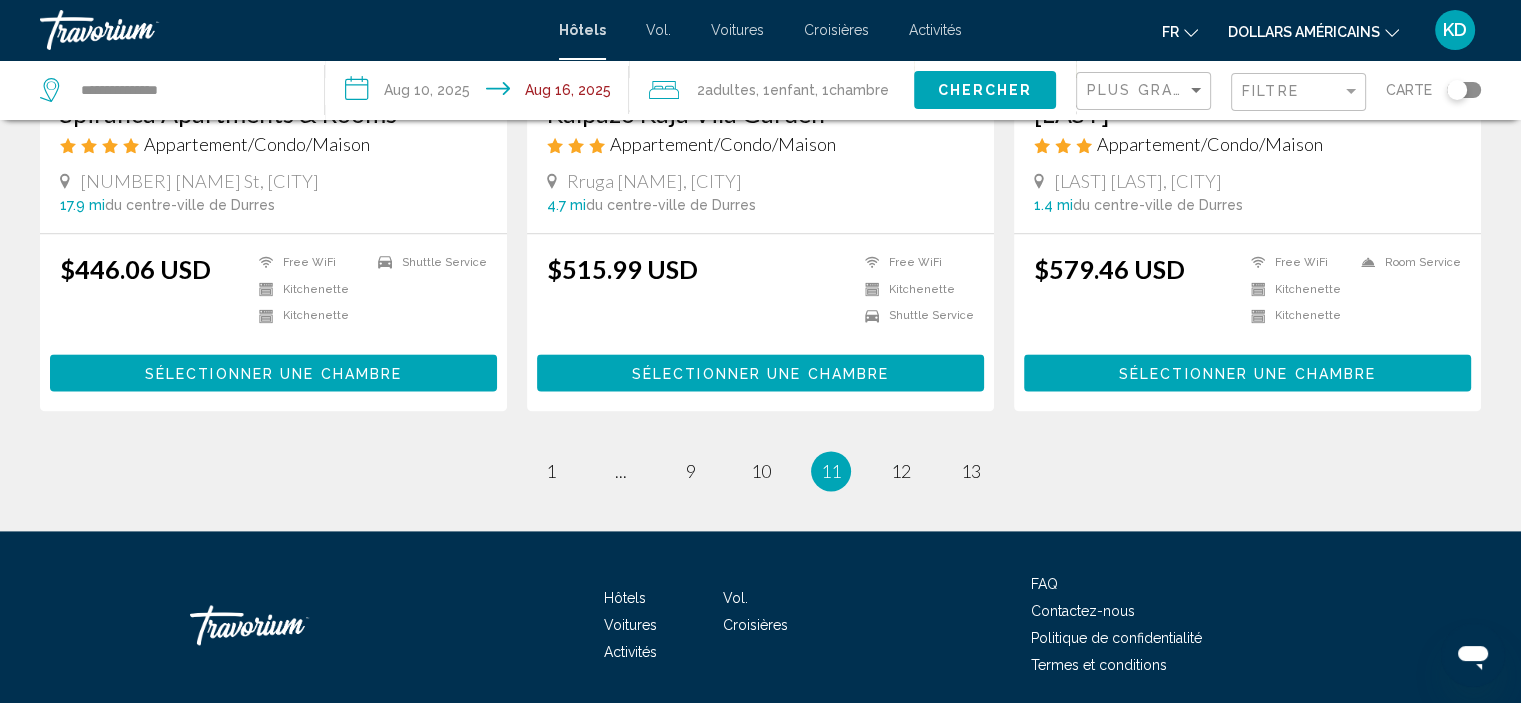 scroll, scrollTop: 2604, scrollLeft: 0, axis: vertical 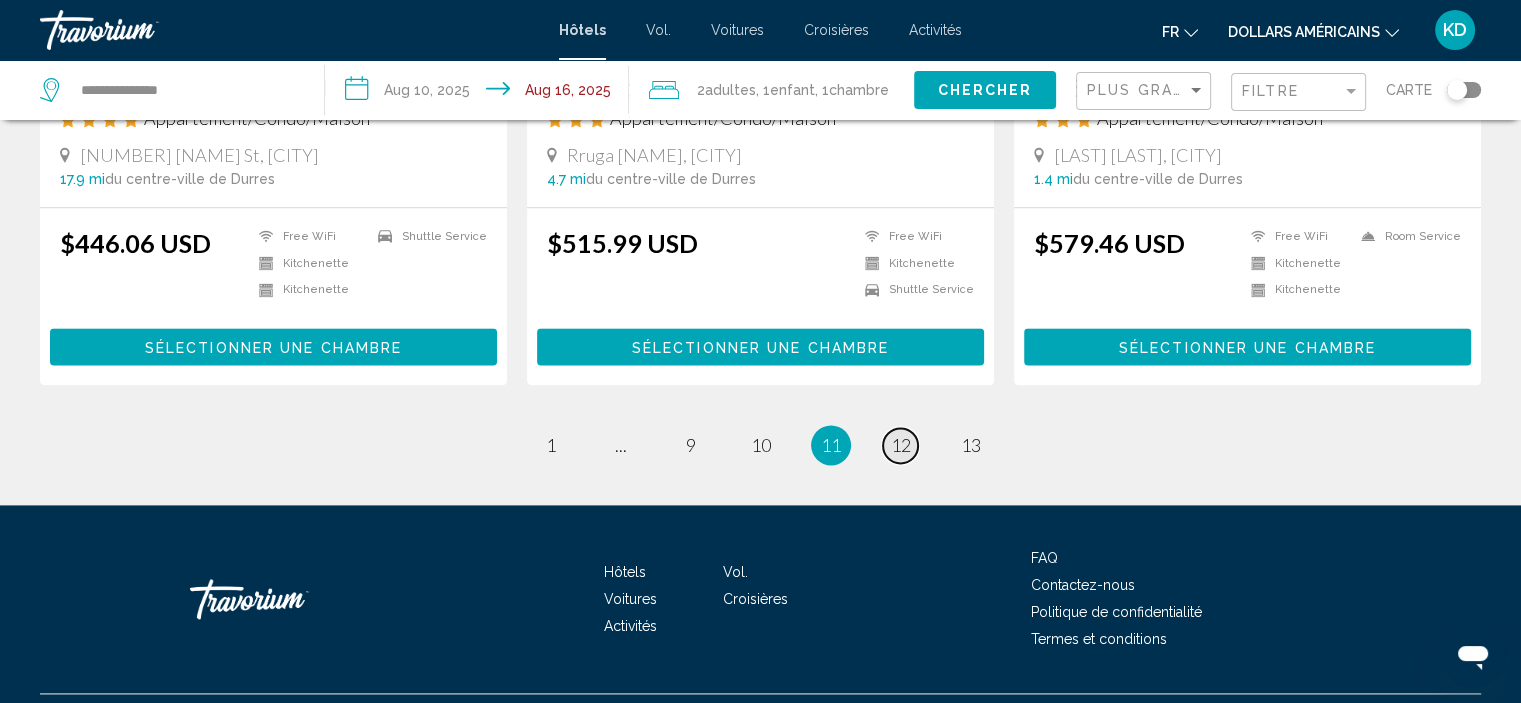 click on "12" at bounding box center (901, 445) 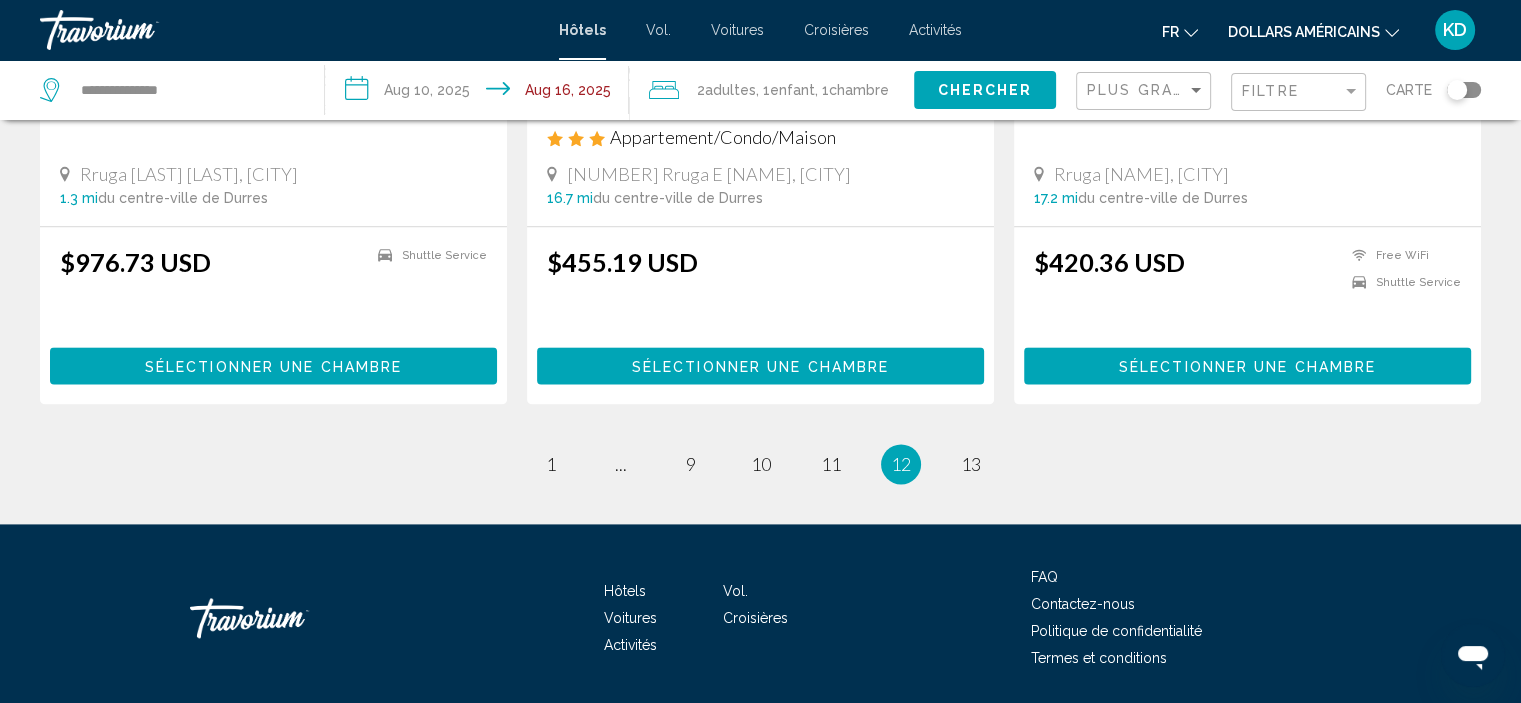 scroll, scrollTop: 2600, scrollLeft: 0, axis: vertical 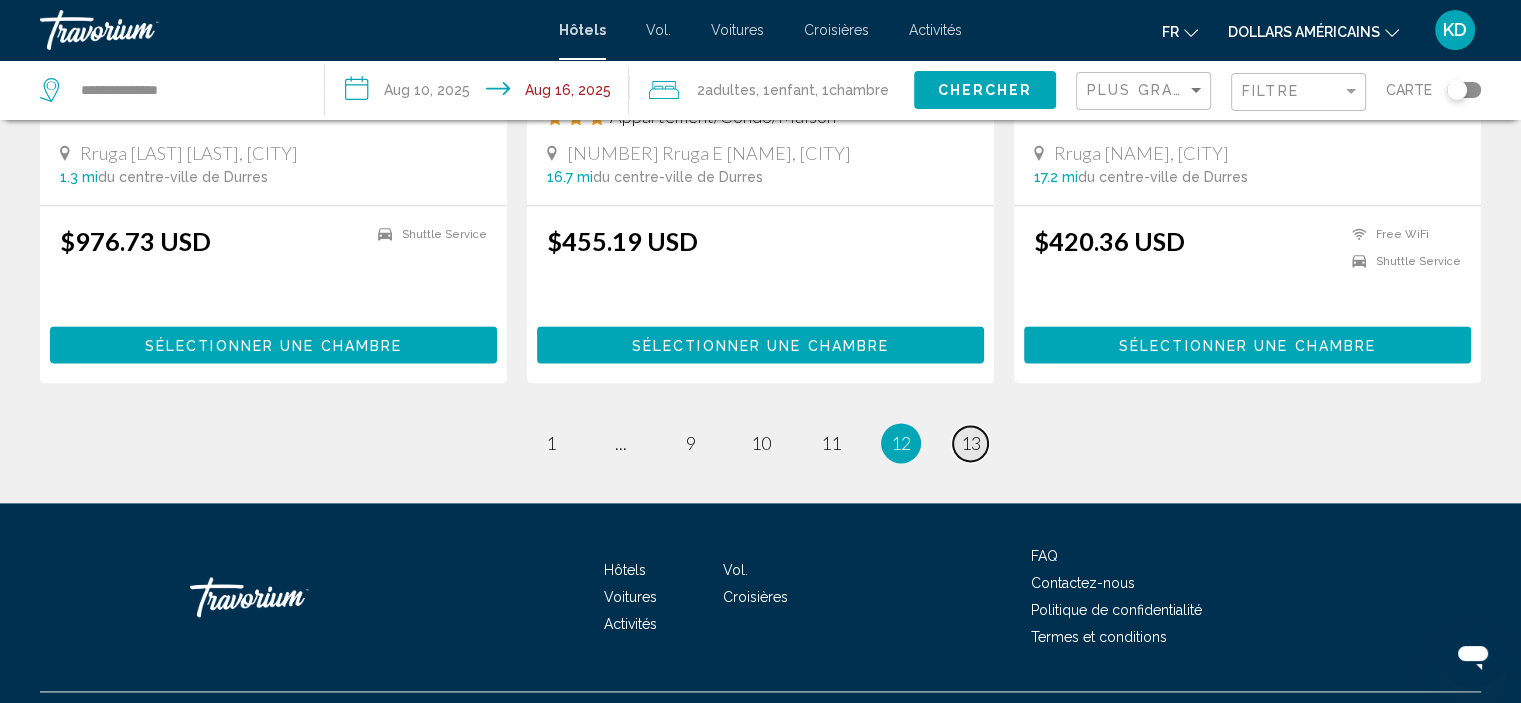 click on "13" at bounding box center [971, 443] 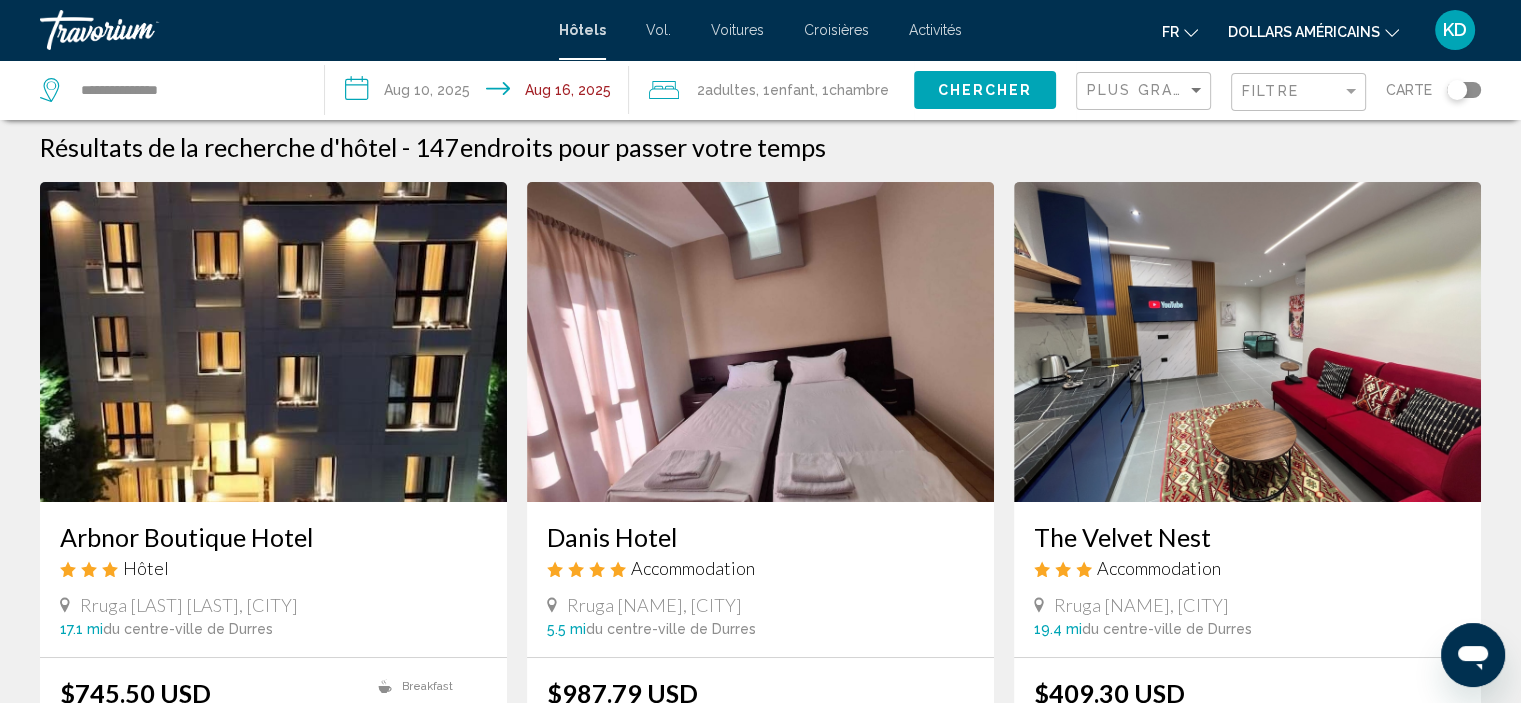 scroll, scrollTop: 0, scrollLeft: 0, axis: both 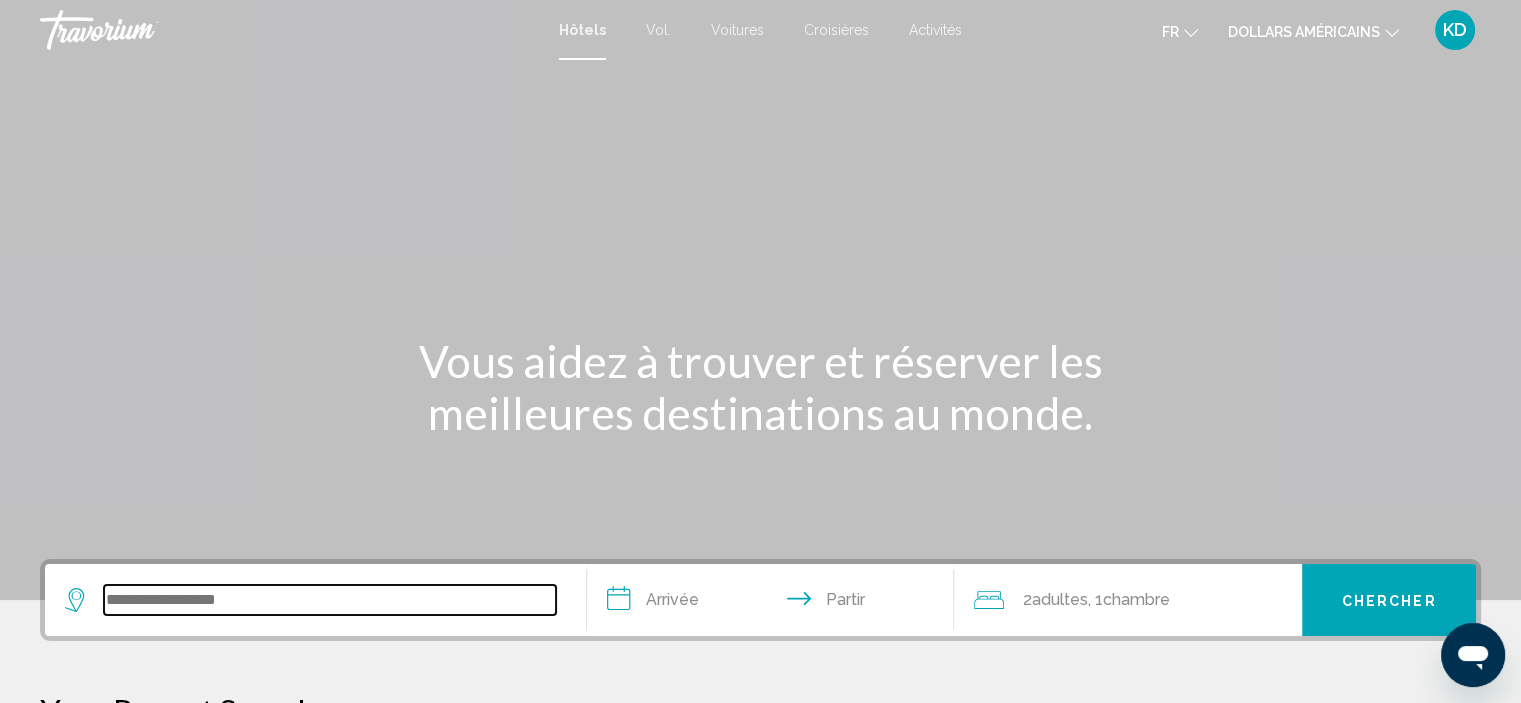 click at bounding box center (330, 600) 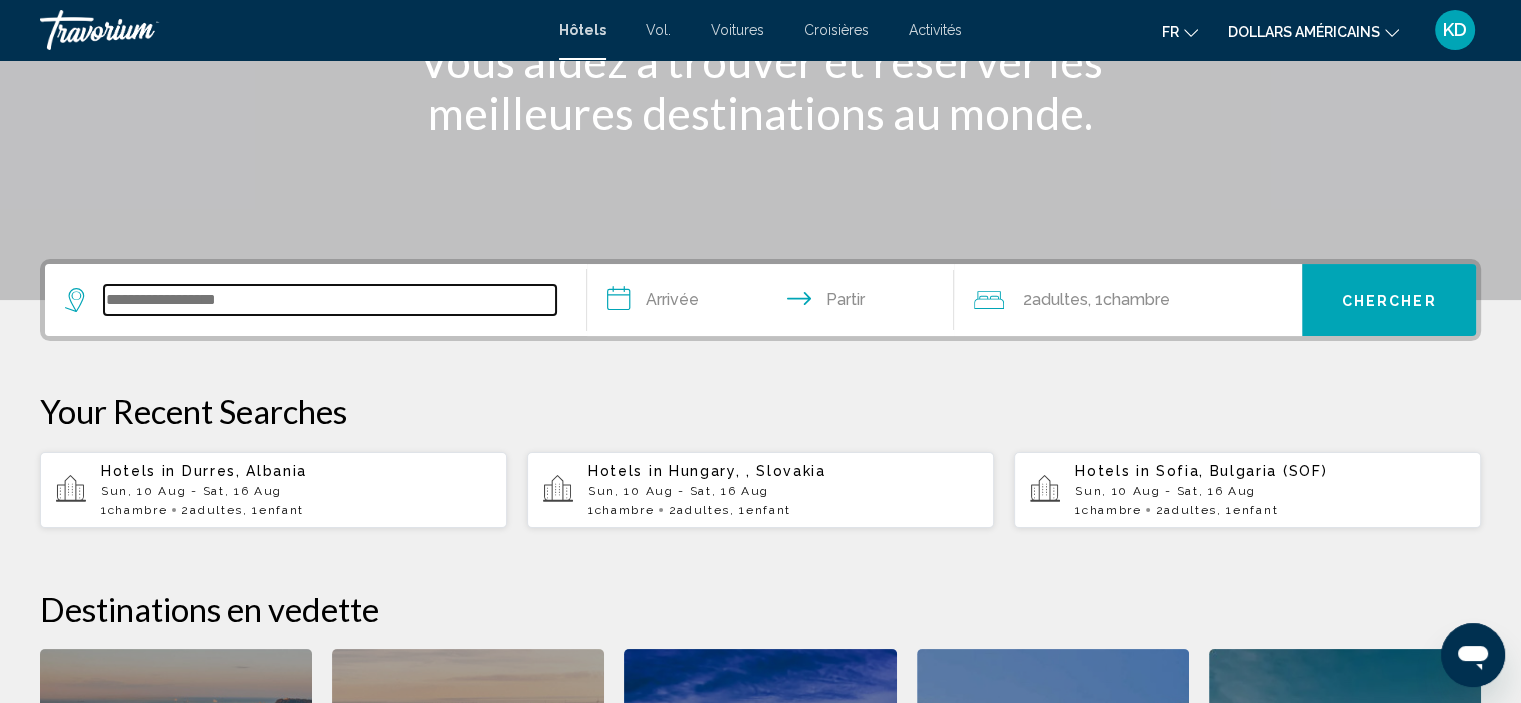scroll, scrollTop: 493, scrollLeft: 0, axis: vertical 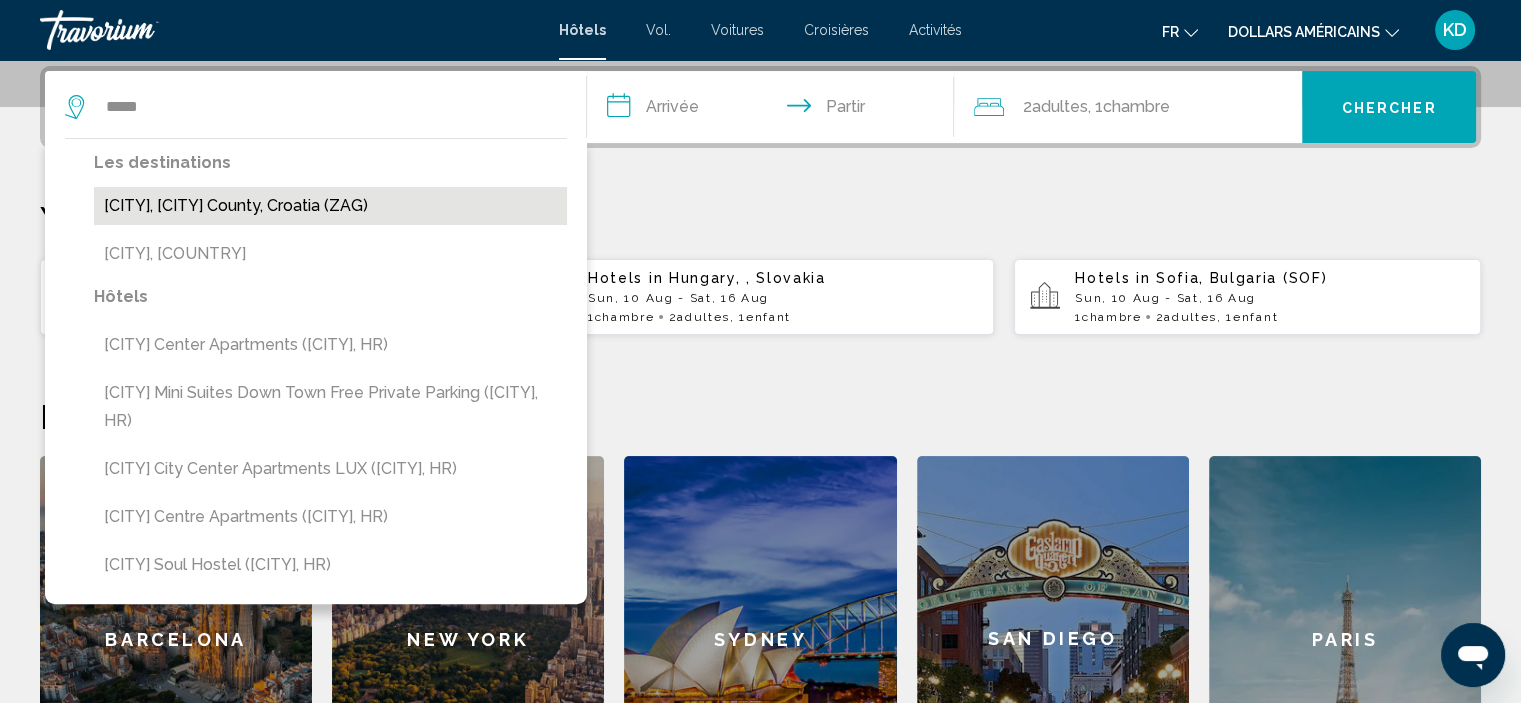 click on "[CITY], [CITY] County, Croatia (ZAG)" at bounding box center [330, 206] 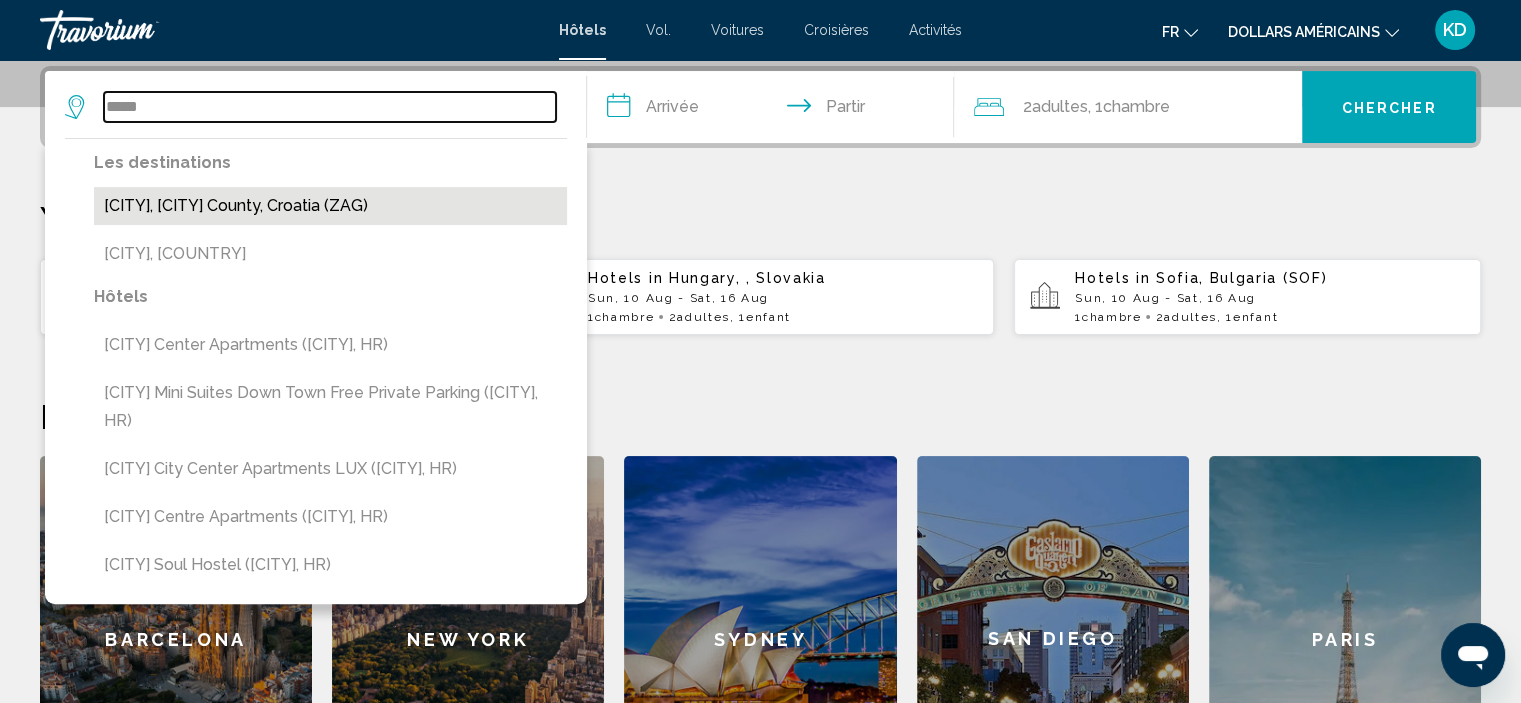 type on "**********" 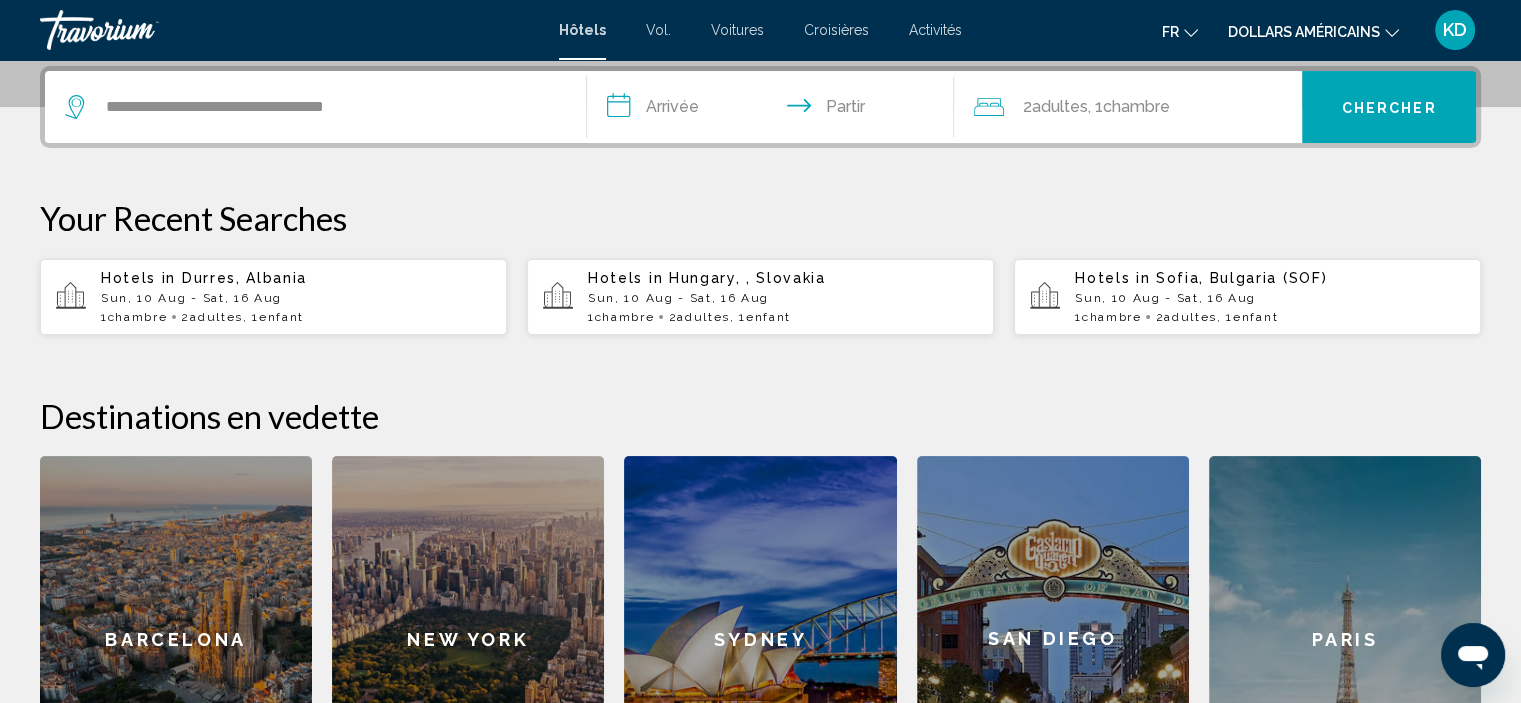click on "**********" at bounding box center [775, 110] 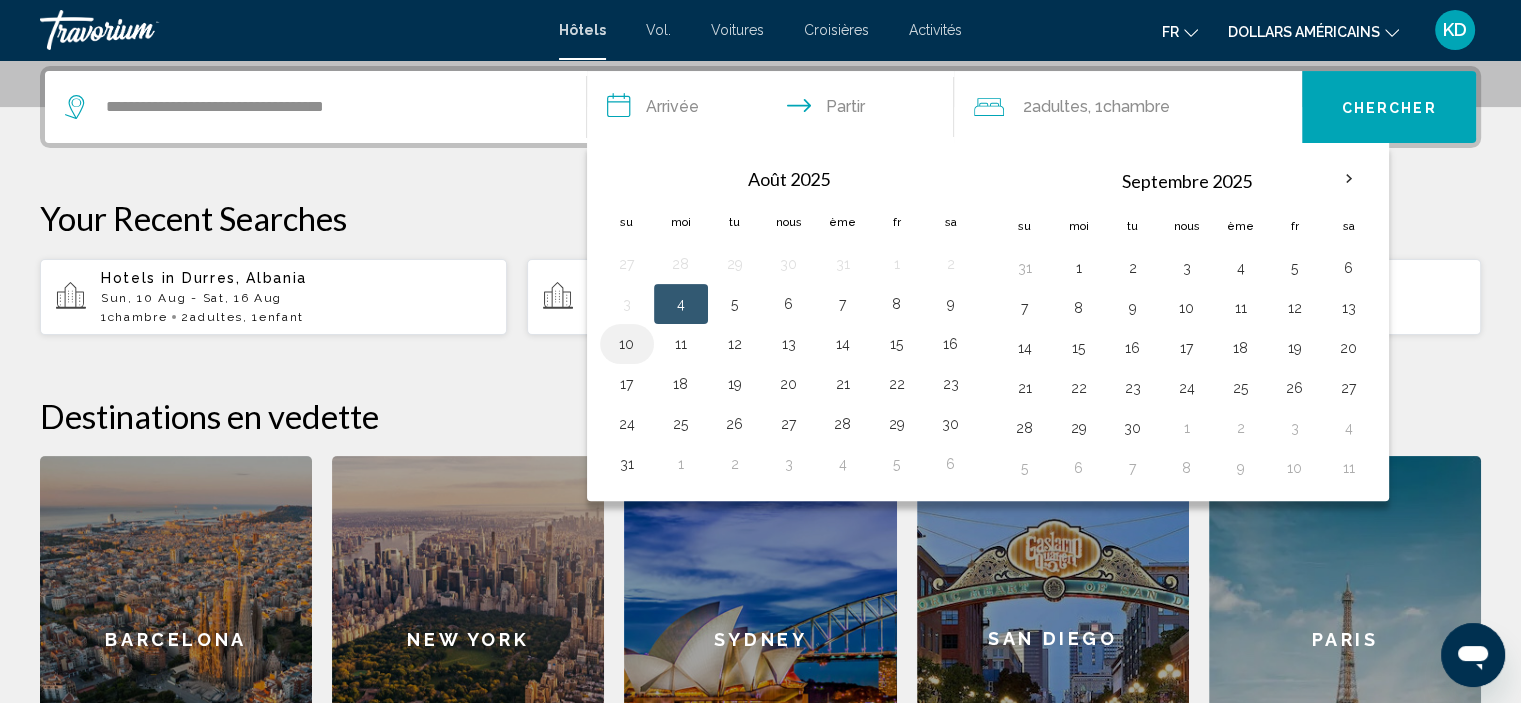 click on "10" at bounding box center [627, 344] 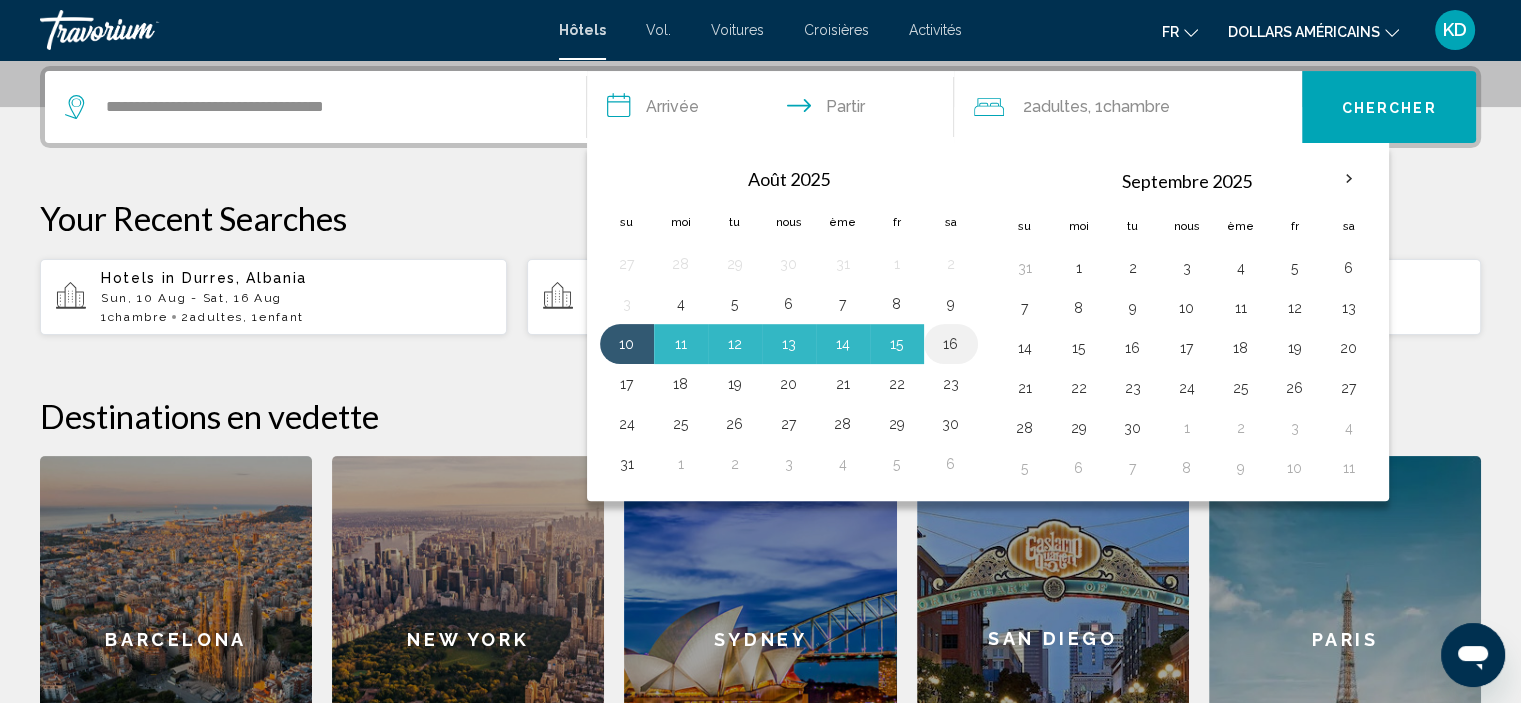 click on "16" at bounding box center (951, 344) 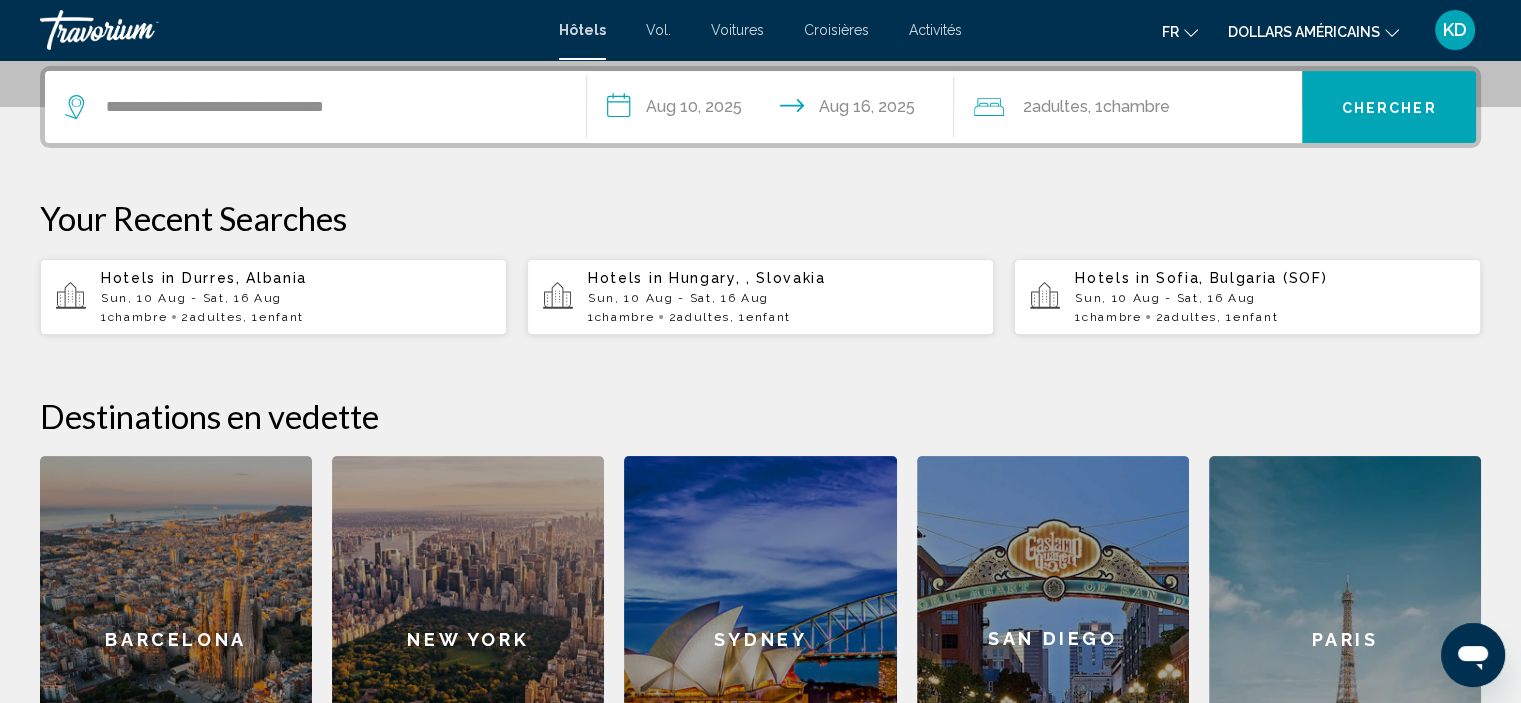 click on "Chambre" 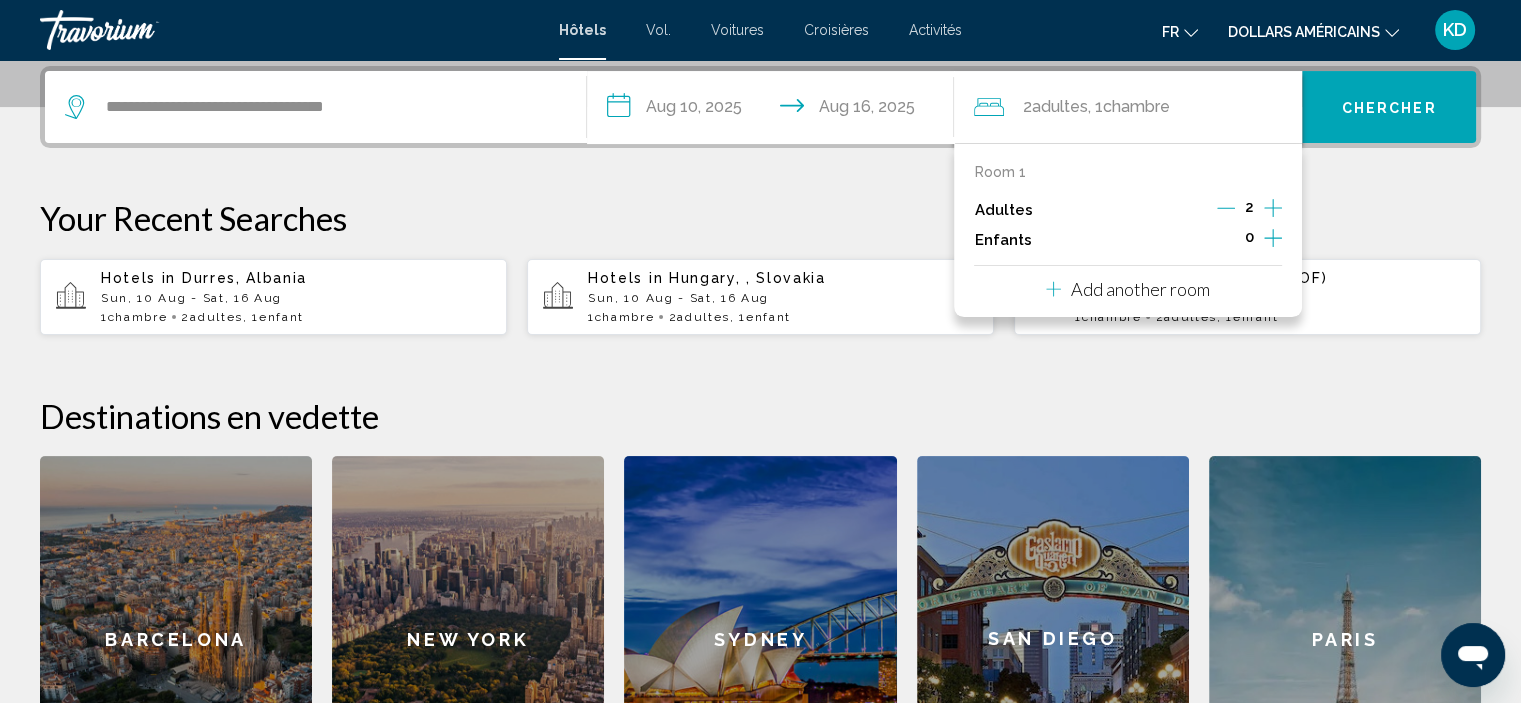 click 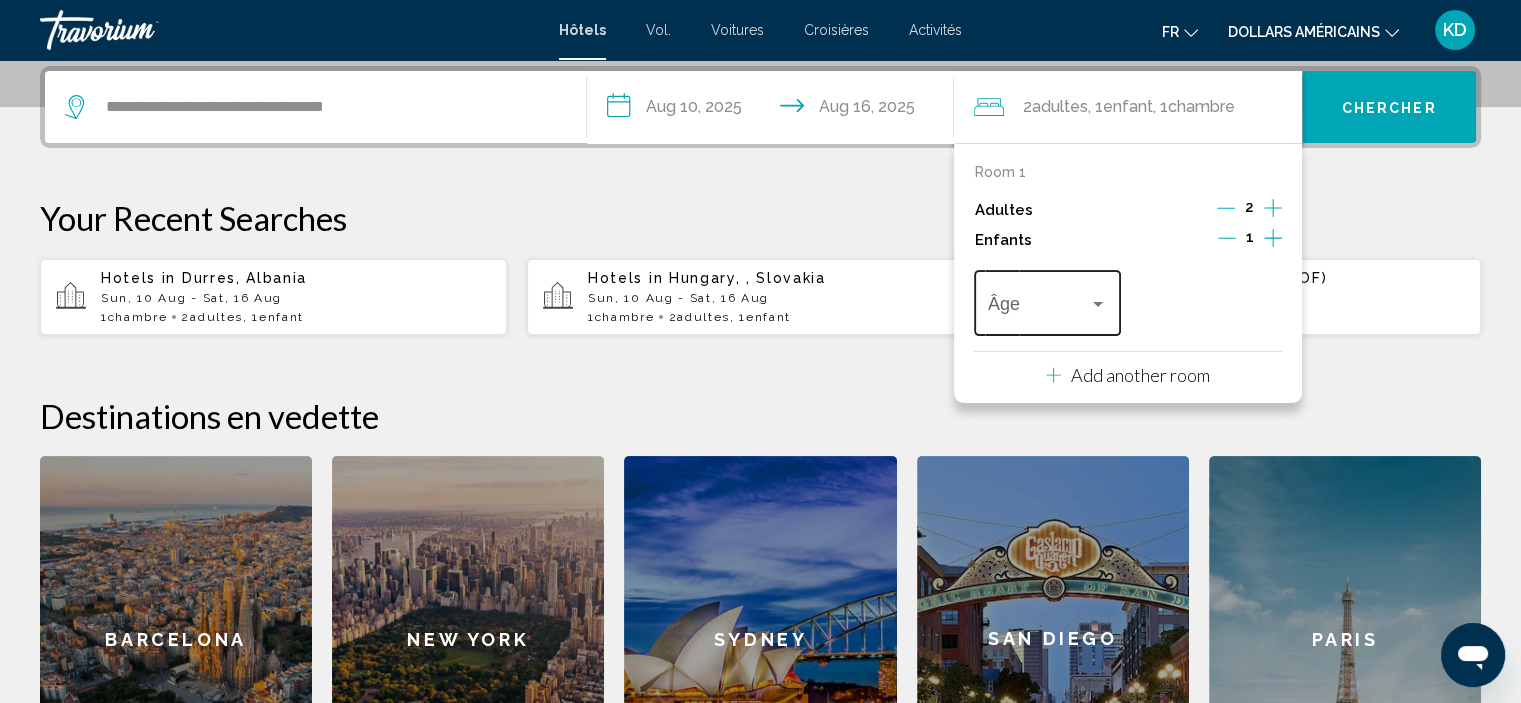 click at bounding box center [1098, 304] 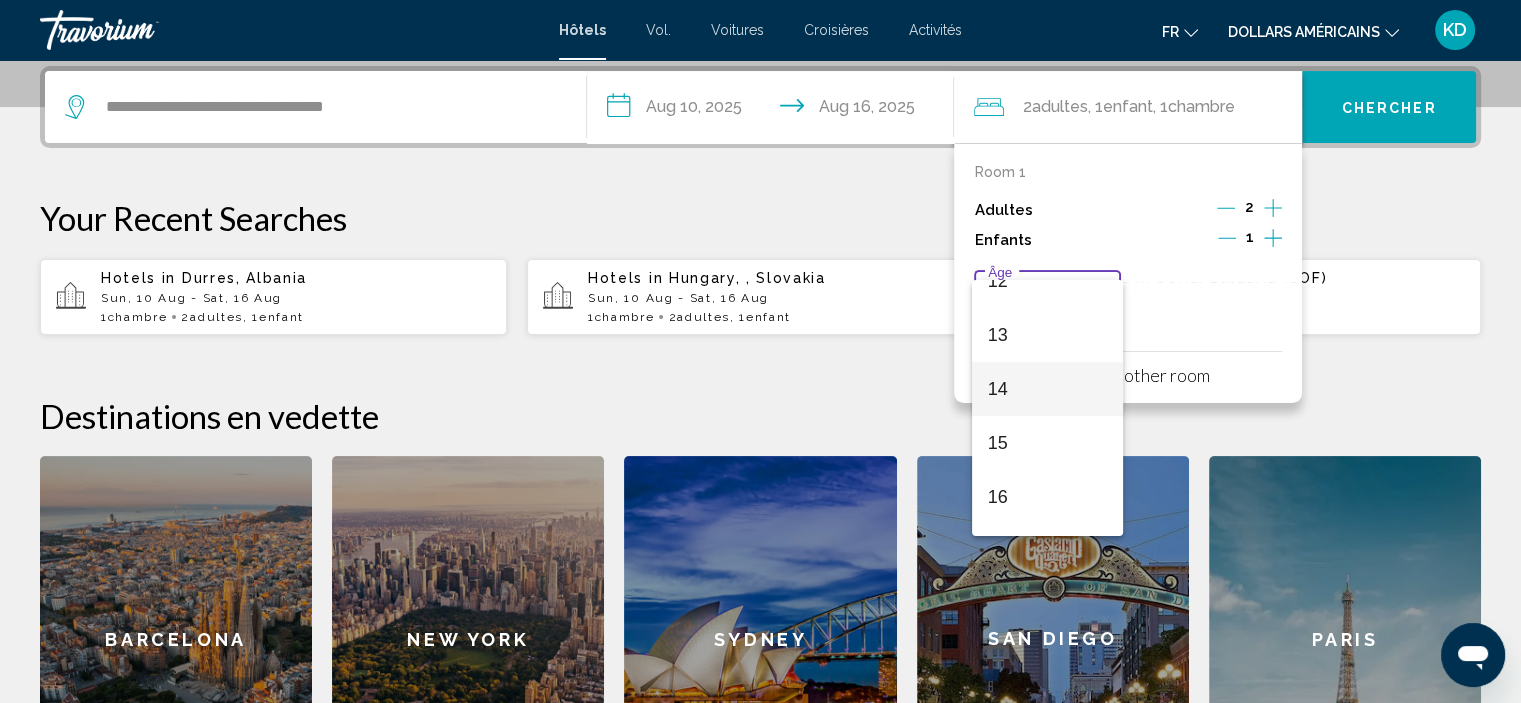 scroll, scrollTop: 642, scrollLeft: 0, axis: vertical 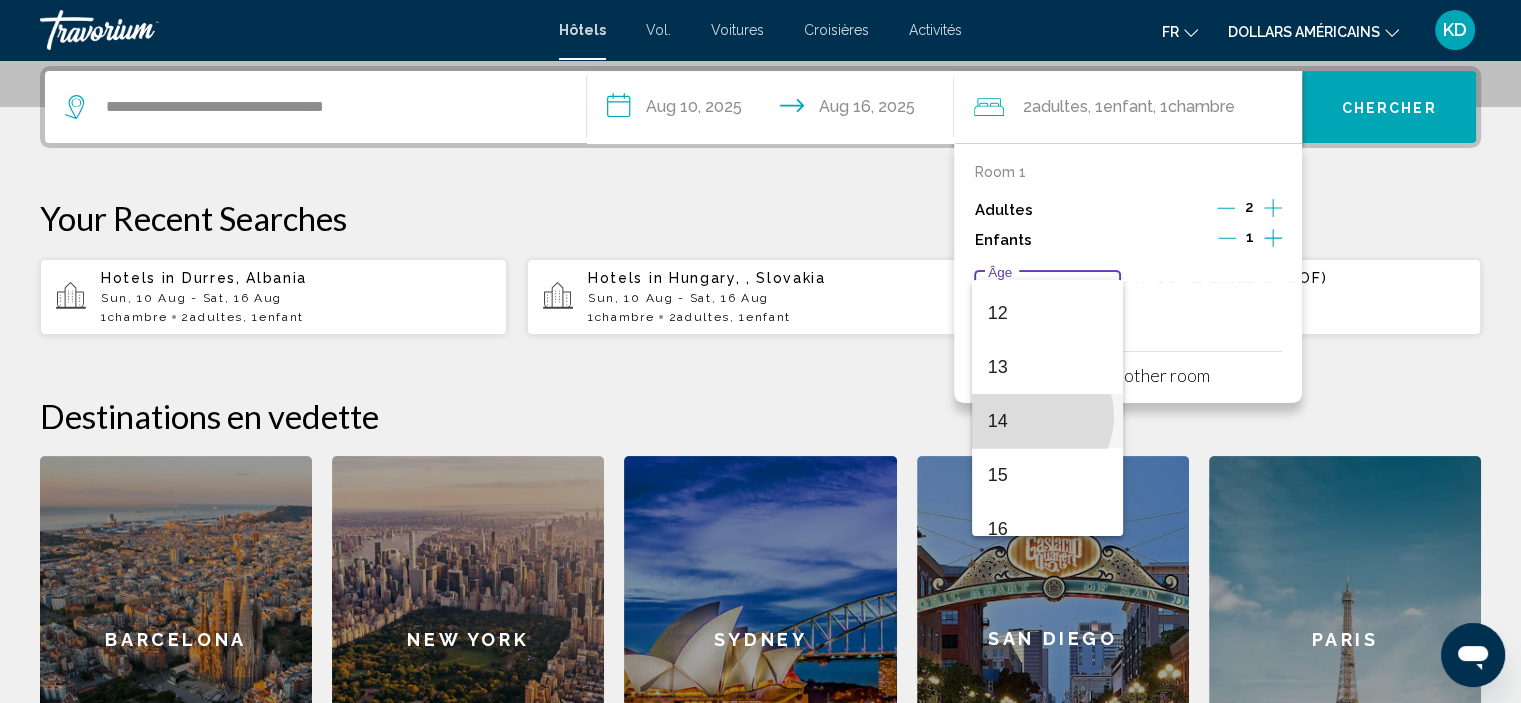 drag, startPoint x: 1027, startPoint y: 416, endPoint x: 1131, endPoint y: 385, distance: 108.52189 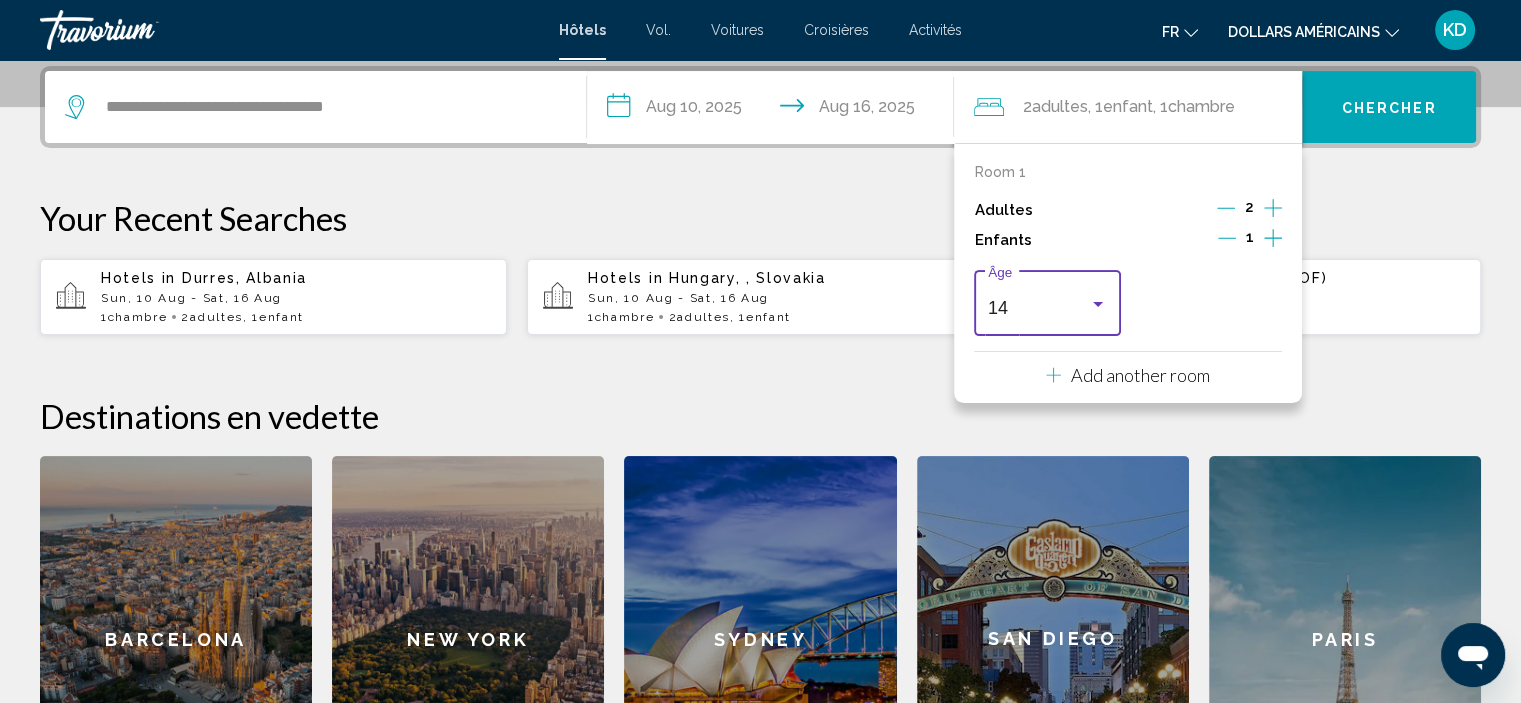 click at bounding box center (1098, 304) 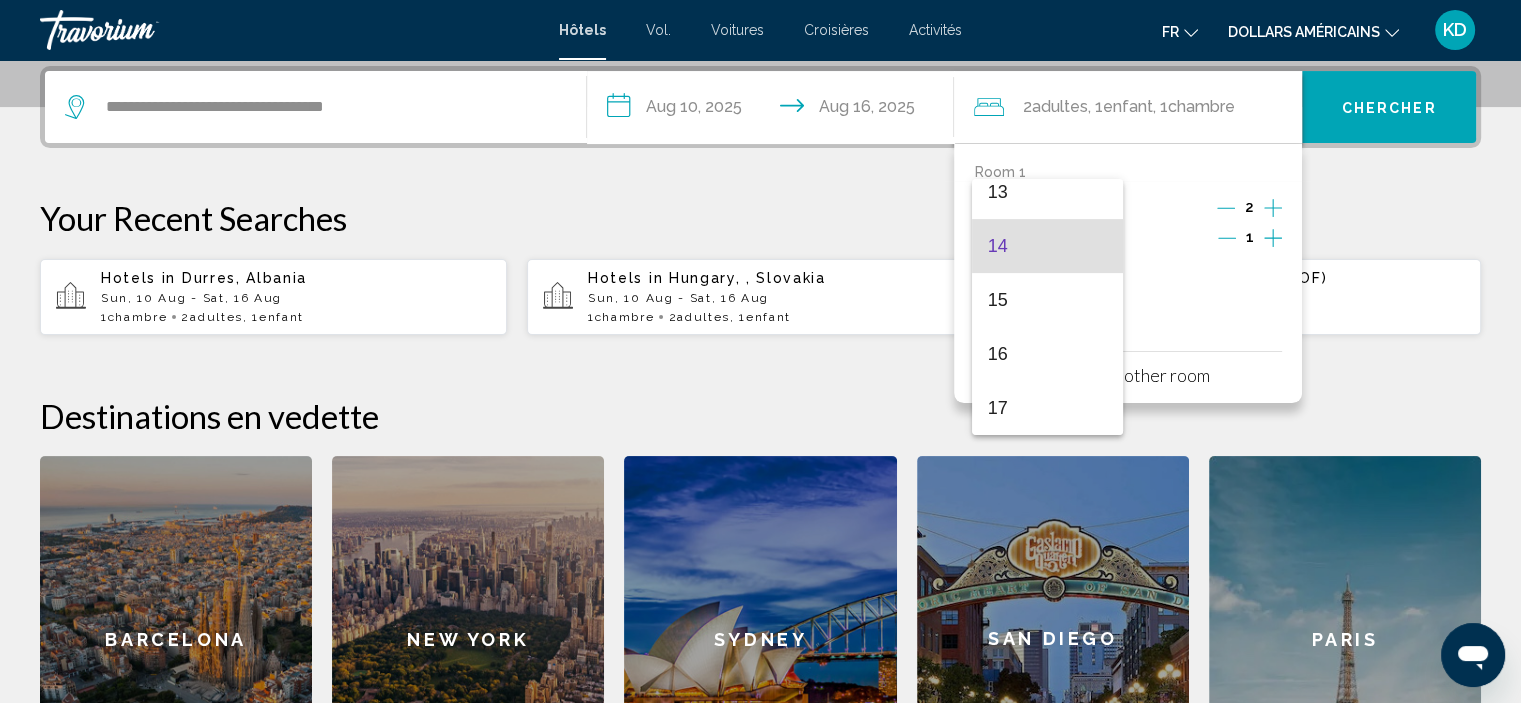 scroll, scrollTop: 567, scrollLeft: 0, axis: vertical 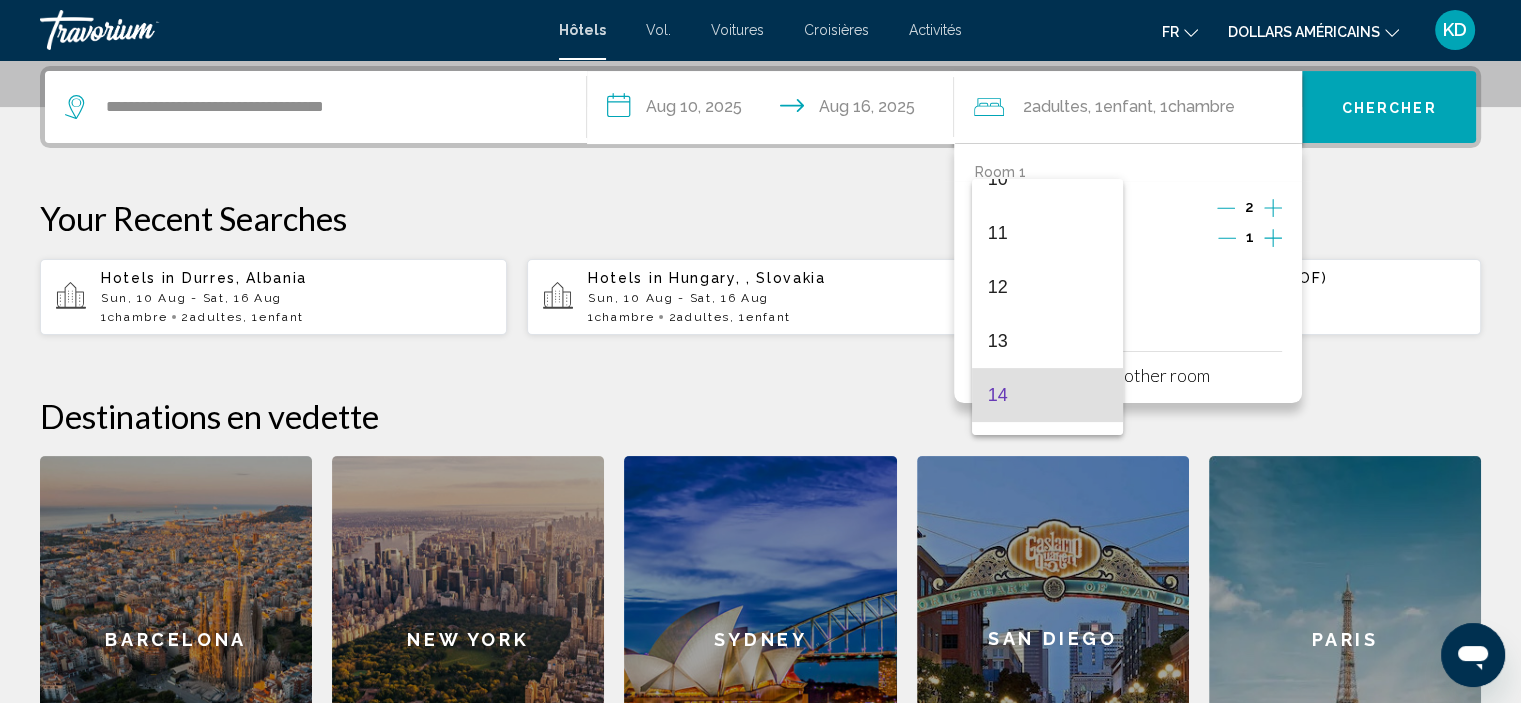 click at bounding box center (760, 351) 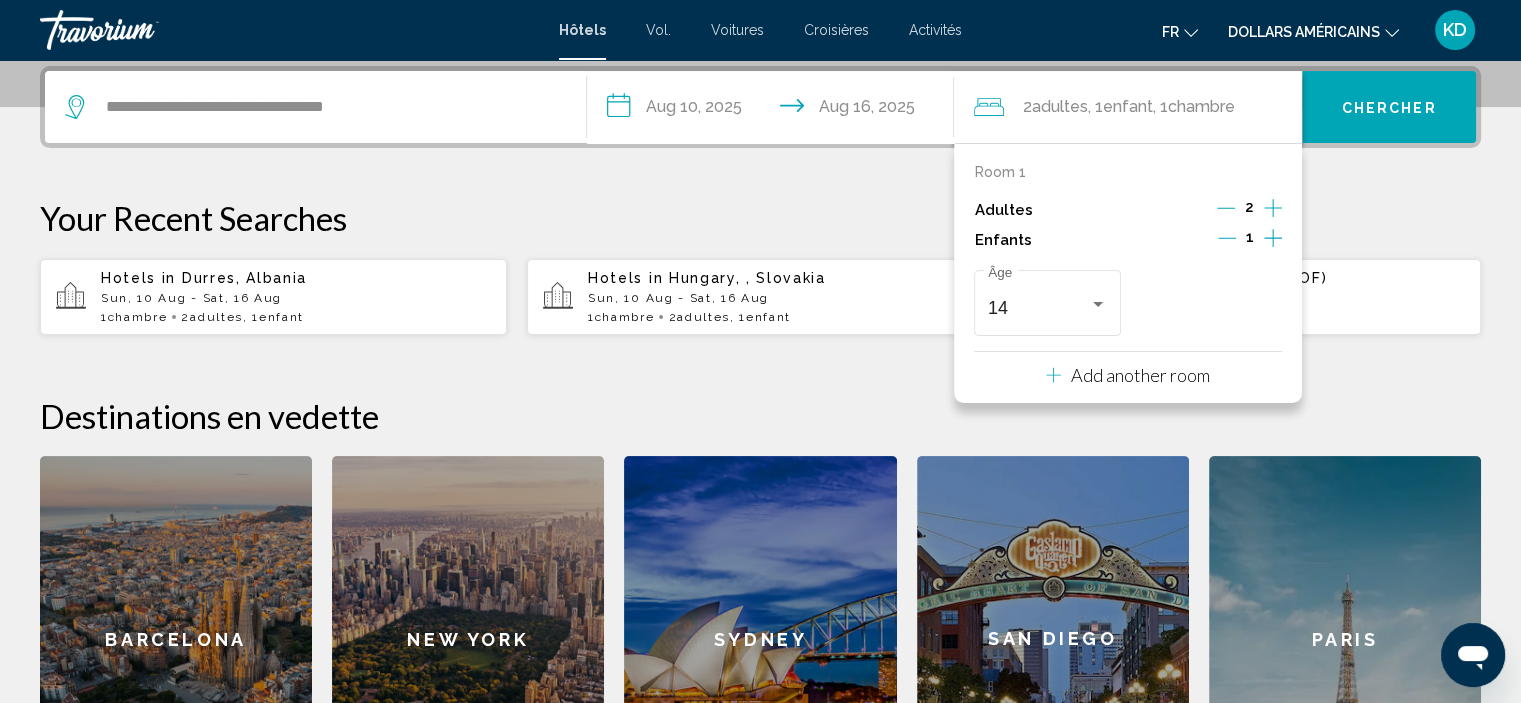 click on "Chercher" at bounding box center (1389, 108) 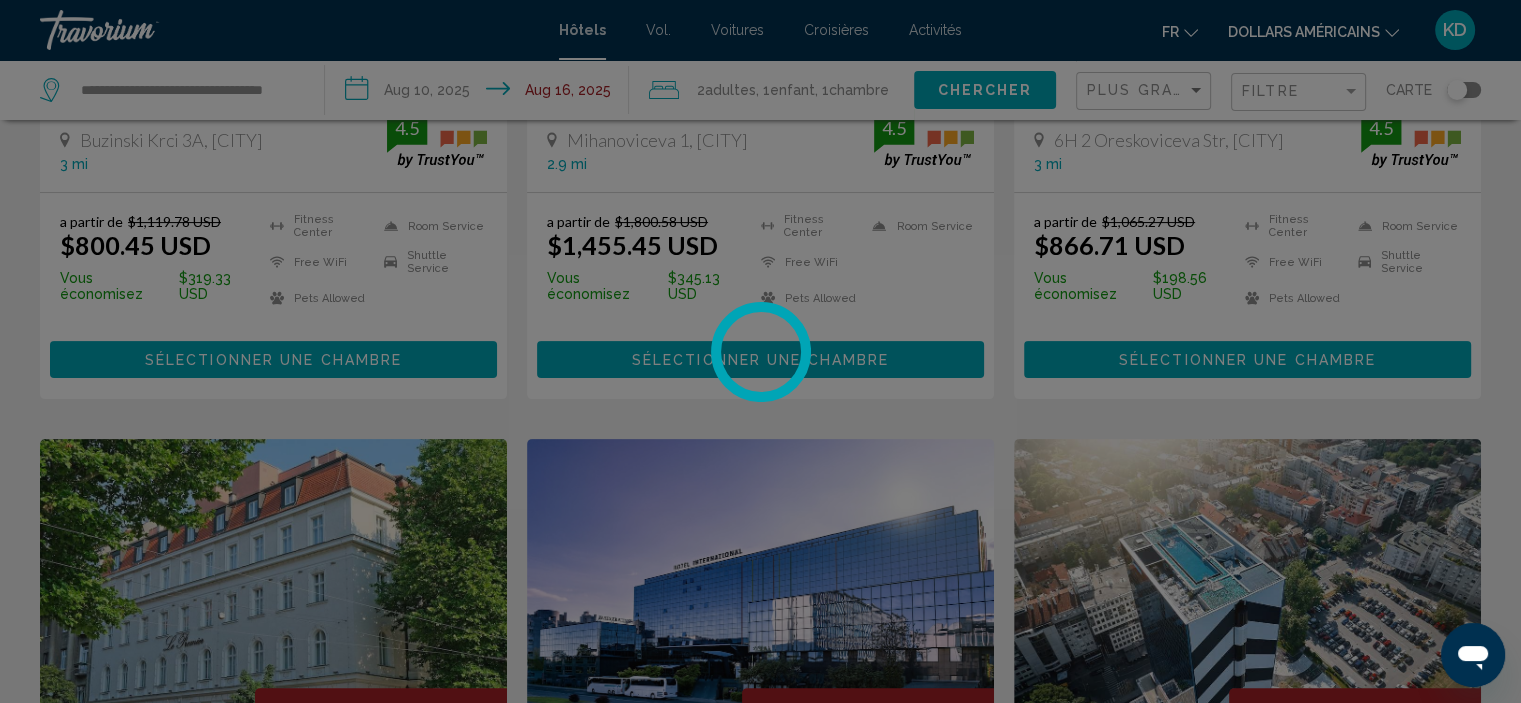 scroll, scrollTop: 0, scrollLeft: 0, axis: both 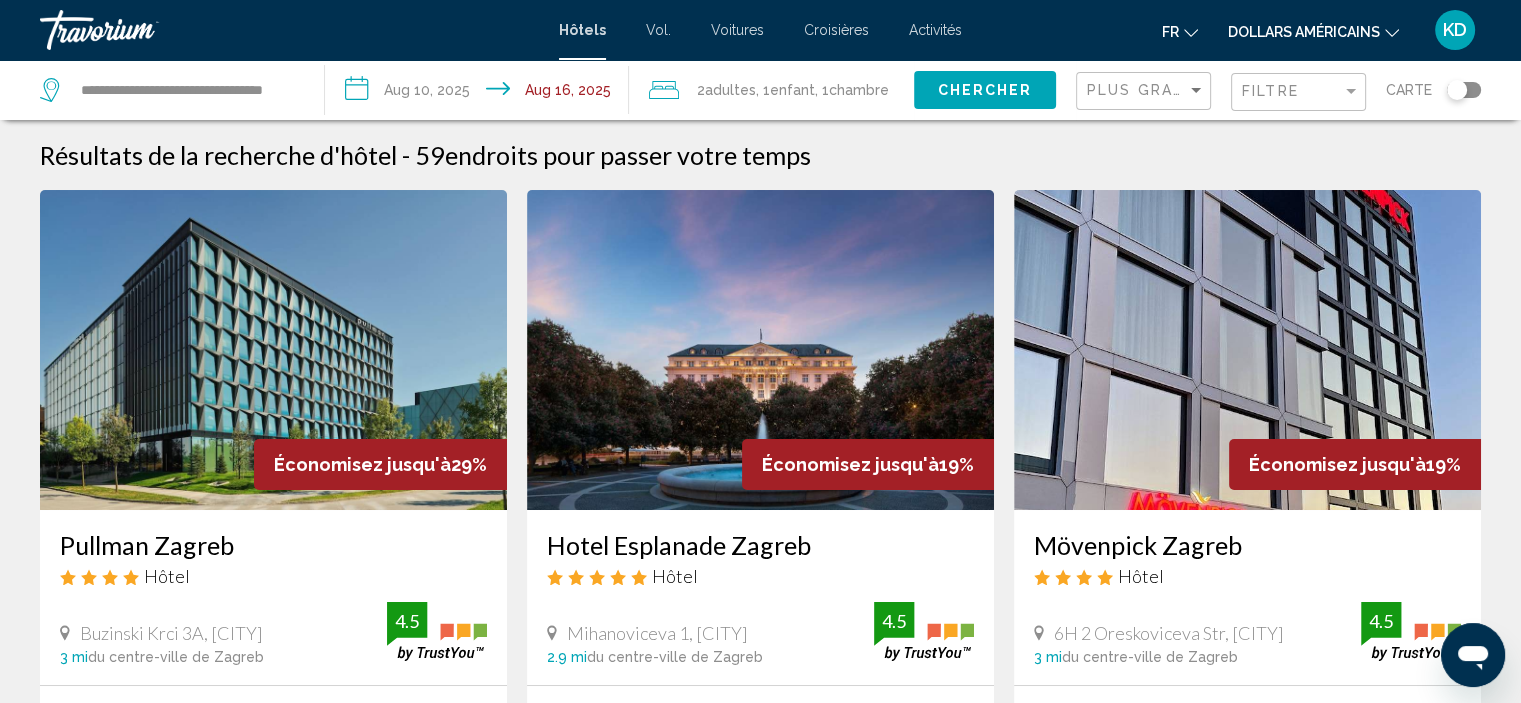 click at bounding box center [1247, 350] 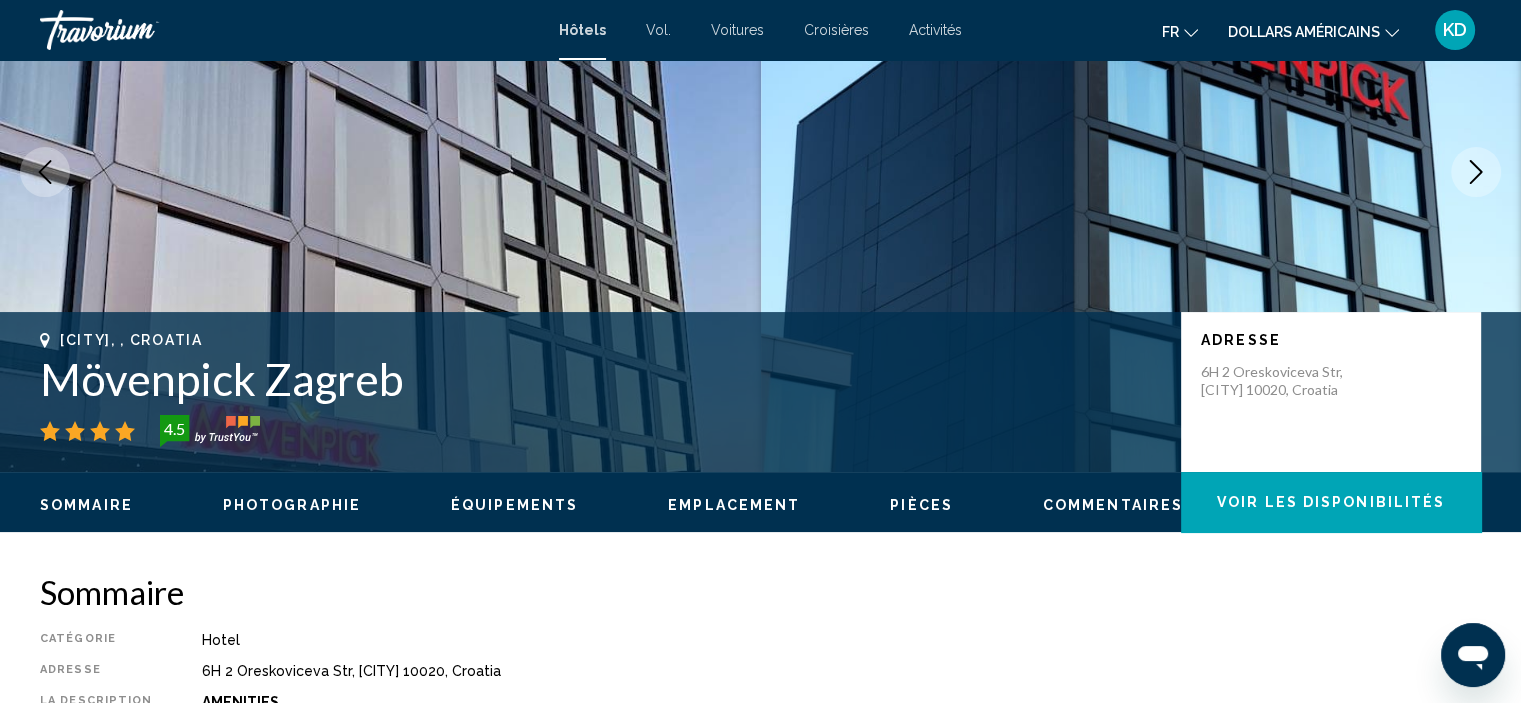 scroll, scrollTop: 208, scrollLeft: 0, axis: vertical 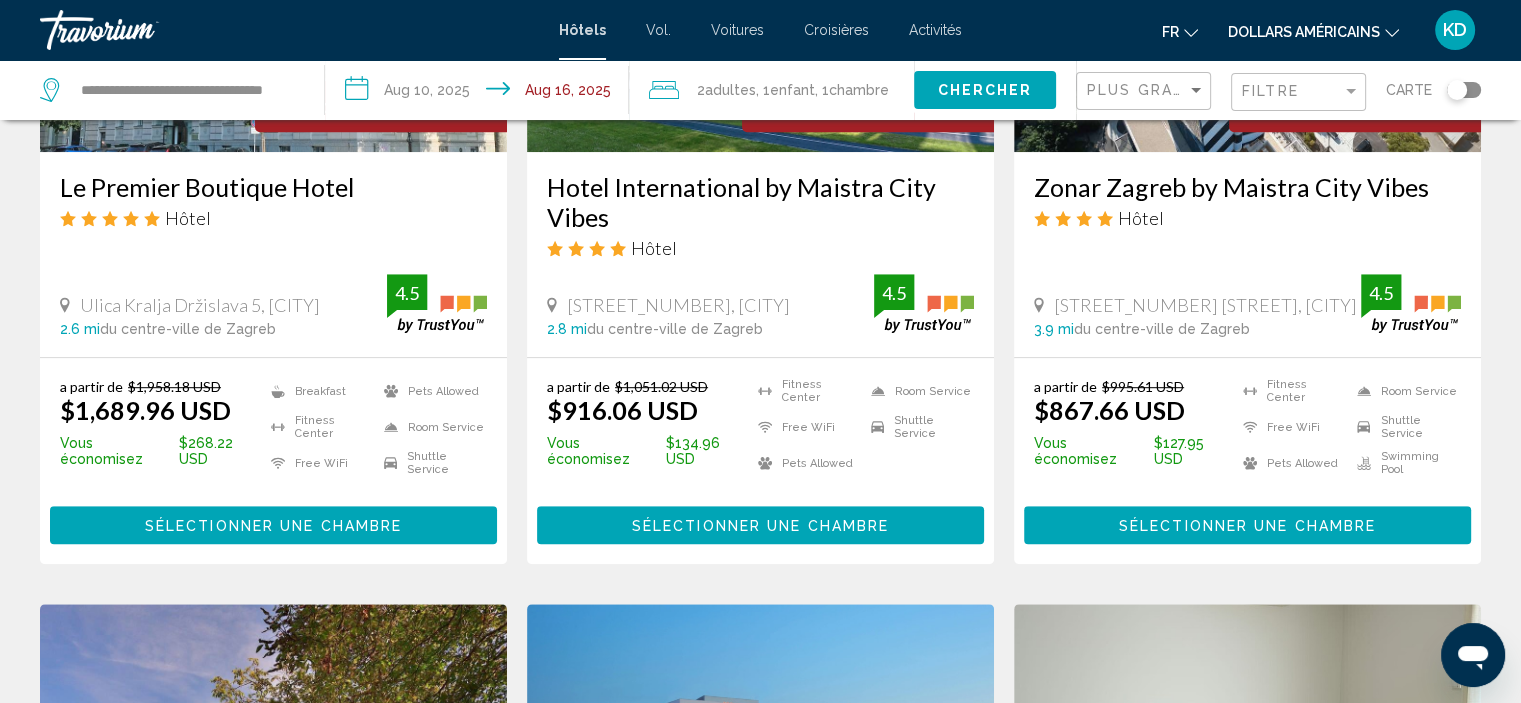 click on "Sélectionner une chambre" at bounding box center [1247, 526] 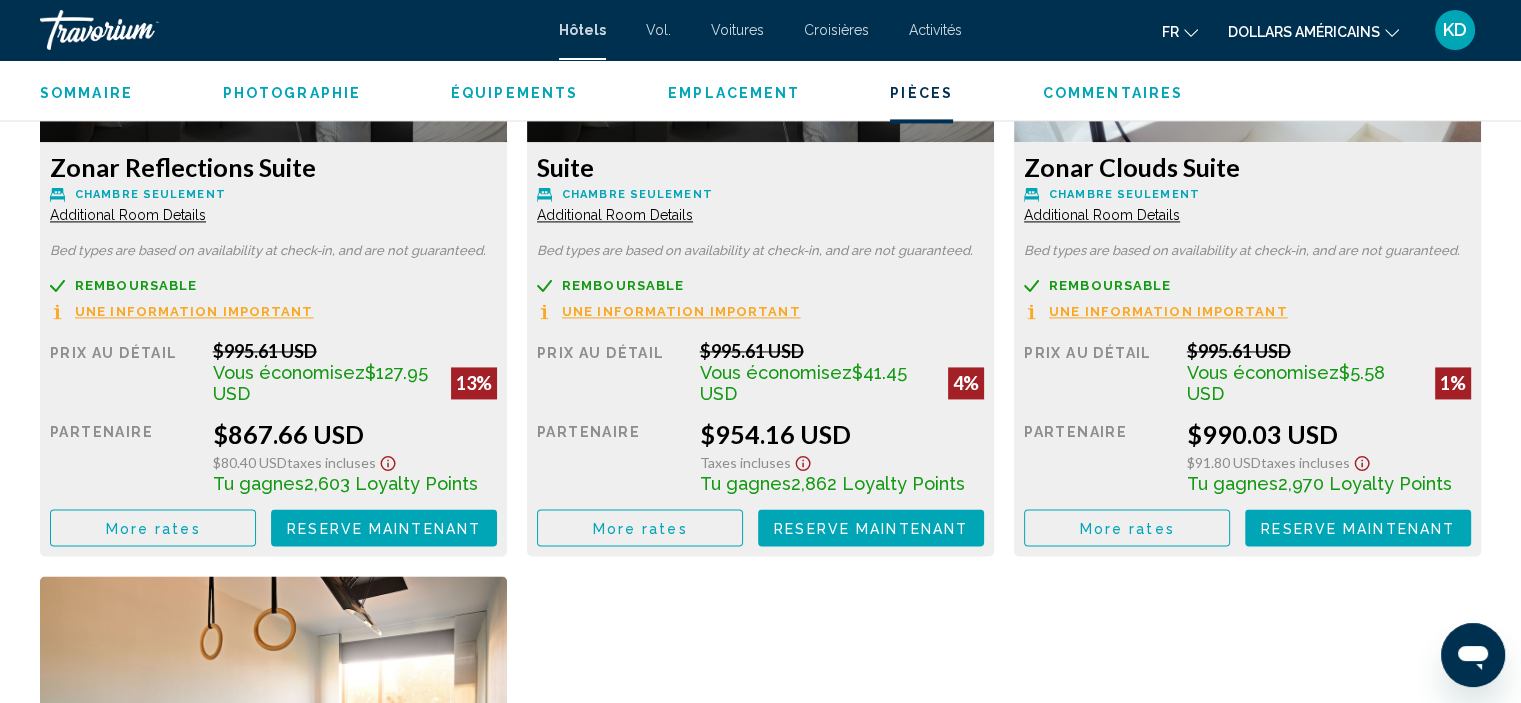 scroll, scrollTop: 2908, scrollLeft: 0, axis: vertical 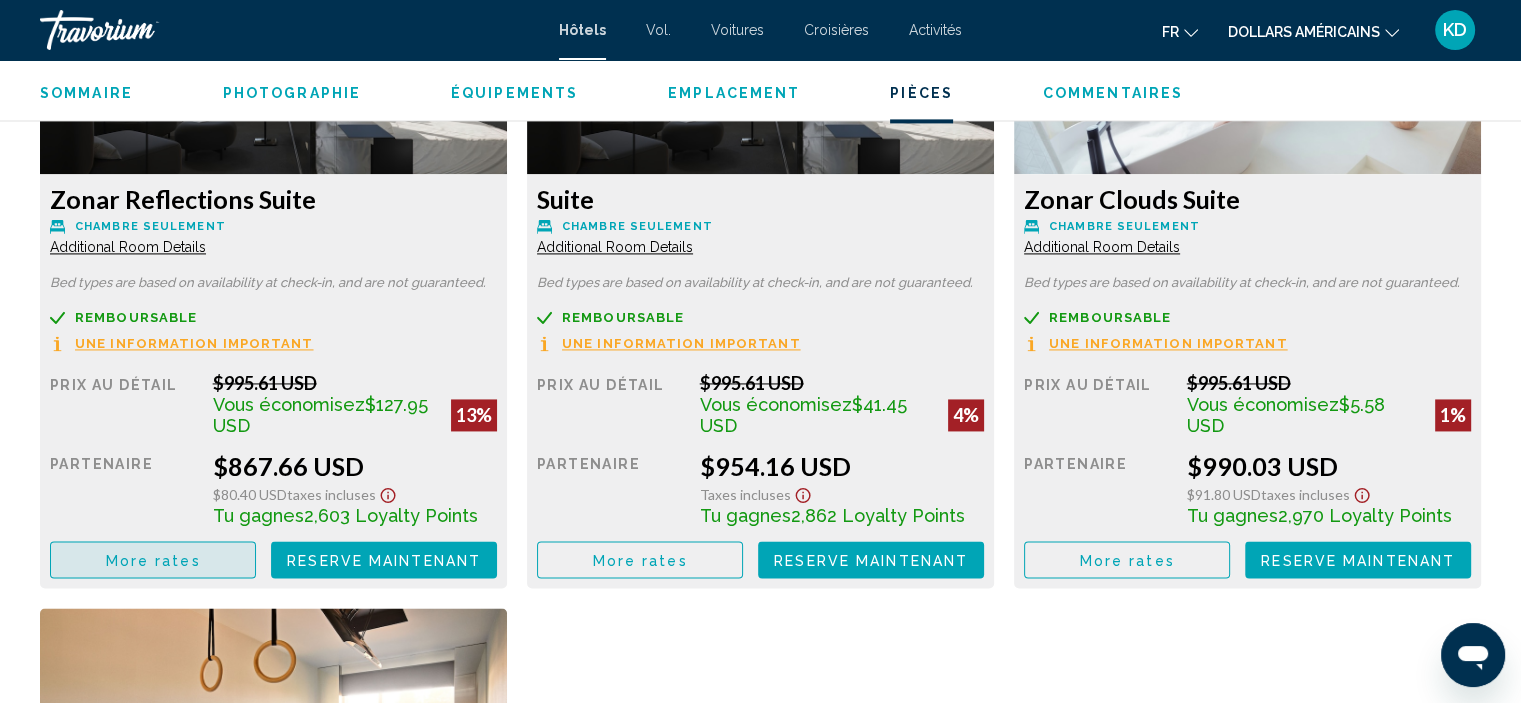 click on "More rates" at bounding box center [153, 560] 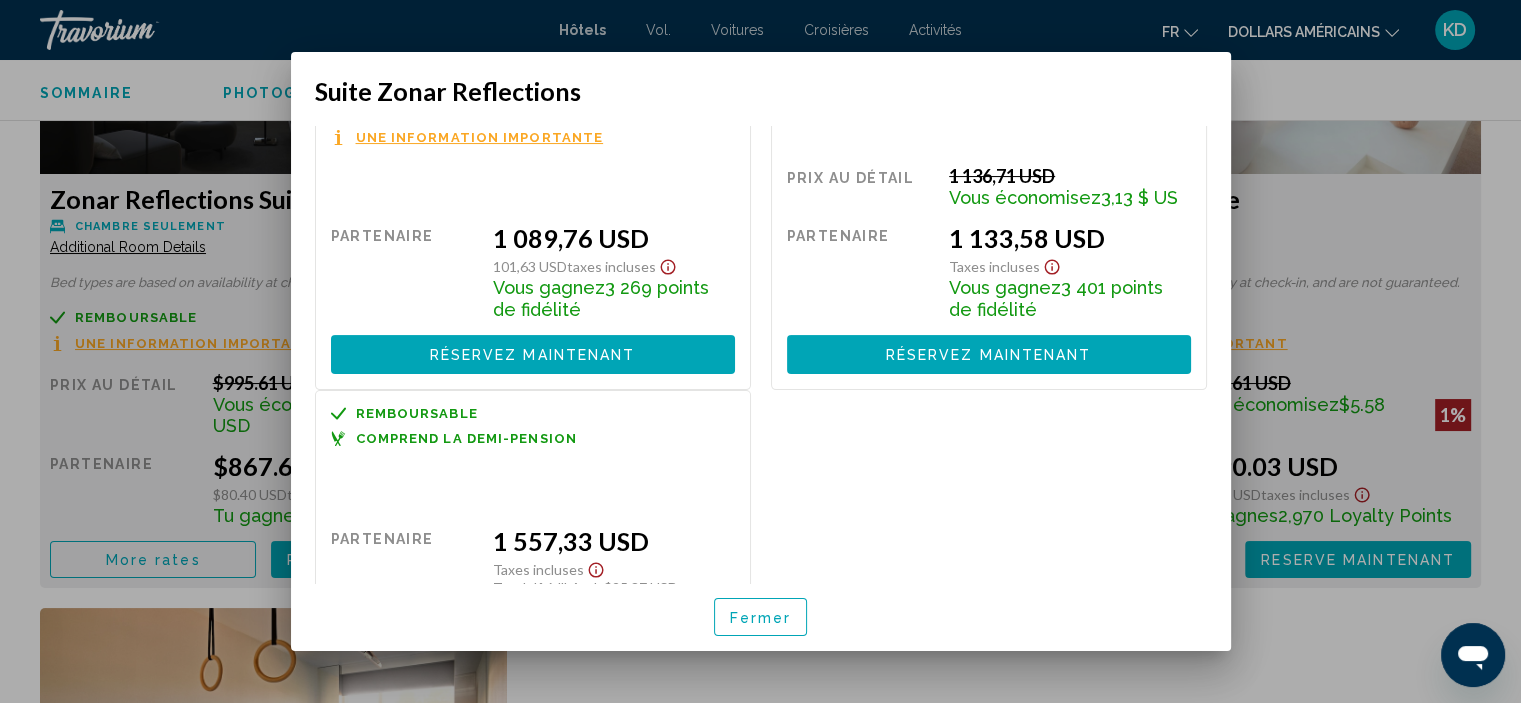 scroll, scrollTop: 553, scrollLeft: 0, axis: vertical 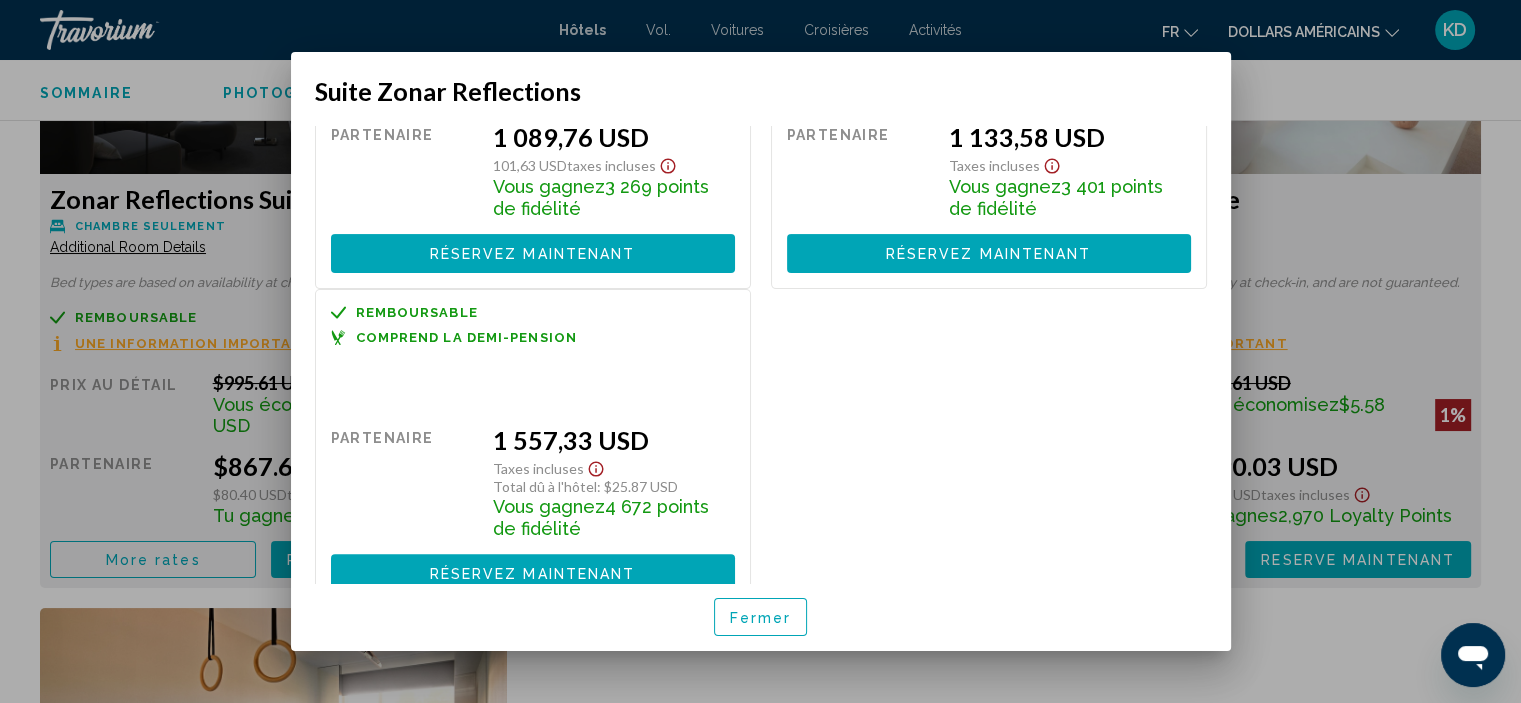 click on "Réservez maintenant Plus disponible" at bounding box center (533, 573) 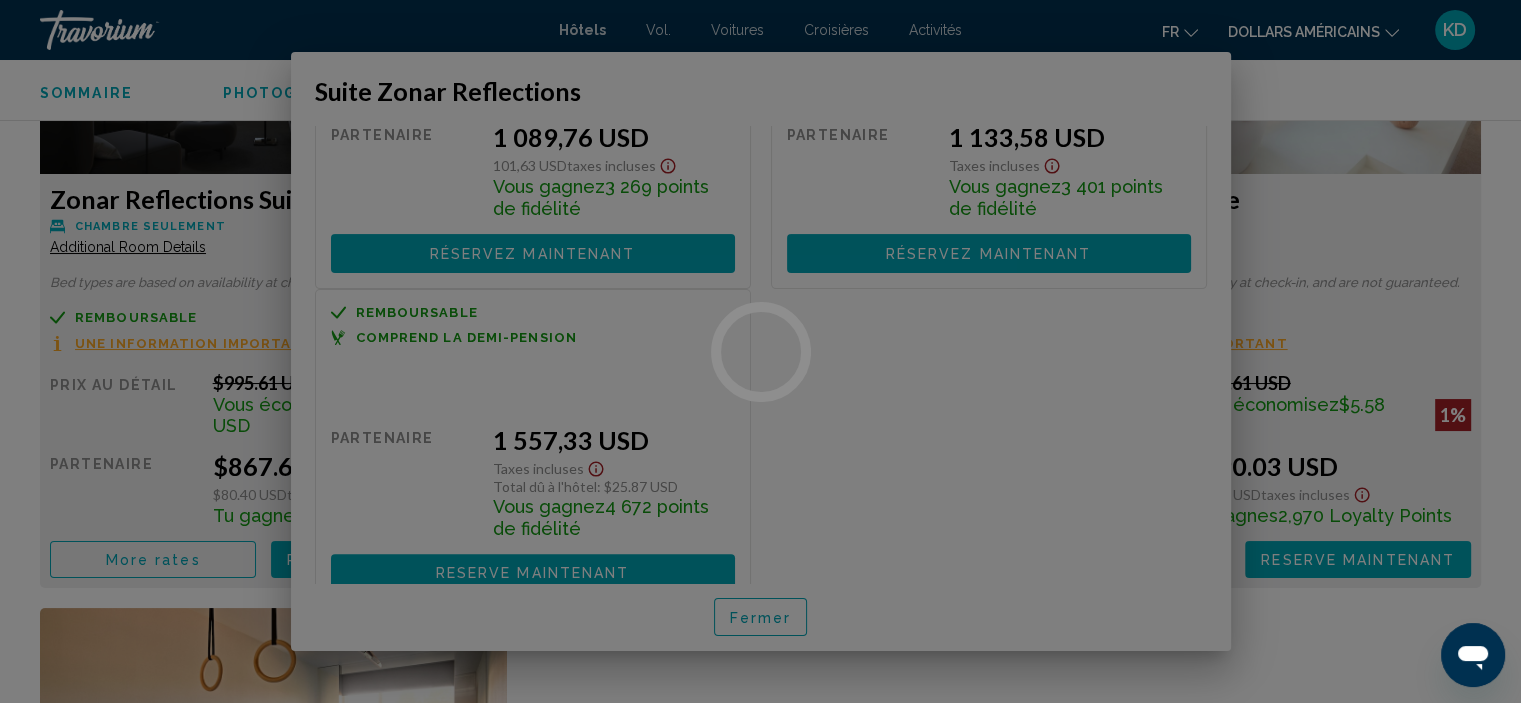 scroll, scrollTop: 2908, scrollLeft: 0, axis: vertical 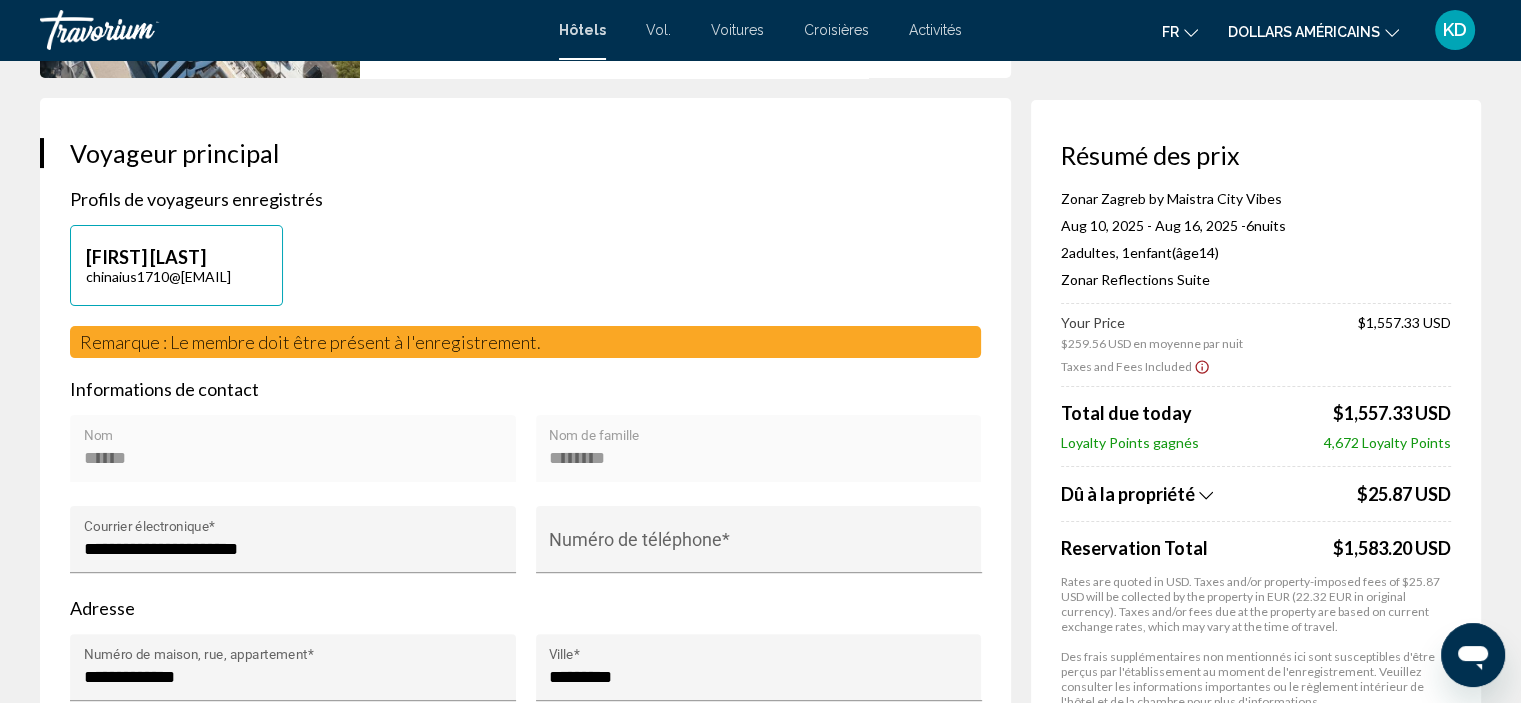 click 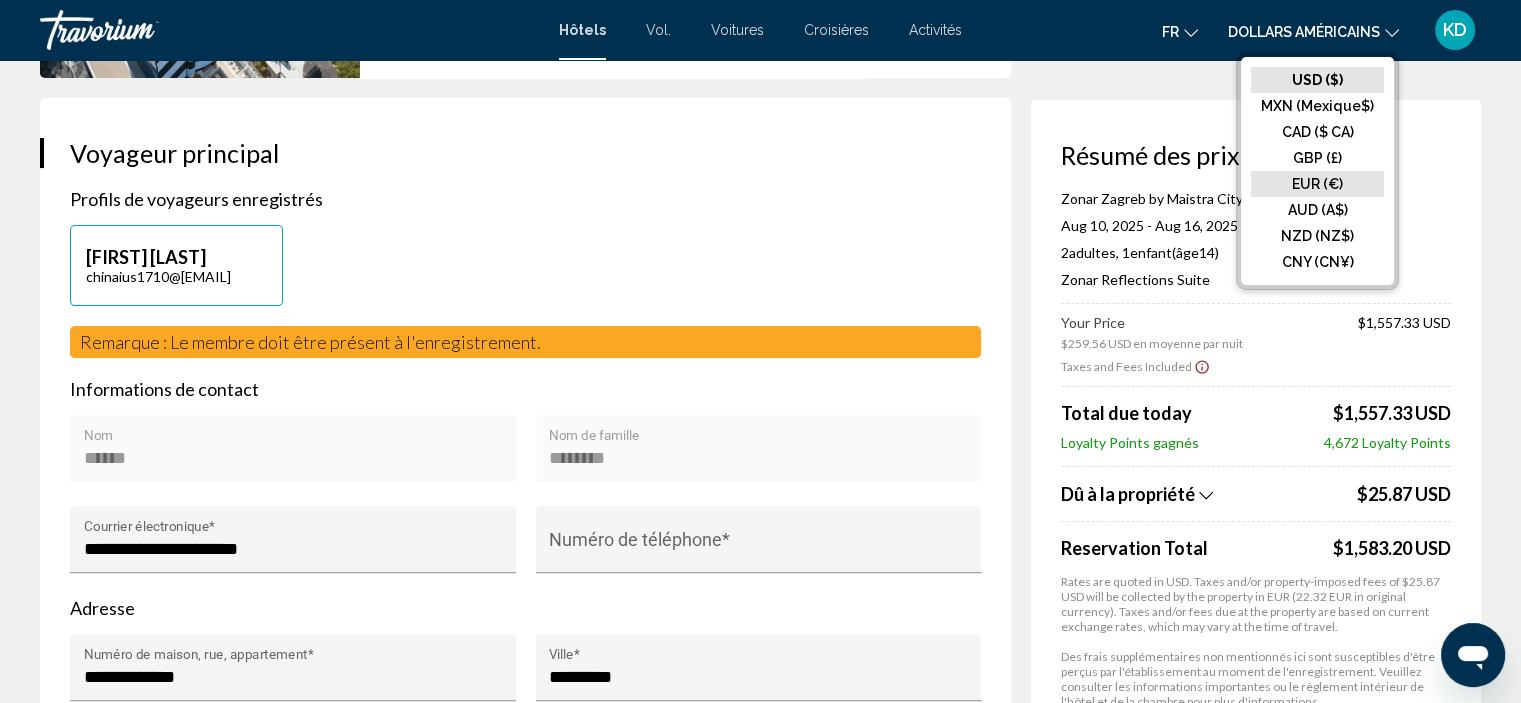 click on "EUR (€)" 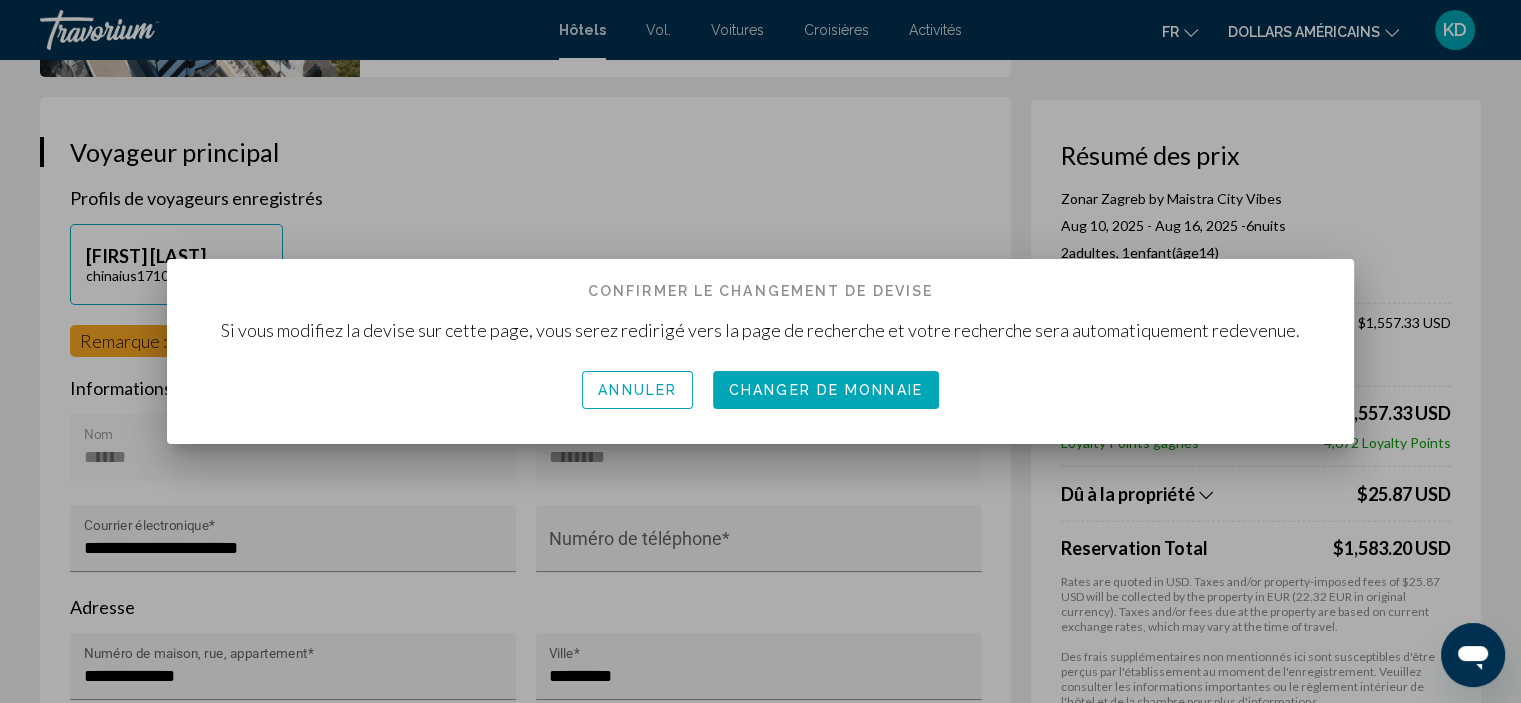scroll, scrollTop: 0, scrollLeft: 0, axis: both 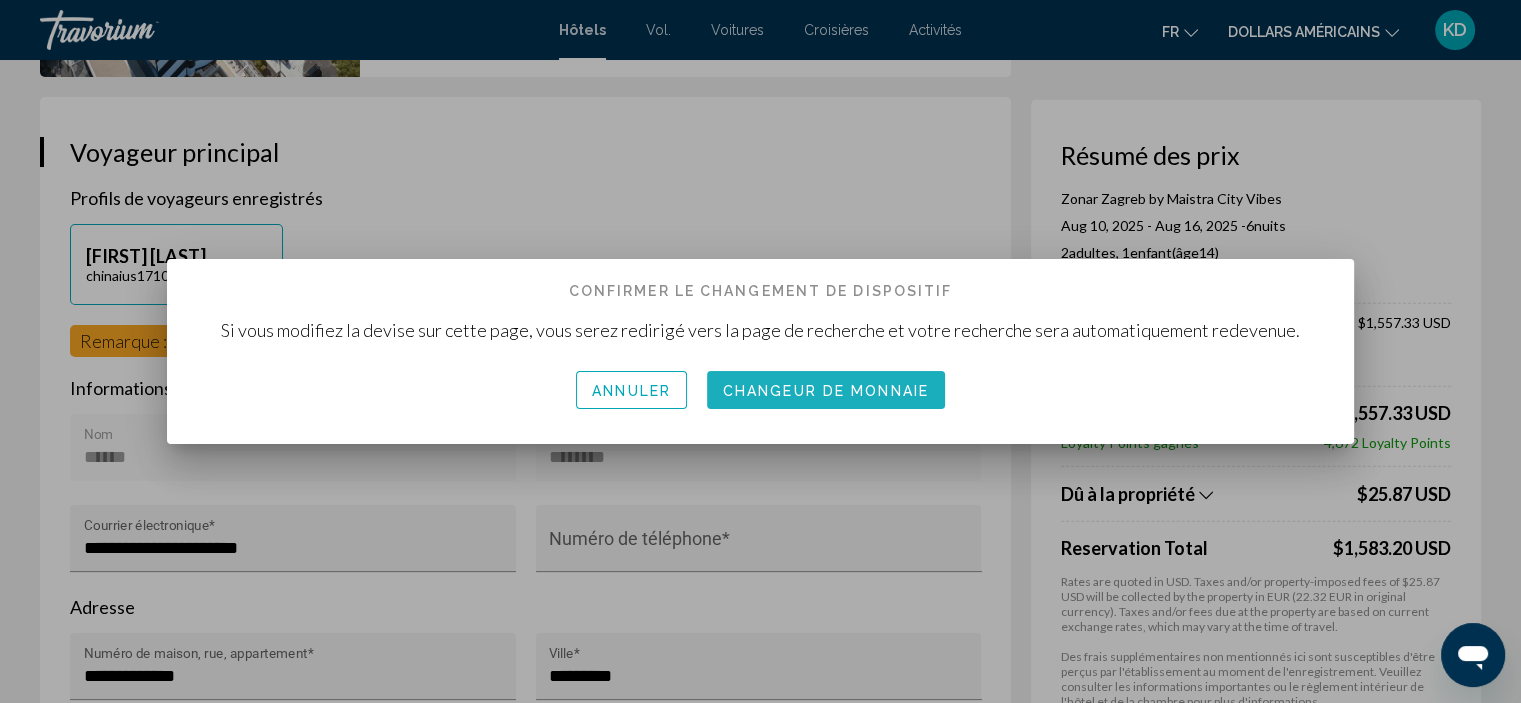 click on "Changeur de monnaie" at bounding box center (826, 390) 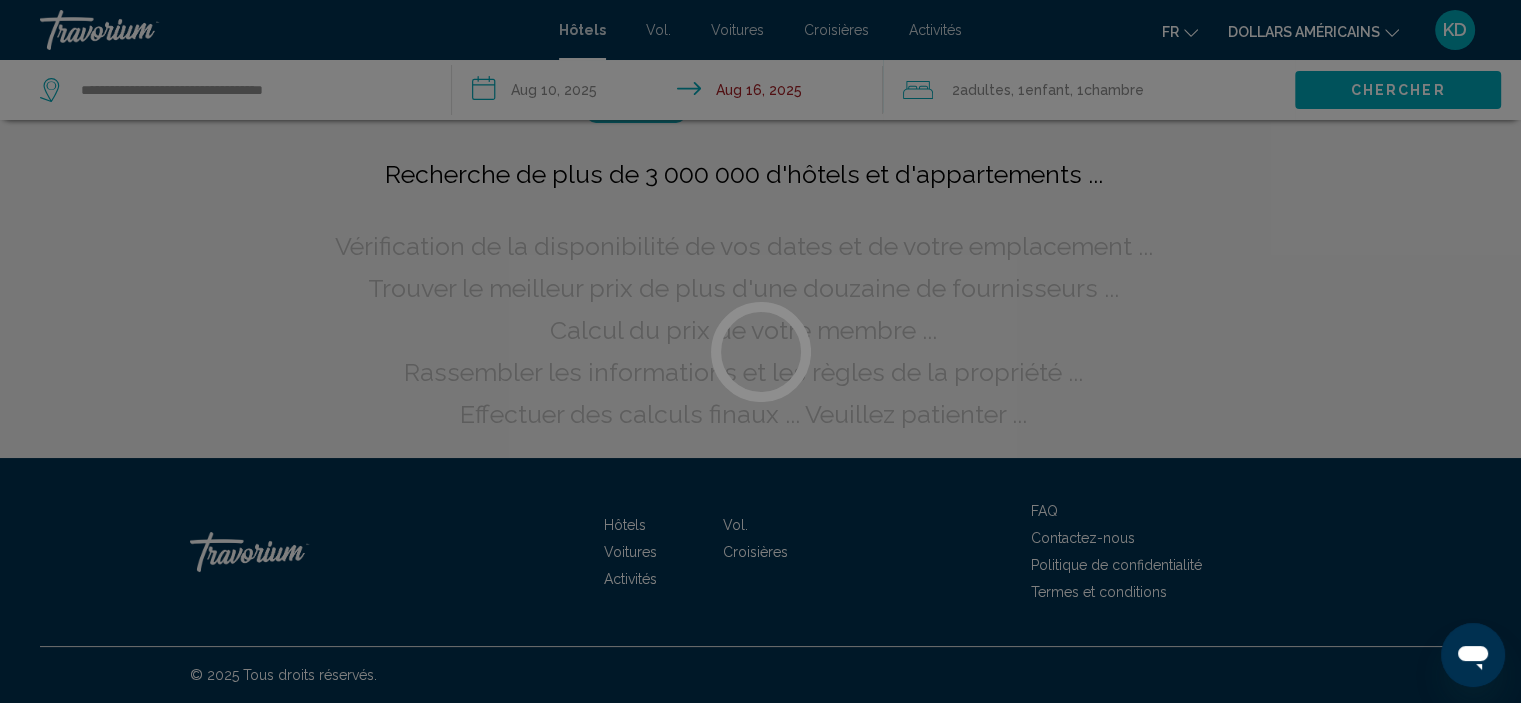 scroll, scrollTop: 0, scrollLeft: 0, axis: both 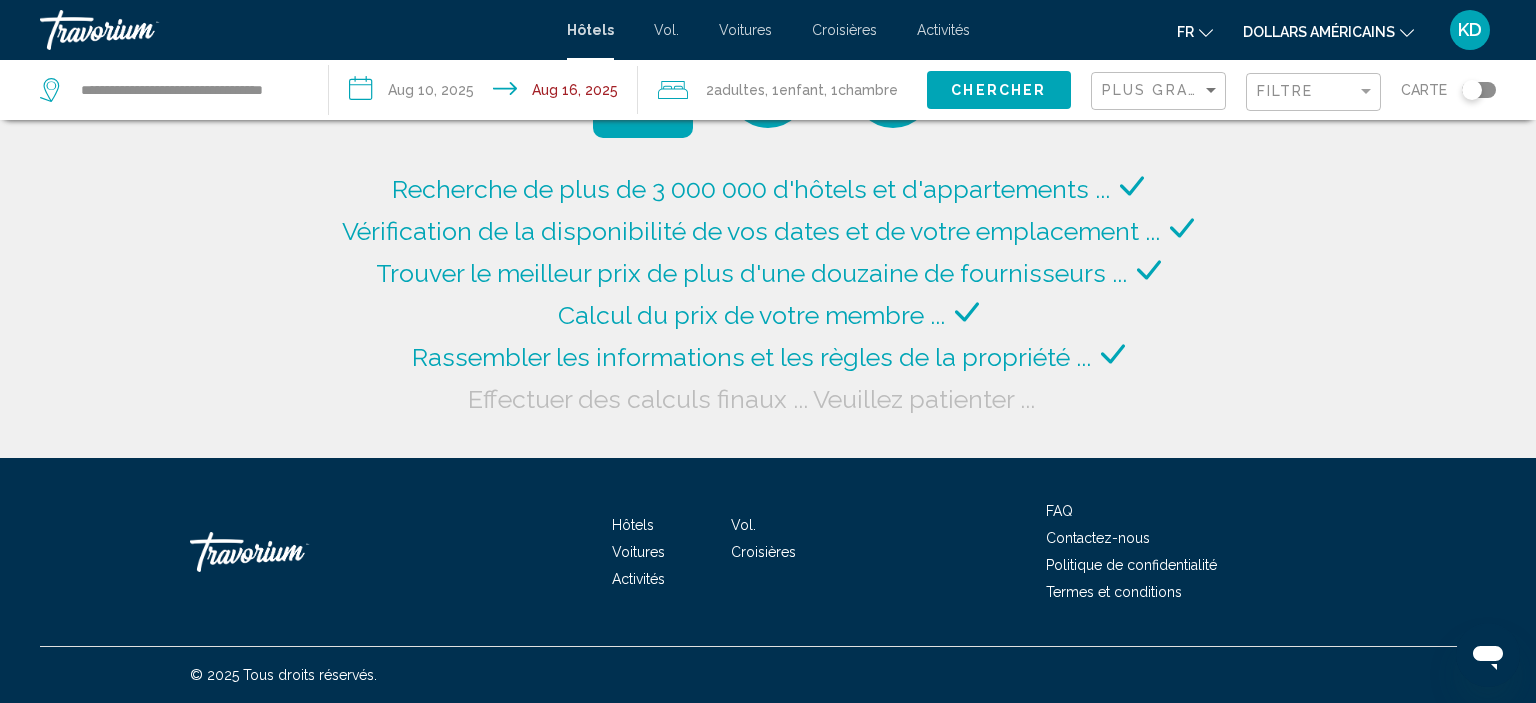 click 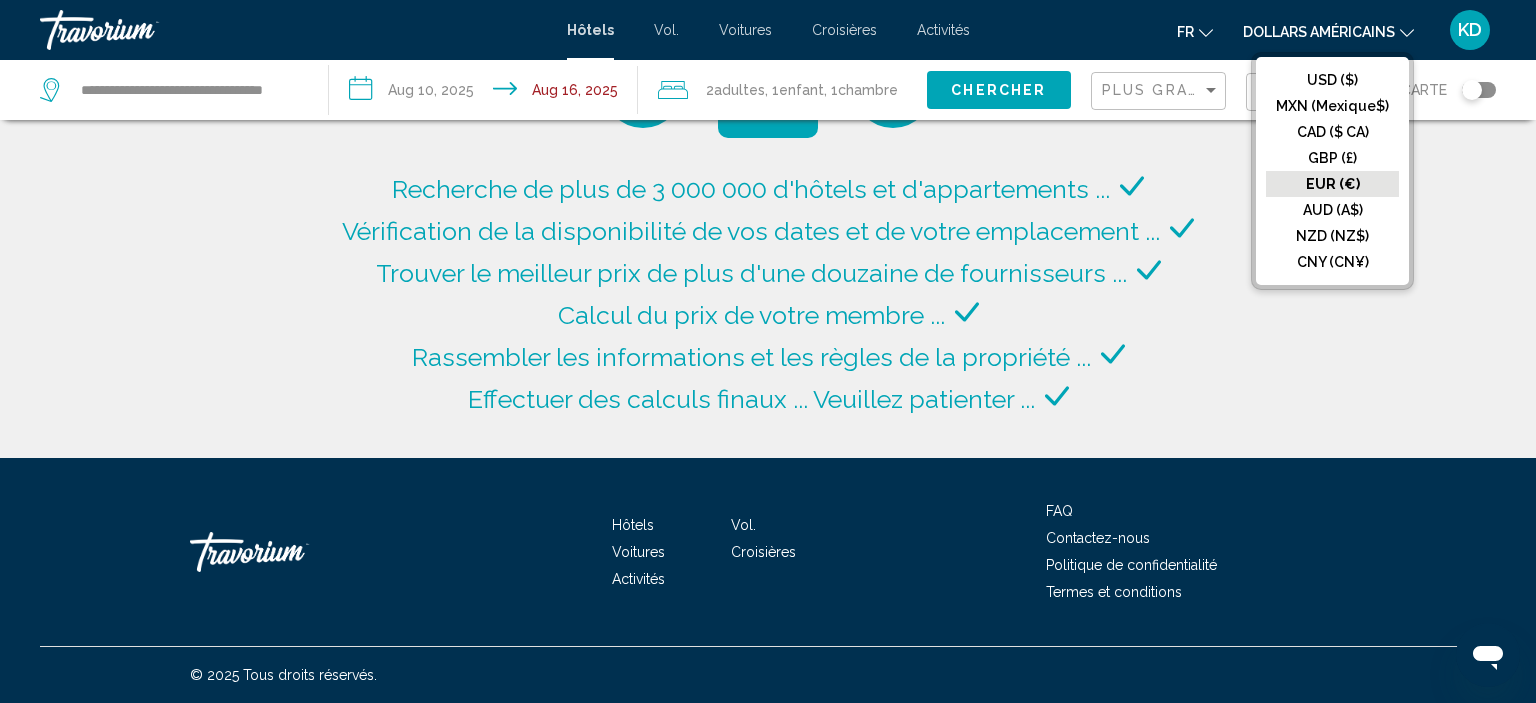 click on "**********" at bounding box center [768, 351] 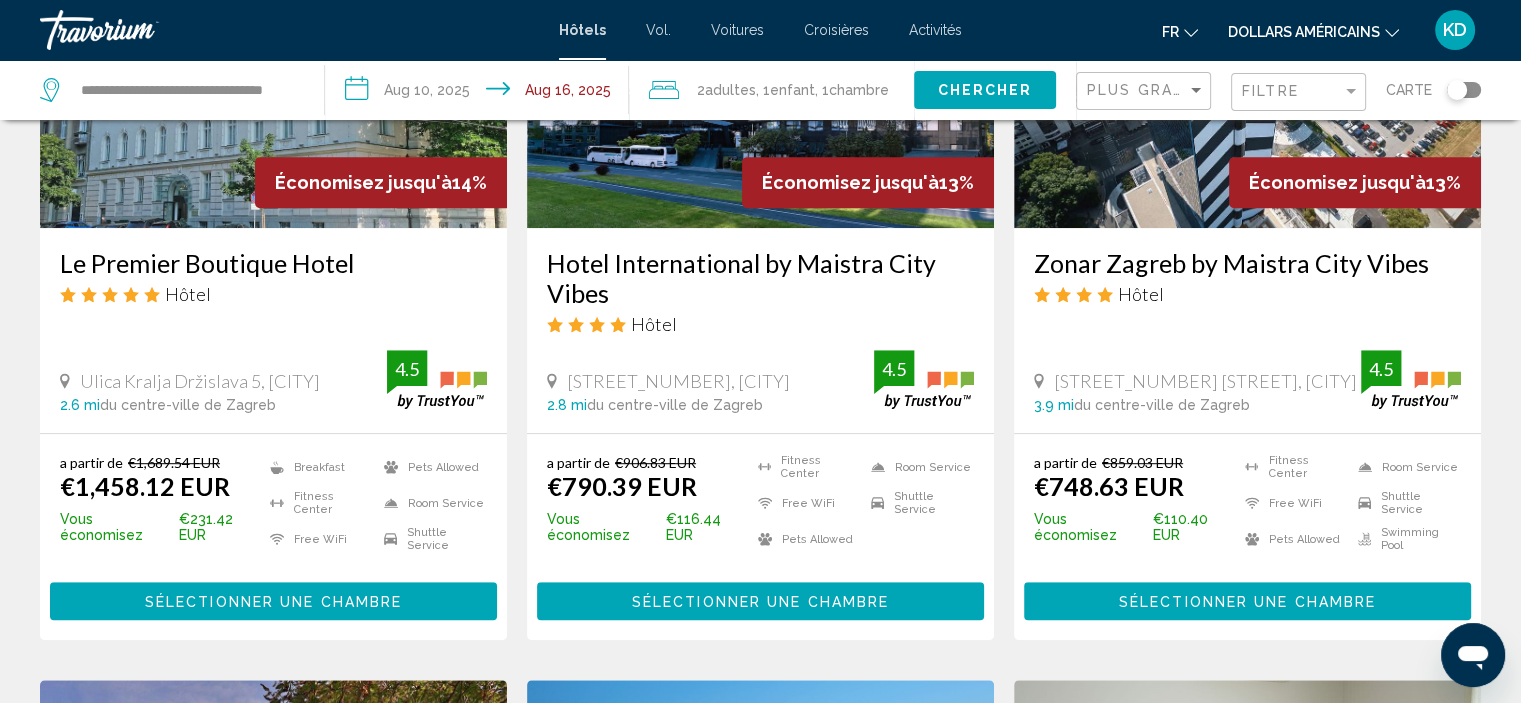 scroll, scrollTop: 1100, scrollLeft: 0, axis: vertical 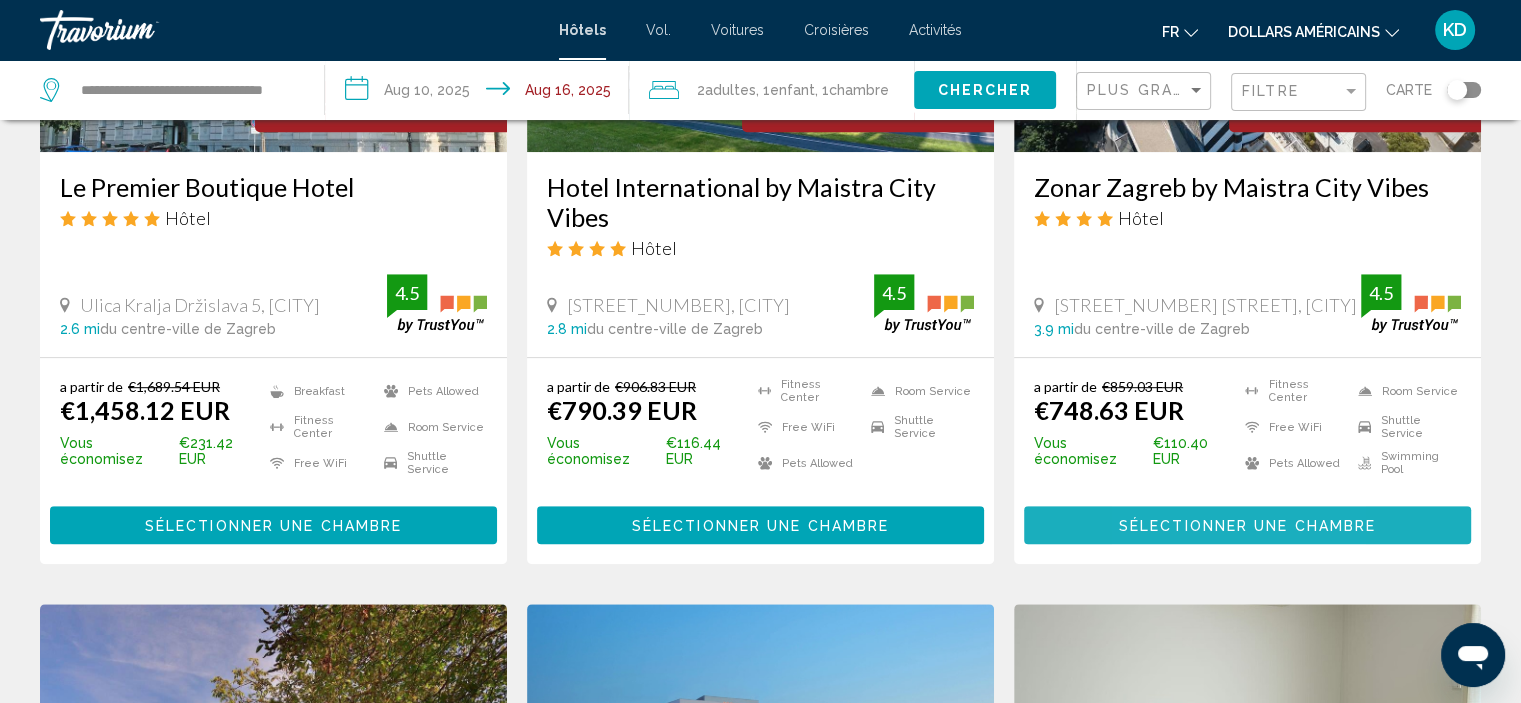 click on "Sélectionner une chambre" at bounding box center [1247, 526] 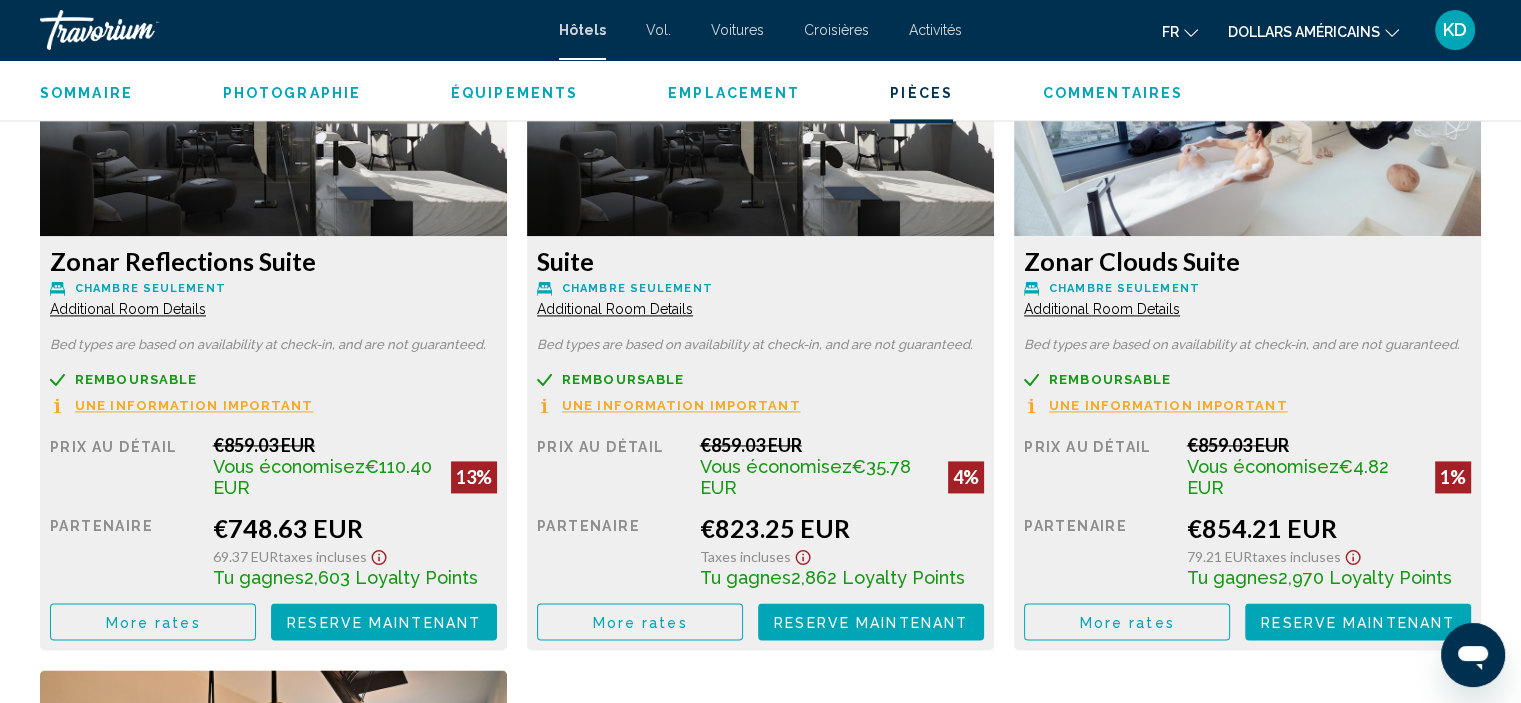 scroll, scrollTop: 2811, scrollLeft: 0, axis: vertical 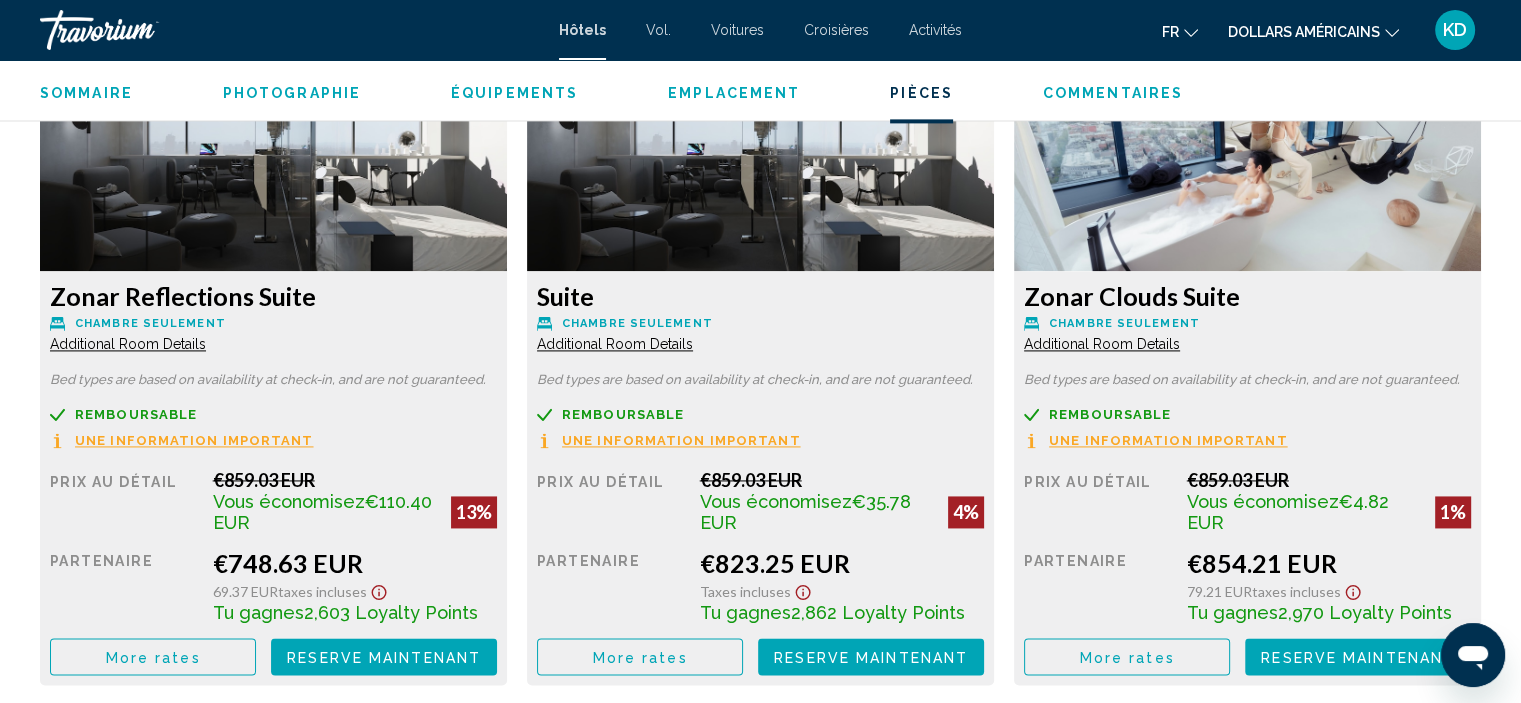 click on "More rates" at bounding box center (153, 656) 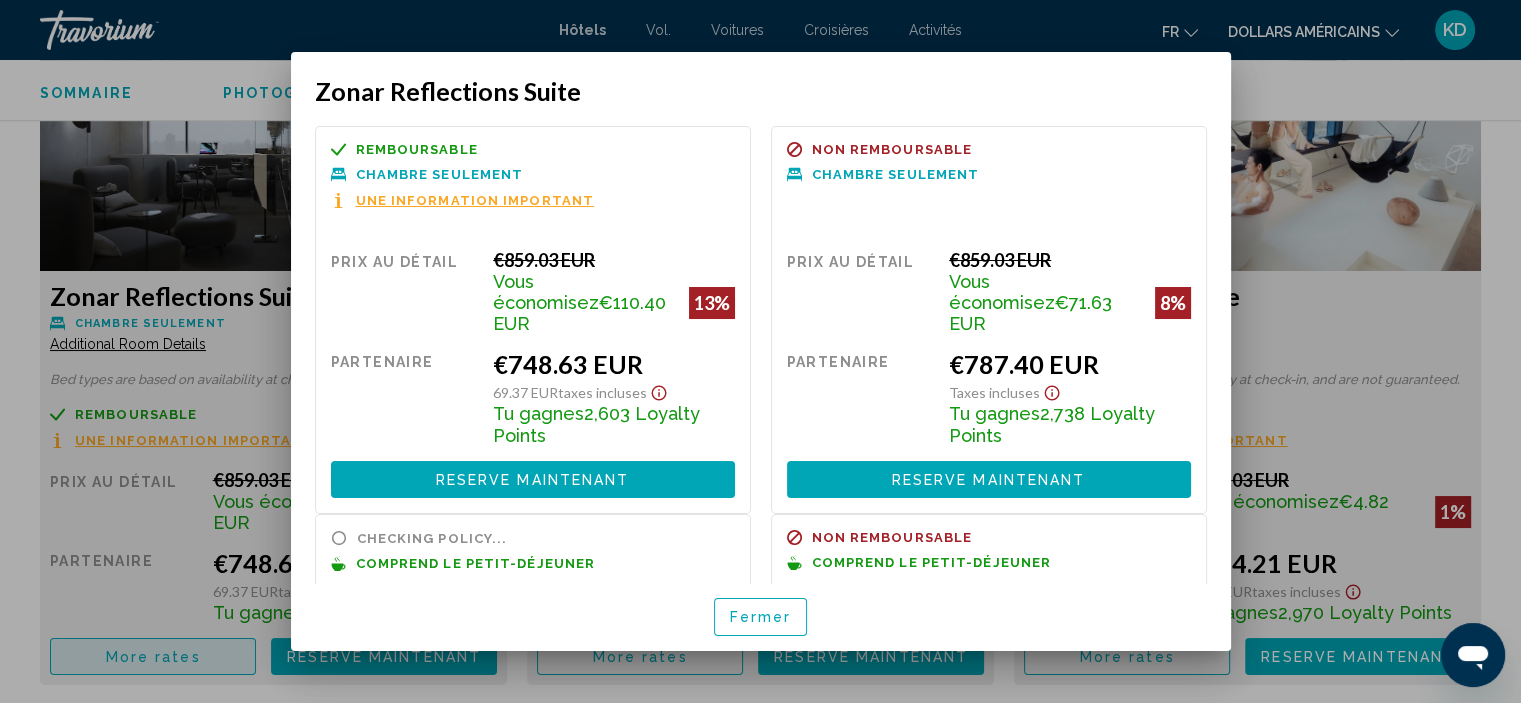 scroll, scrollTop: 0, scrollLeft: 0, axis: both 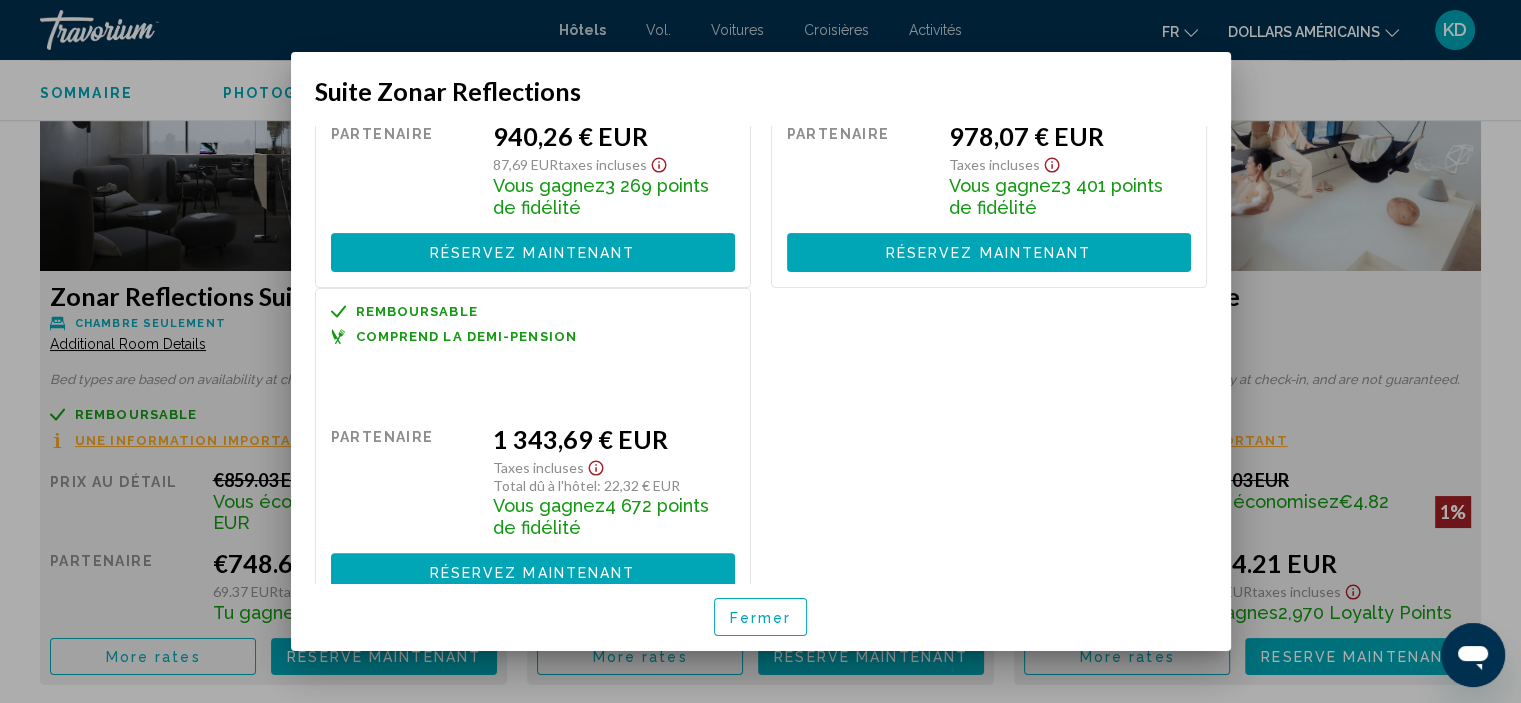 click on "Réservez maintenant" at bounding box center [533, 573] 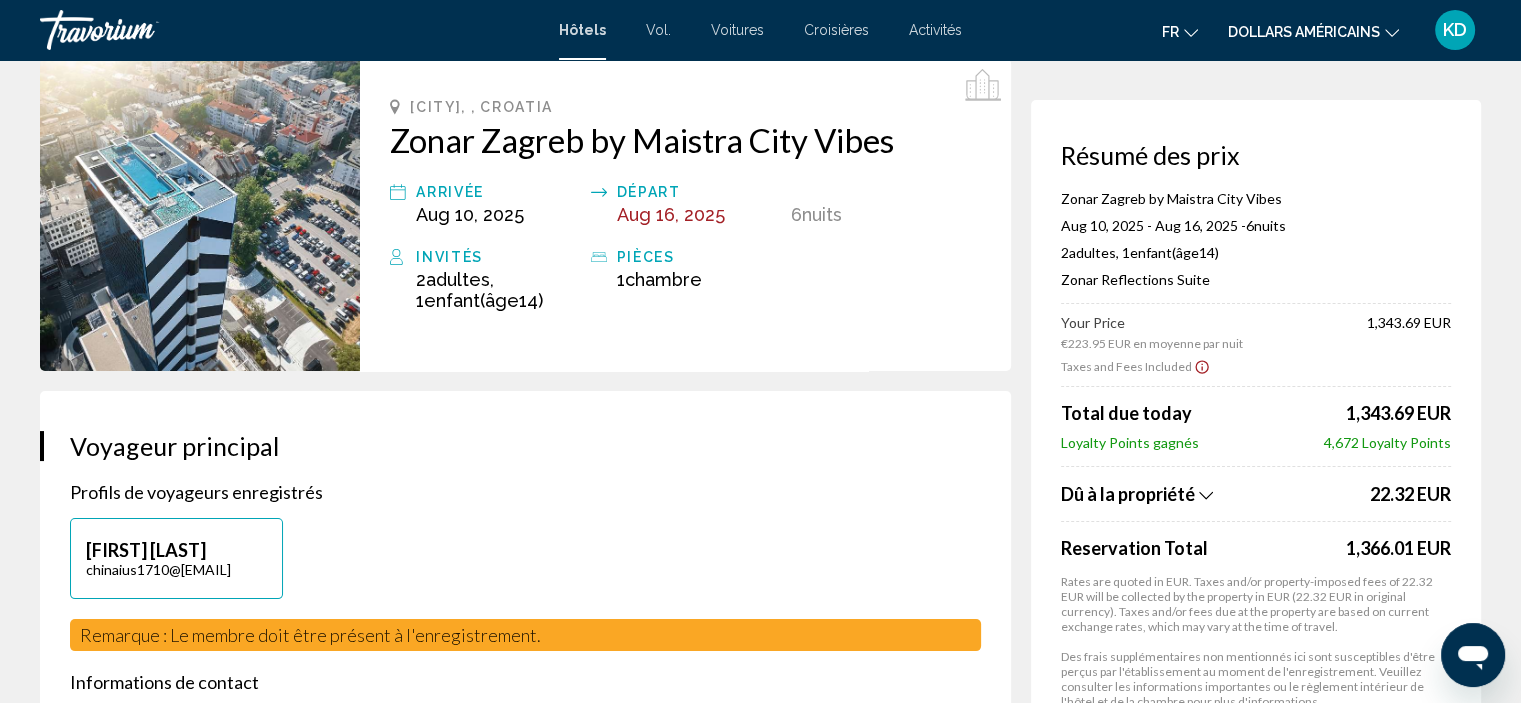 scroll, scrollTop: 200, scrollLeft: 0, axis: vertical 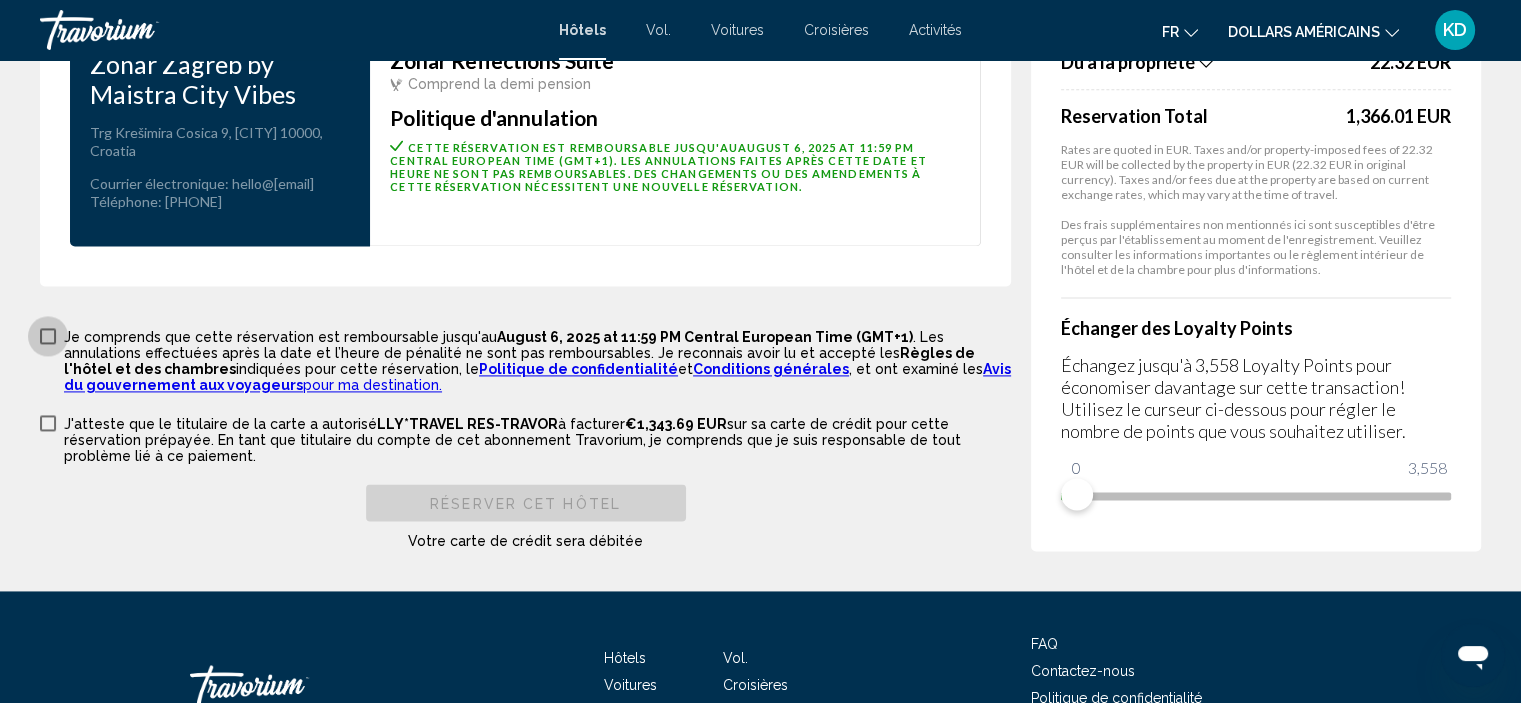 drag, startPoint x: 48, startPoint y: 328, endPoint x: 59, endPoint y: 400, distance: 72.835434 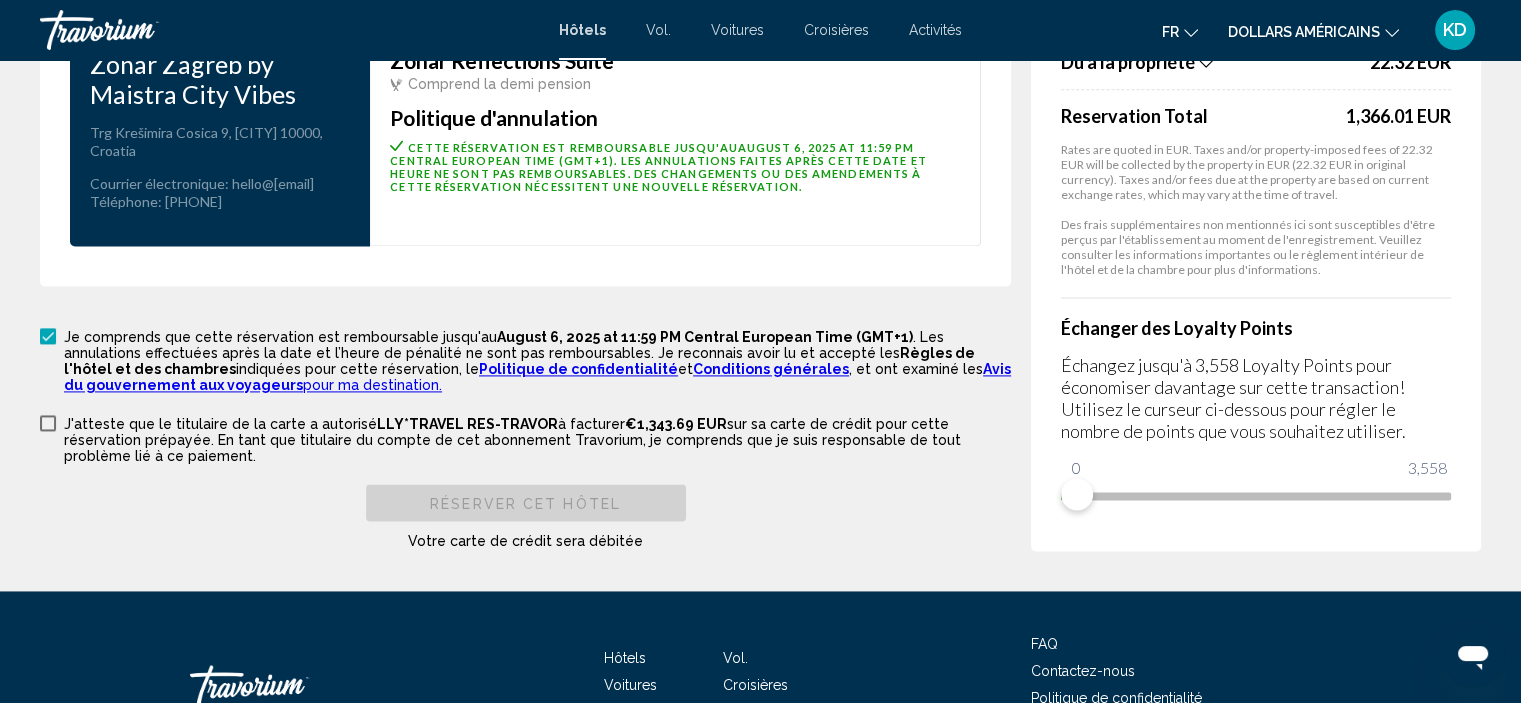 click at bounding box center (48, 423) 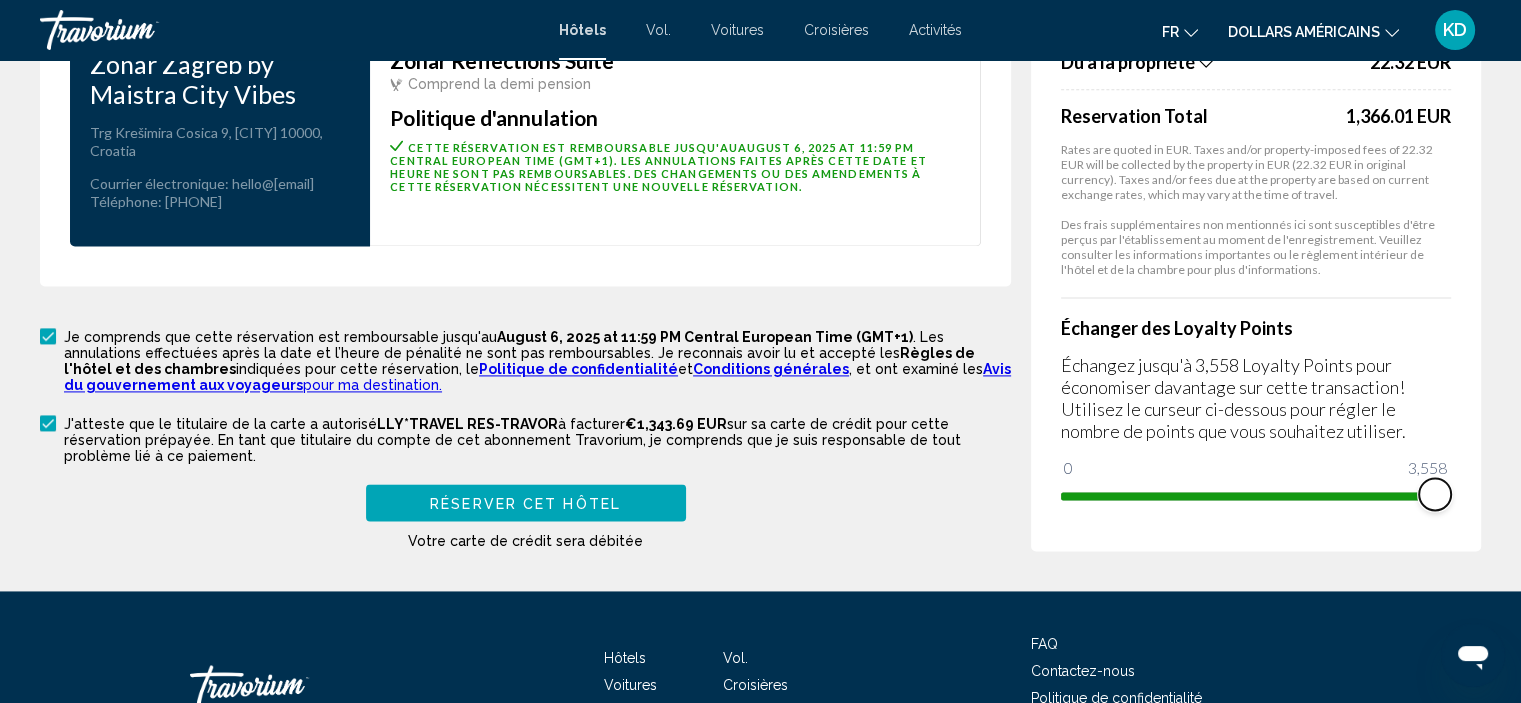 drag, startPoint x: 1224, startPoint y: 477, endPoint x: 1535, endPoint y: 453, distance: 311.92468 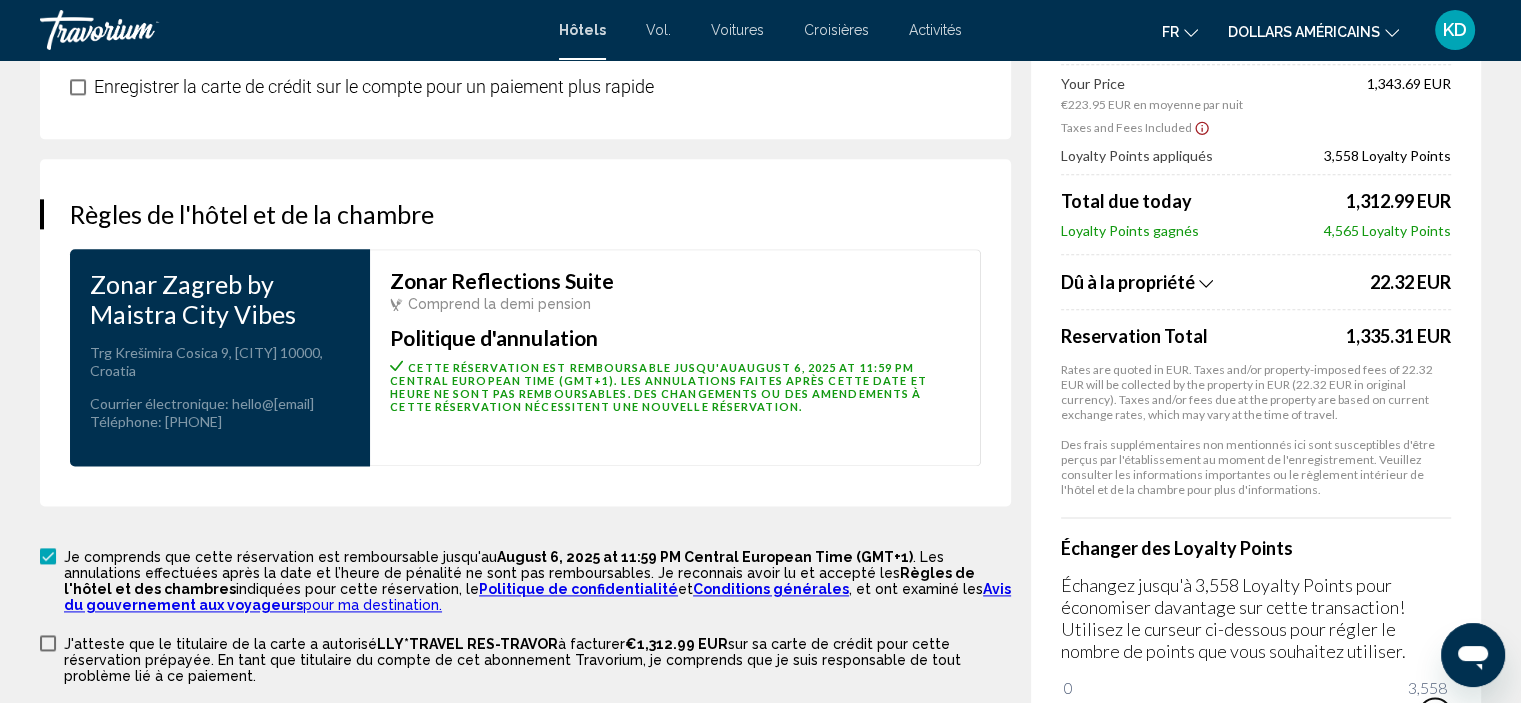 scroll, scrollTop: 2853, scrollLeft: 0, axis: vertical 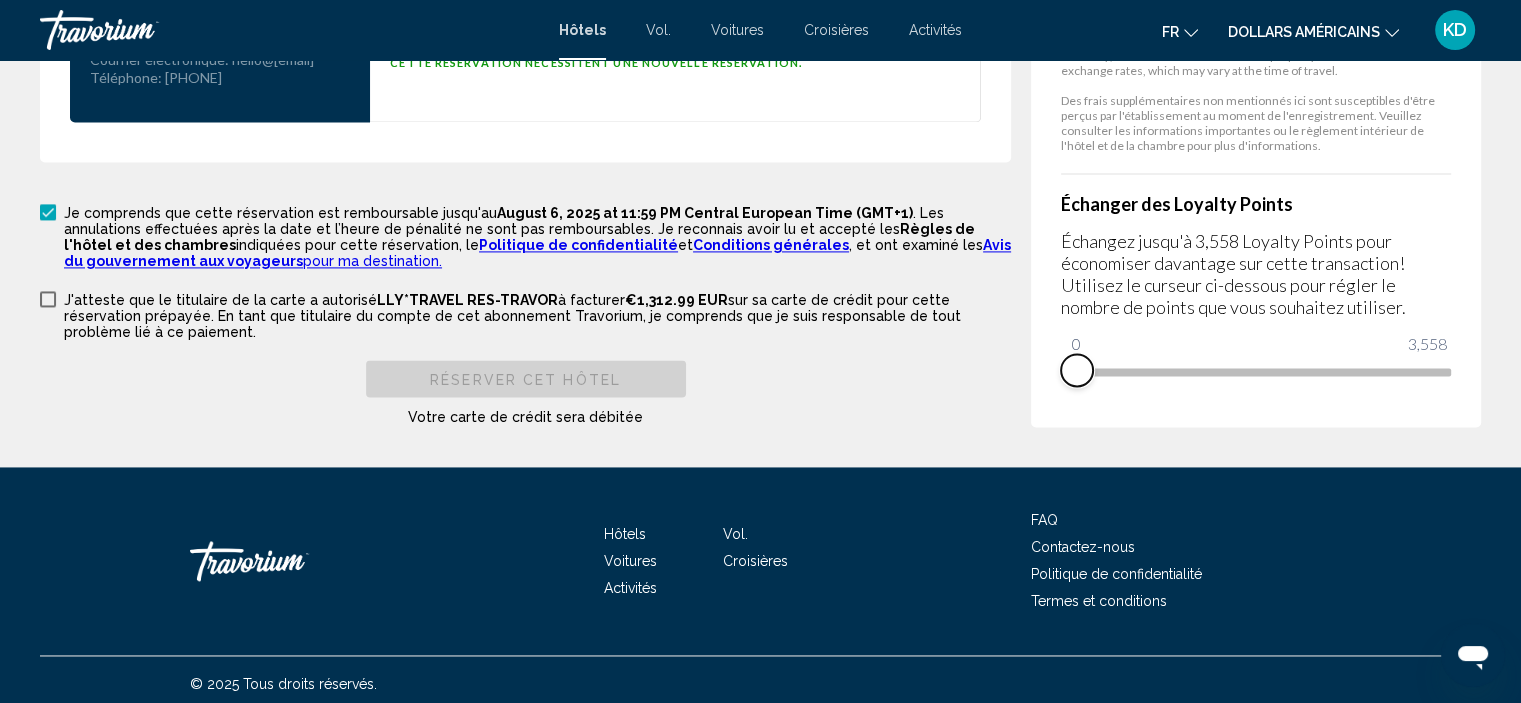 drag, startPoint x: 1156, startPoint y: 371, endPoint x: 898, endPoint y: 399, distance: 259.51492 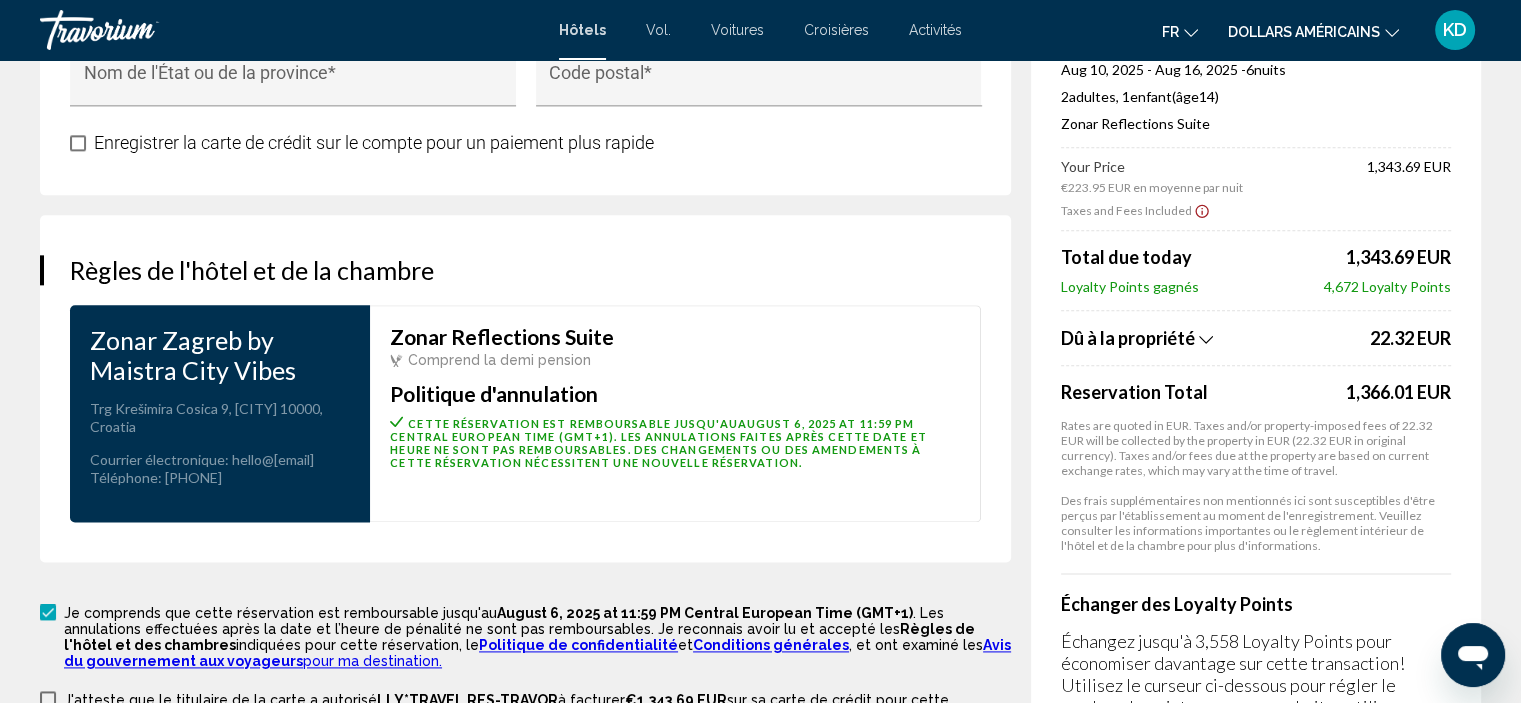 scroll, scrollTop: 2853, scrollLeft: 0, axis: vertical 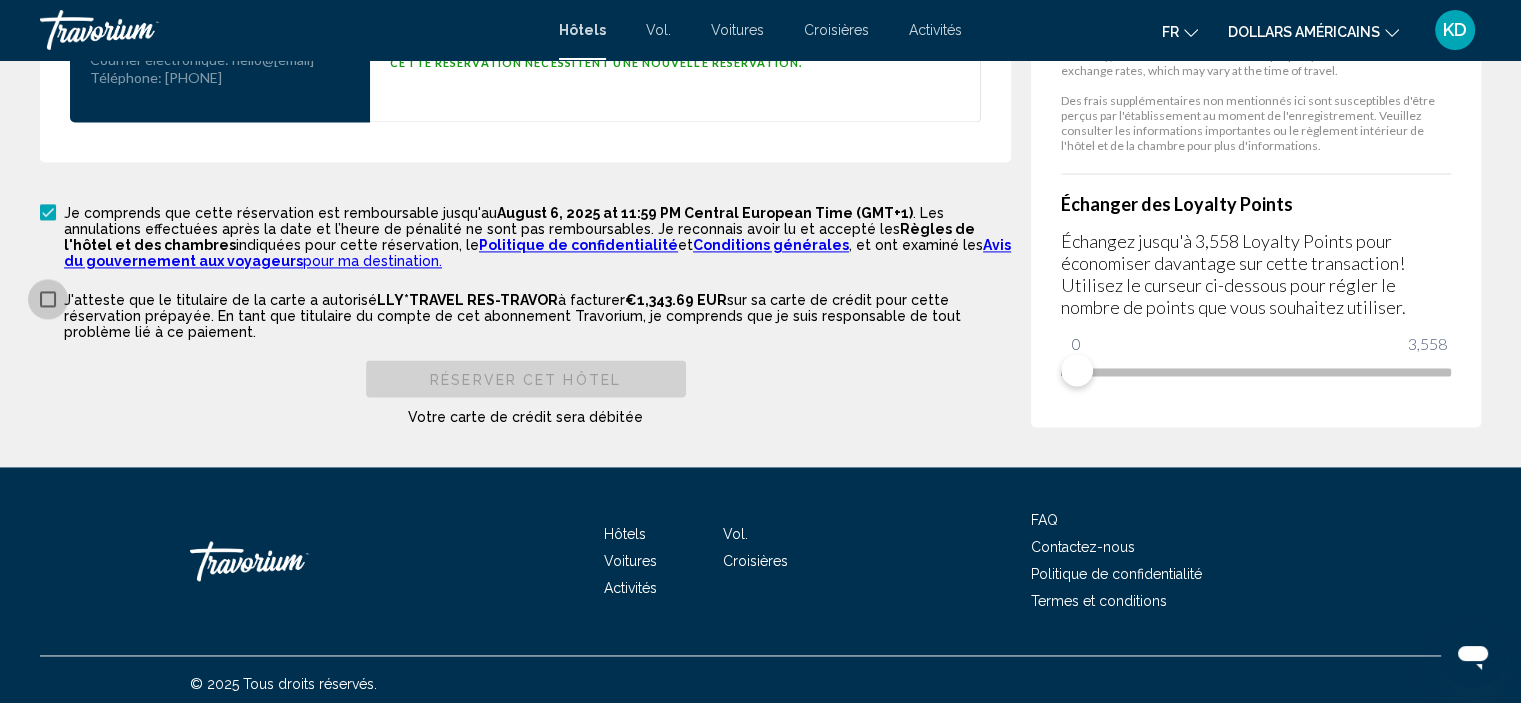 click at bounding box center [48, 299] 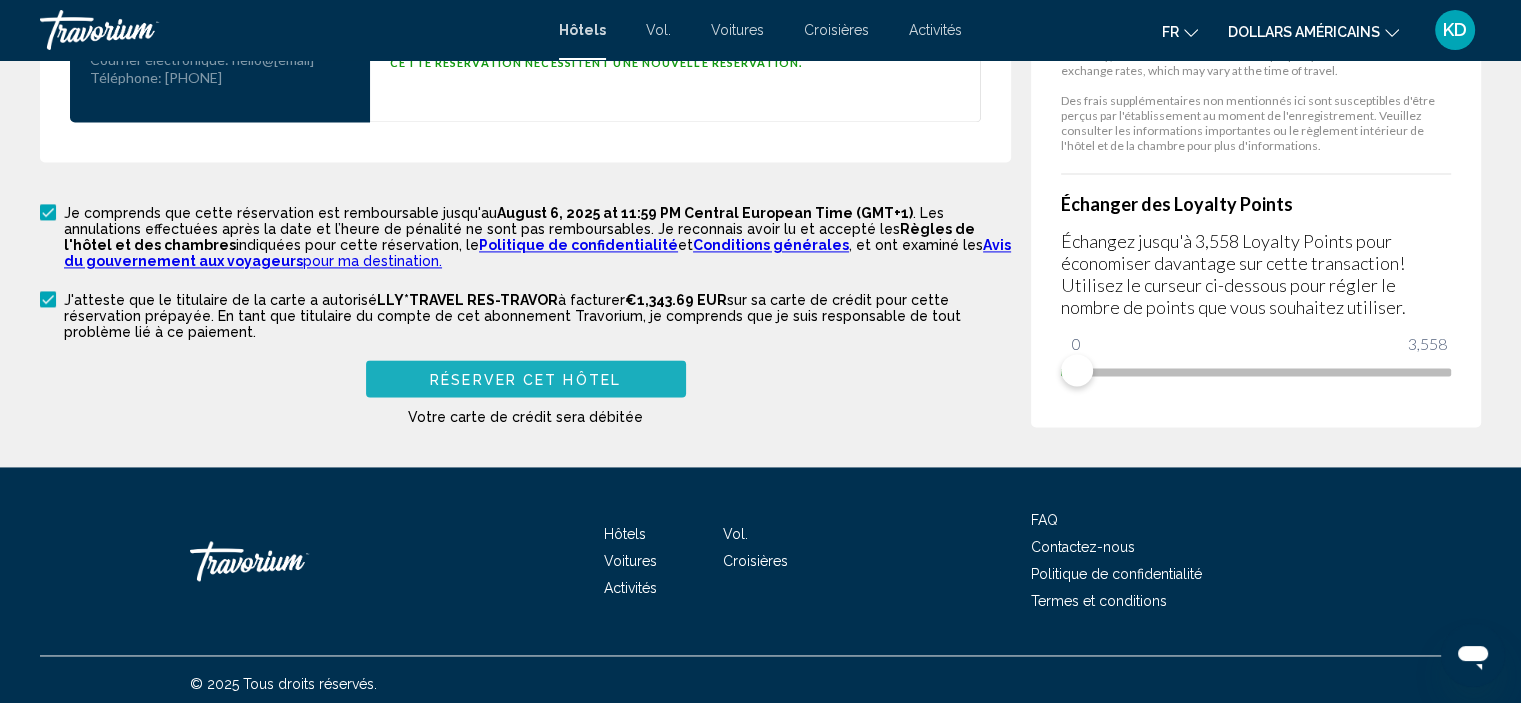 click on "Réserver cet hôtel" at bounding box center (525, 379) 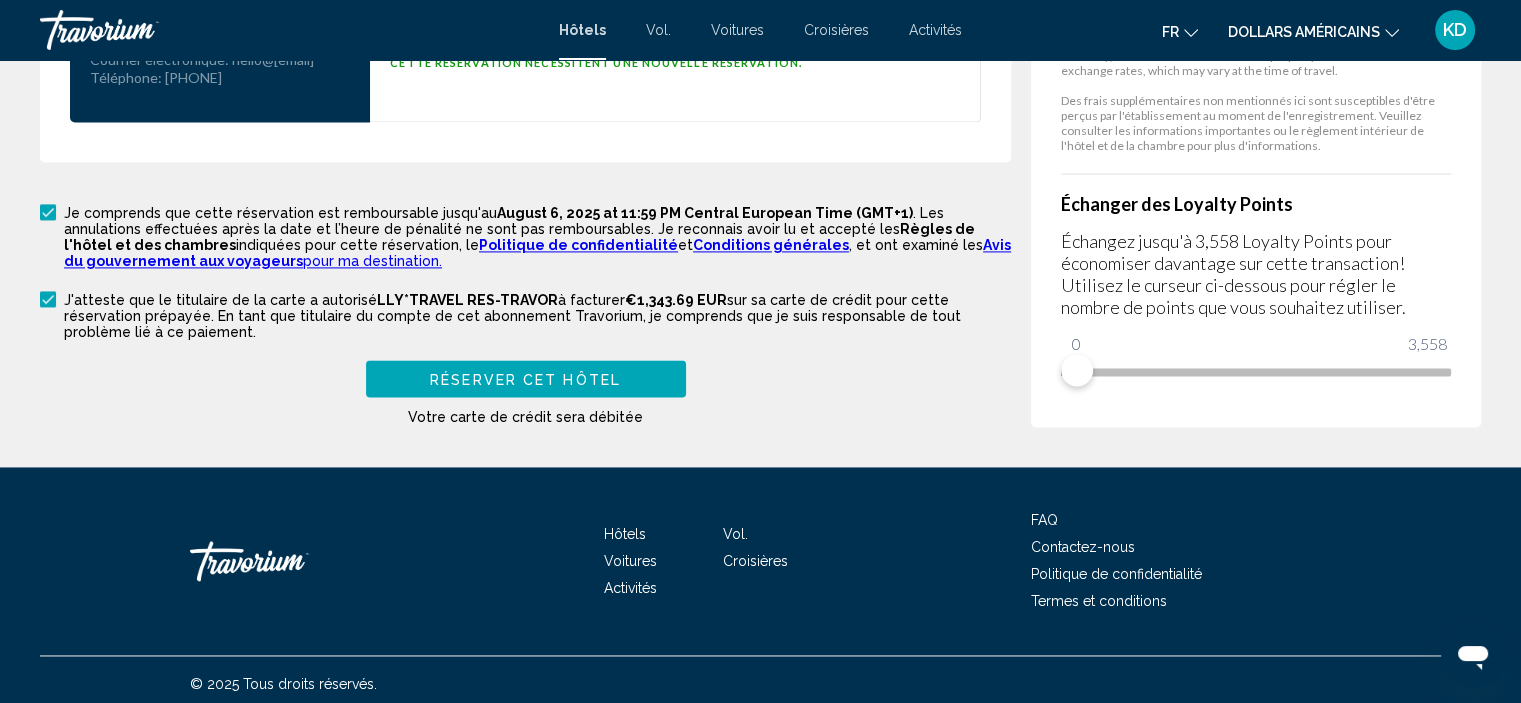 scroll, scrollTop: 580, scrollLeft: 0, axis: vertical 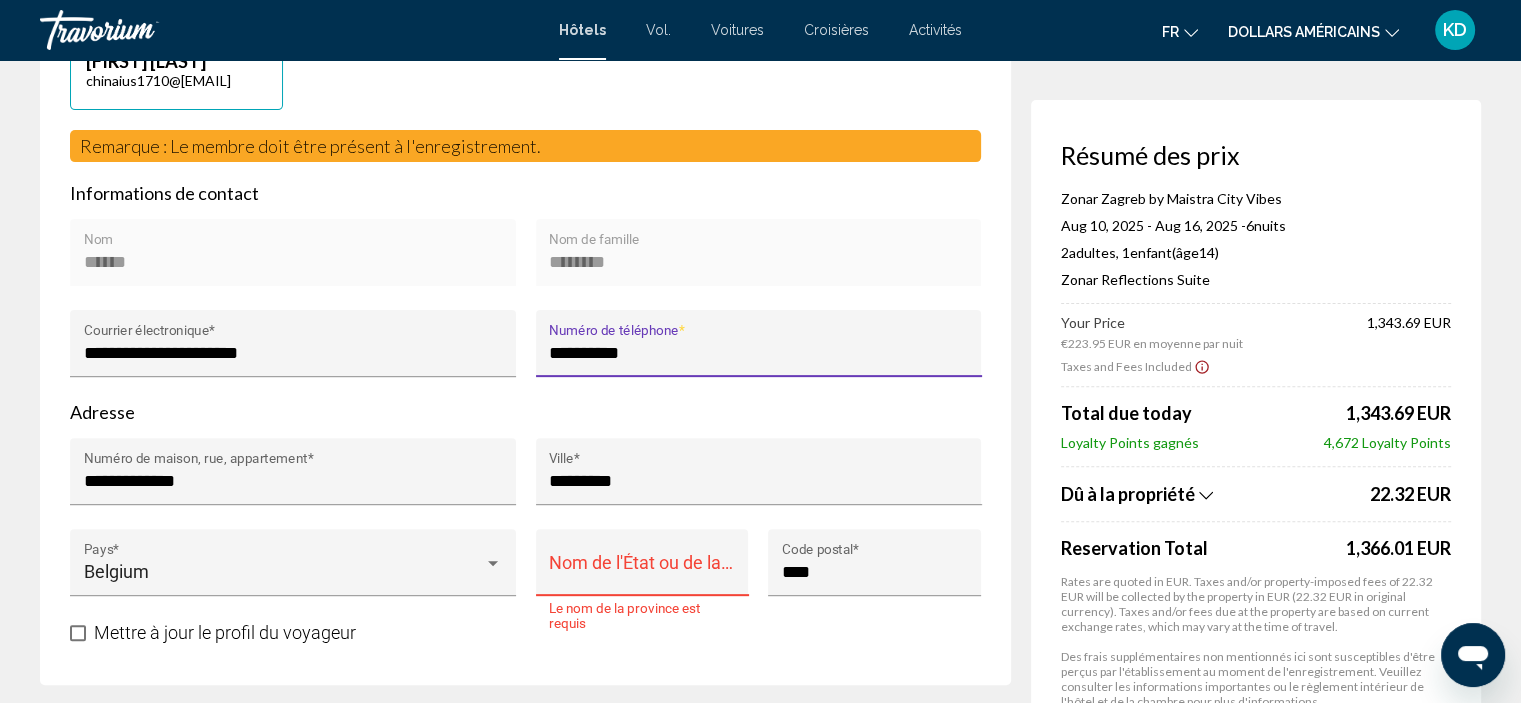 type on "**********" 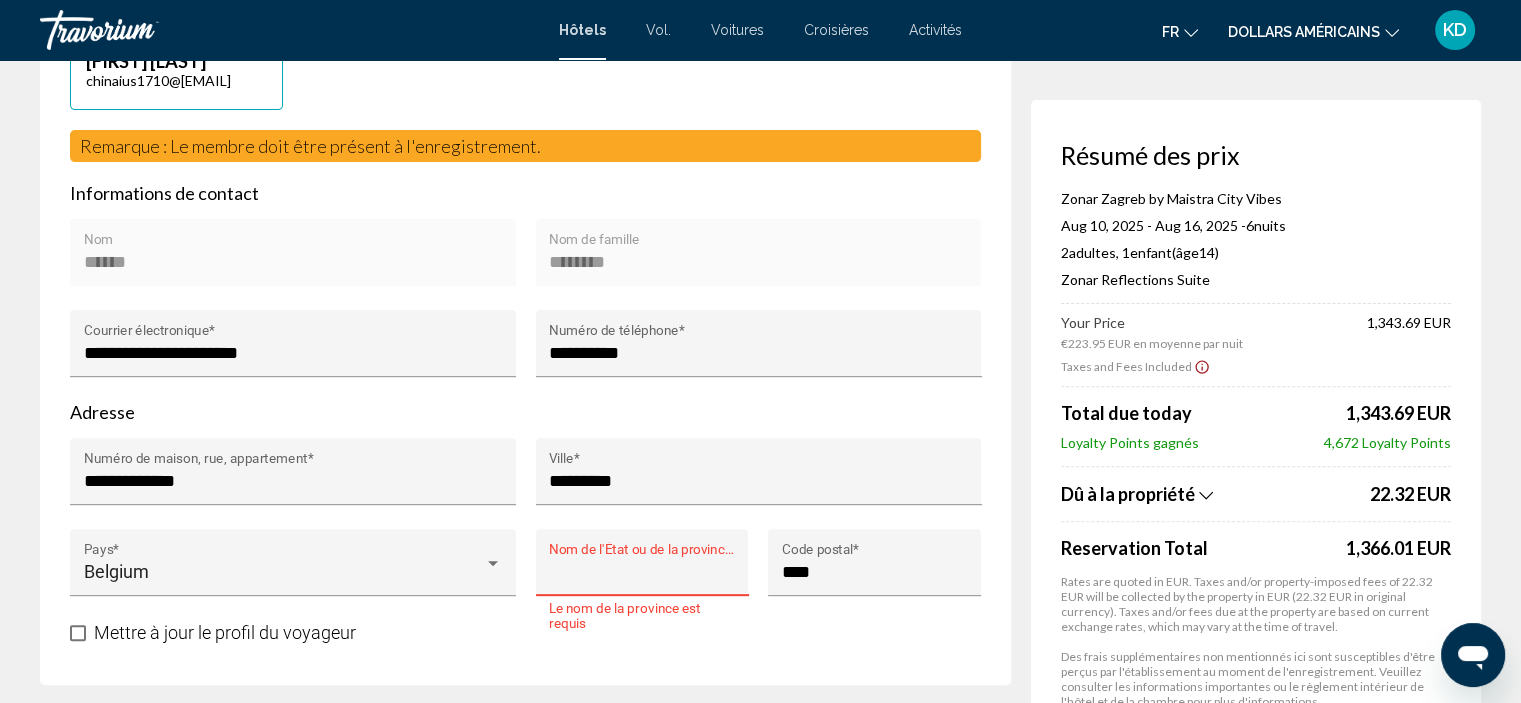 click on "Nom de l'État ou de la province  *" at bounding box center [642, 572] 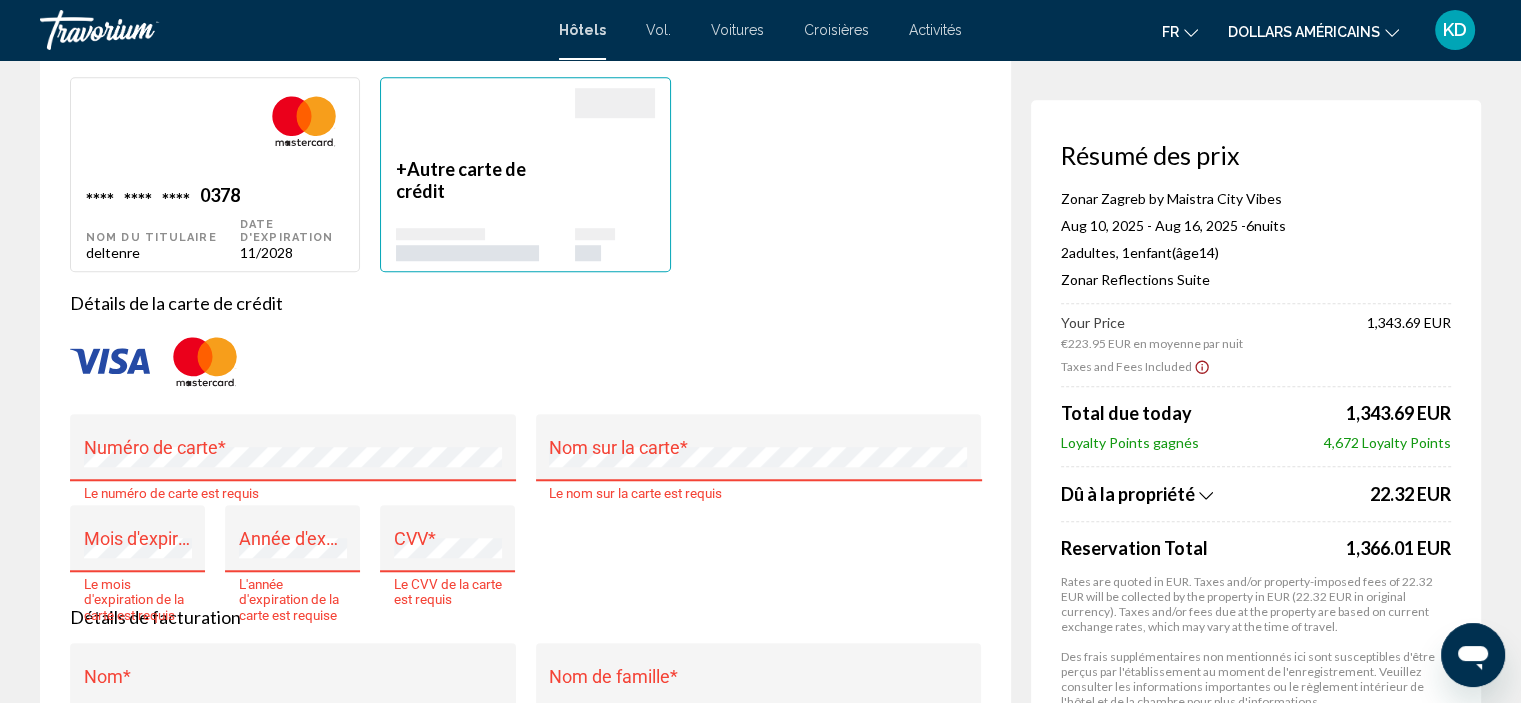 scroll, scrollTop: 1580, scrollLeft: 0, axis: vertical 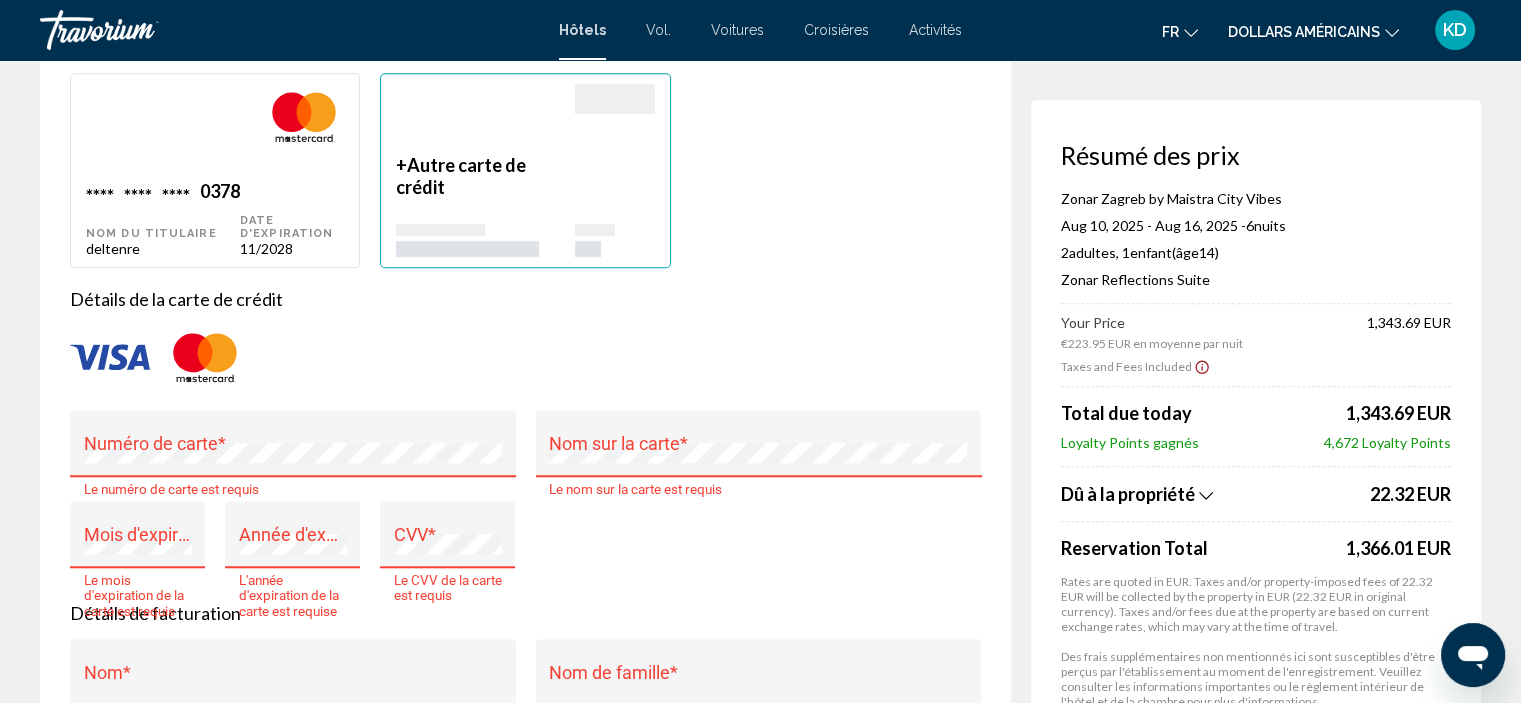 type on "*******" 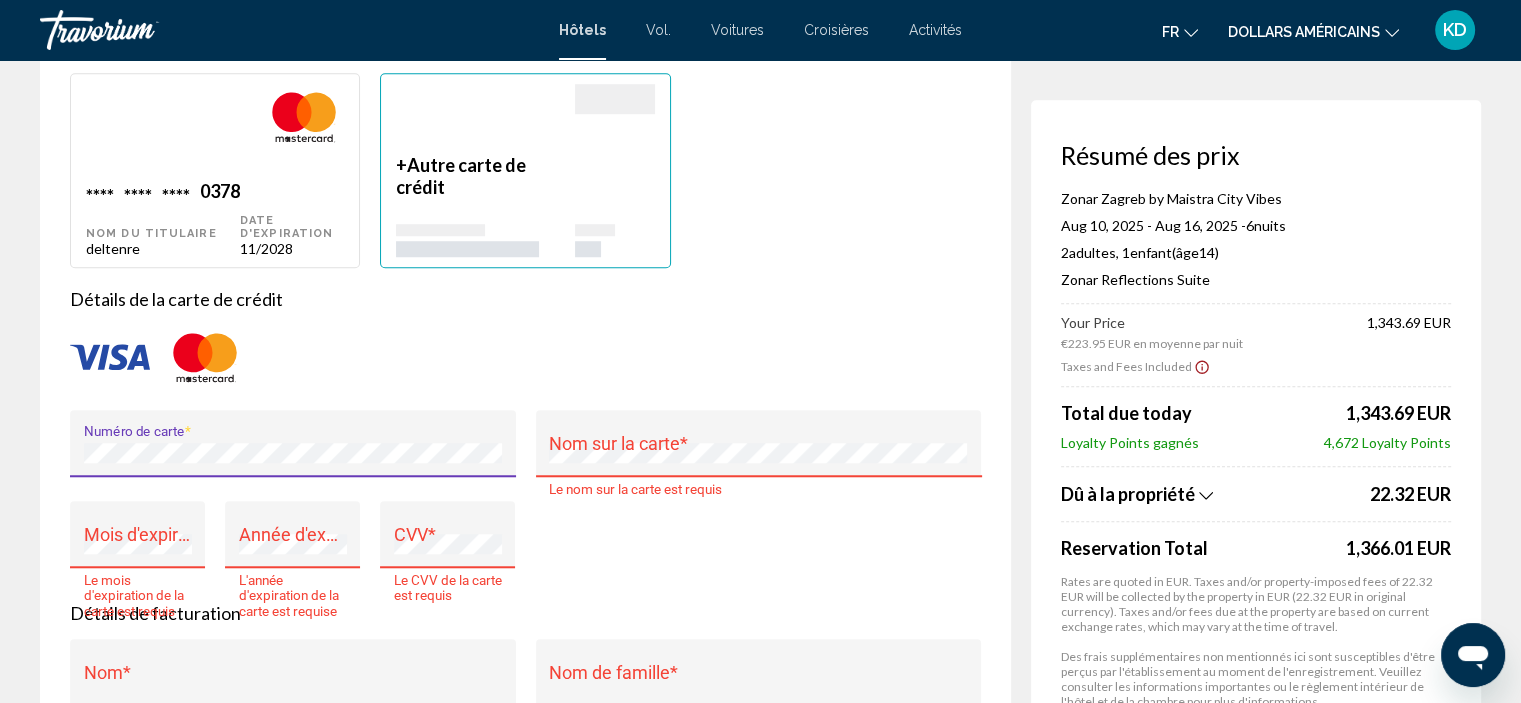 click on "Nom sur la carte  *" at bounding box center [758, 450] 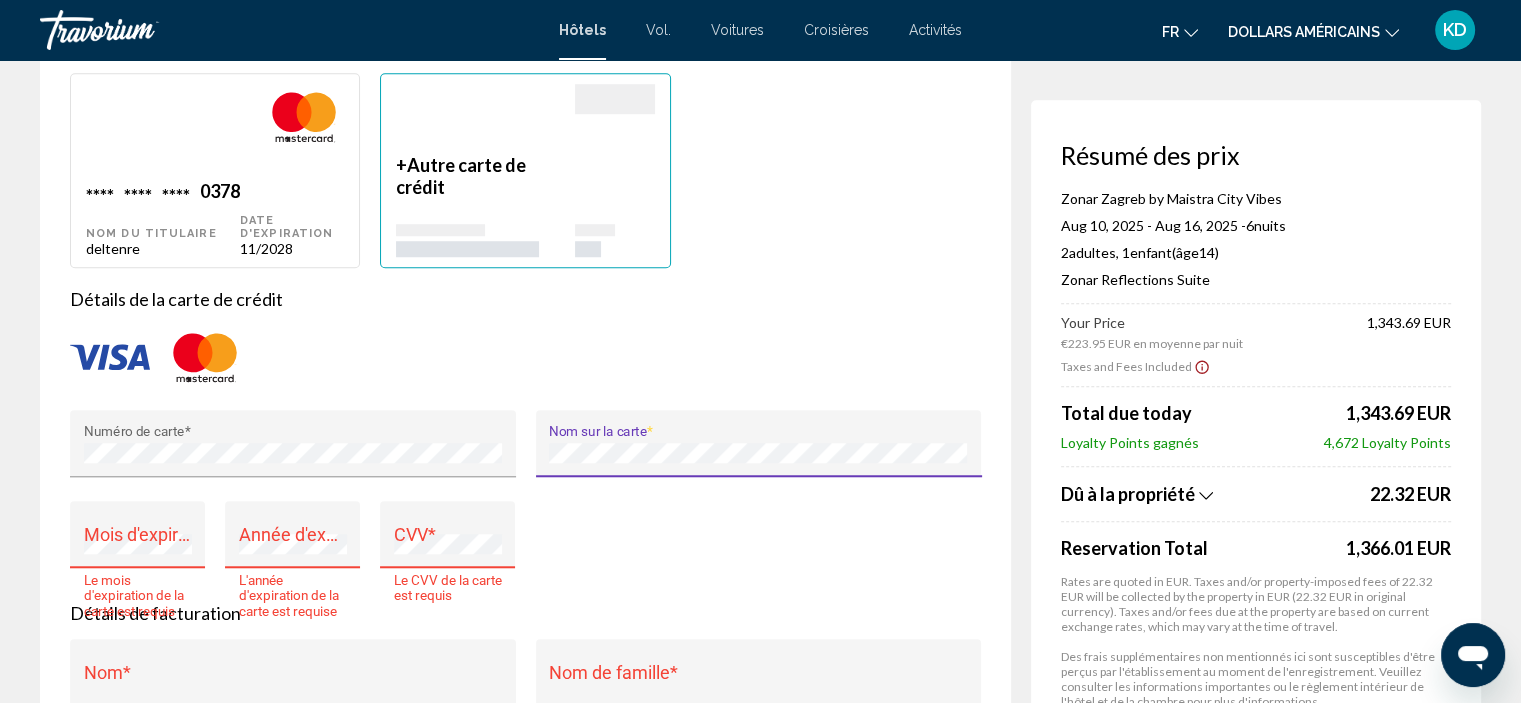 click on "Mois d'expiration  *" at bounding box center (138, 541) 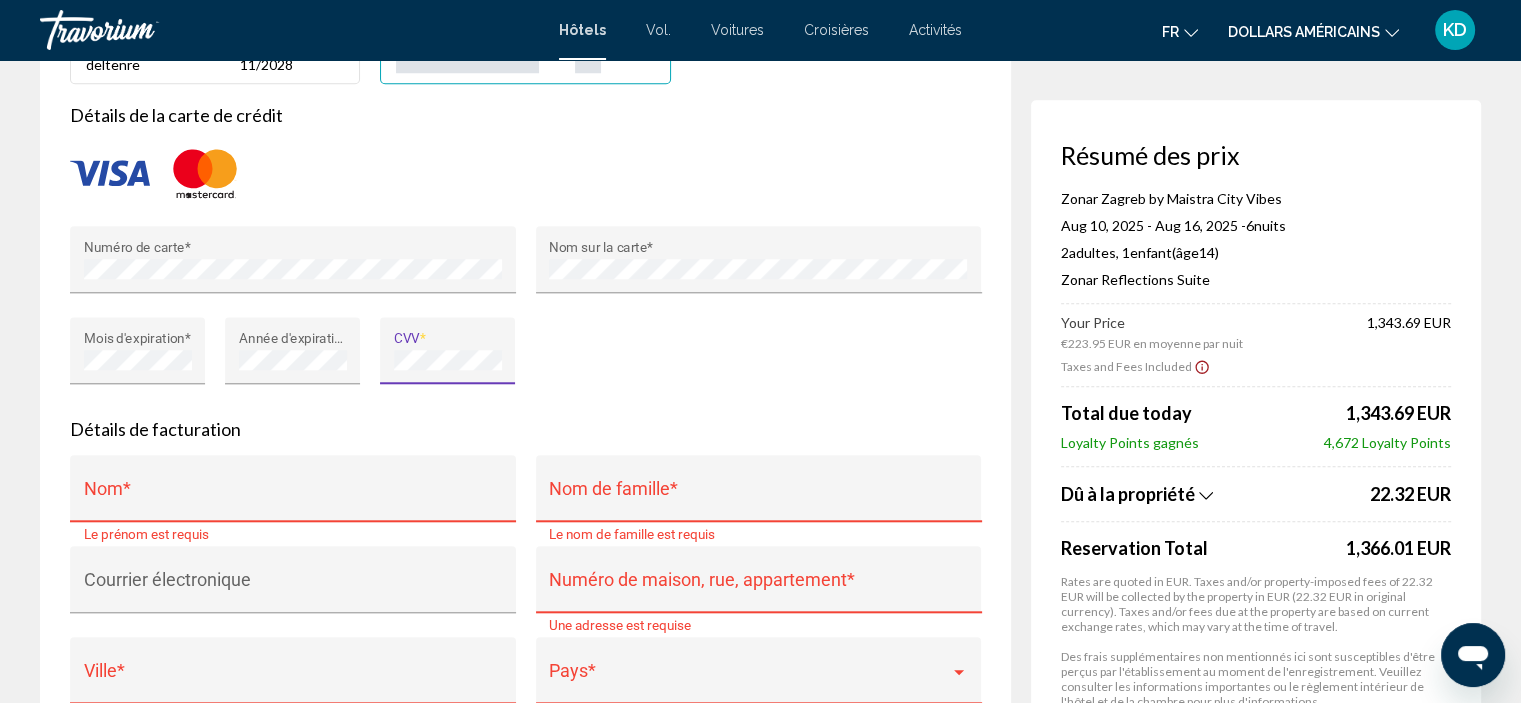 scroll, scrollTop: 1780, scrollLeft: 0, axis: vertical 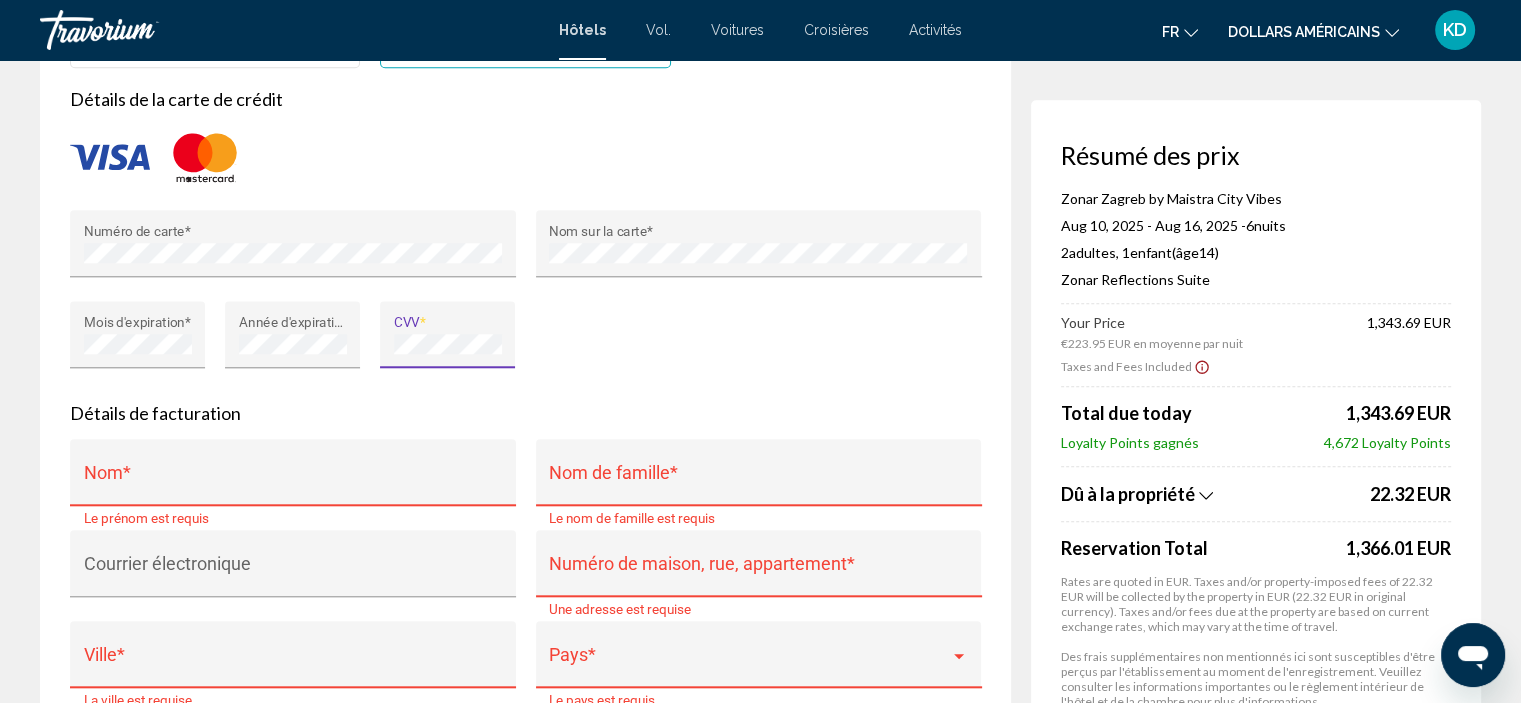 click on "Nom  *" at bounding box center (293, 482) 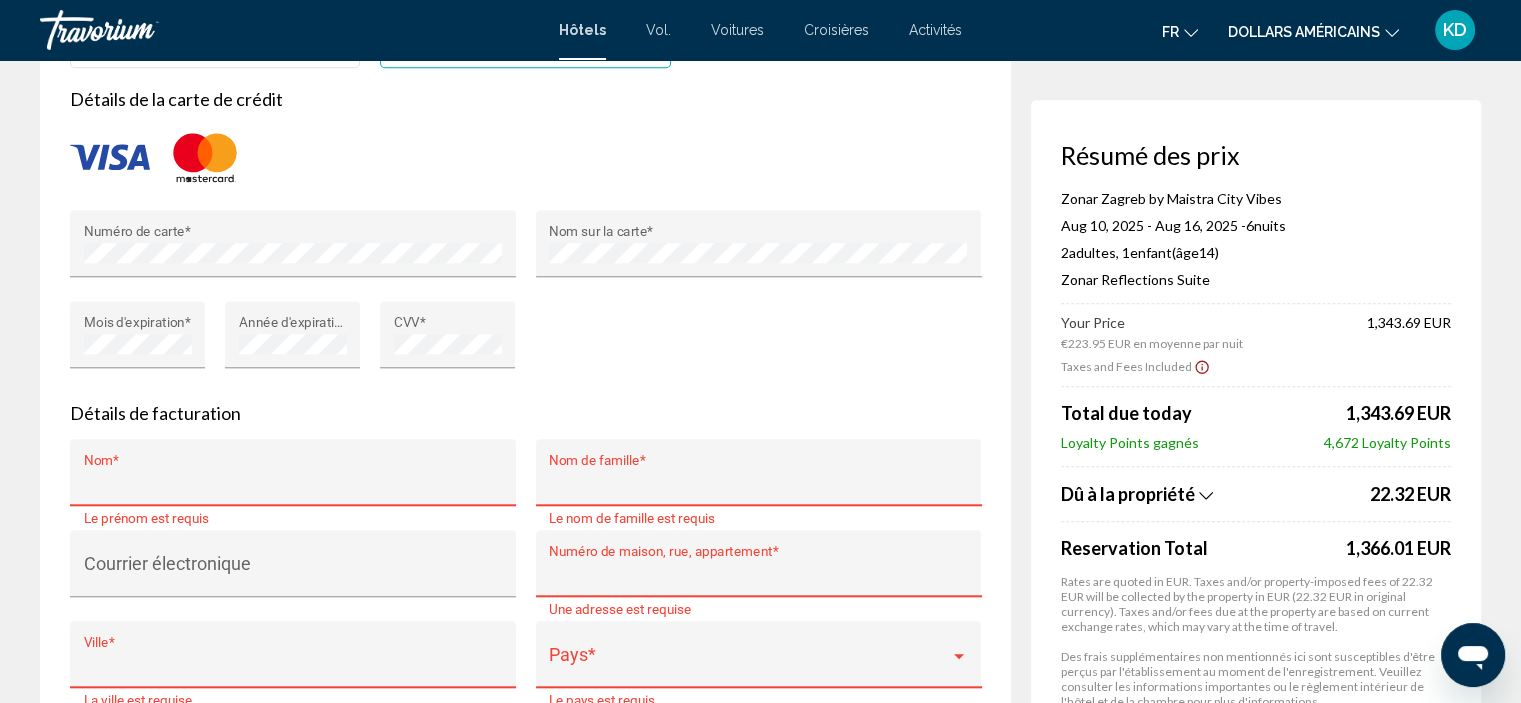 type on "******" 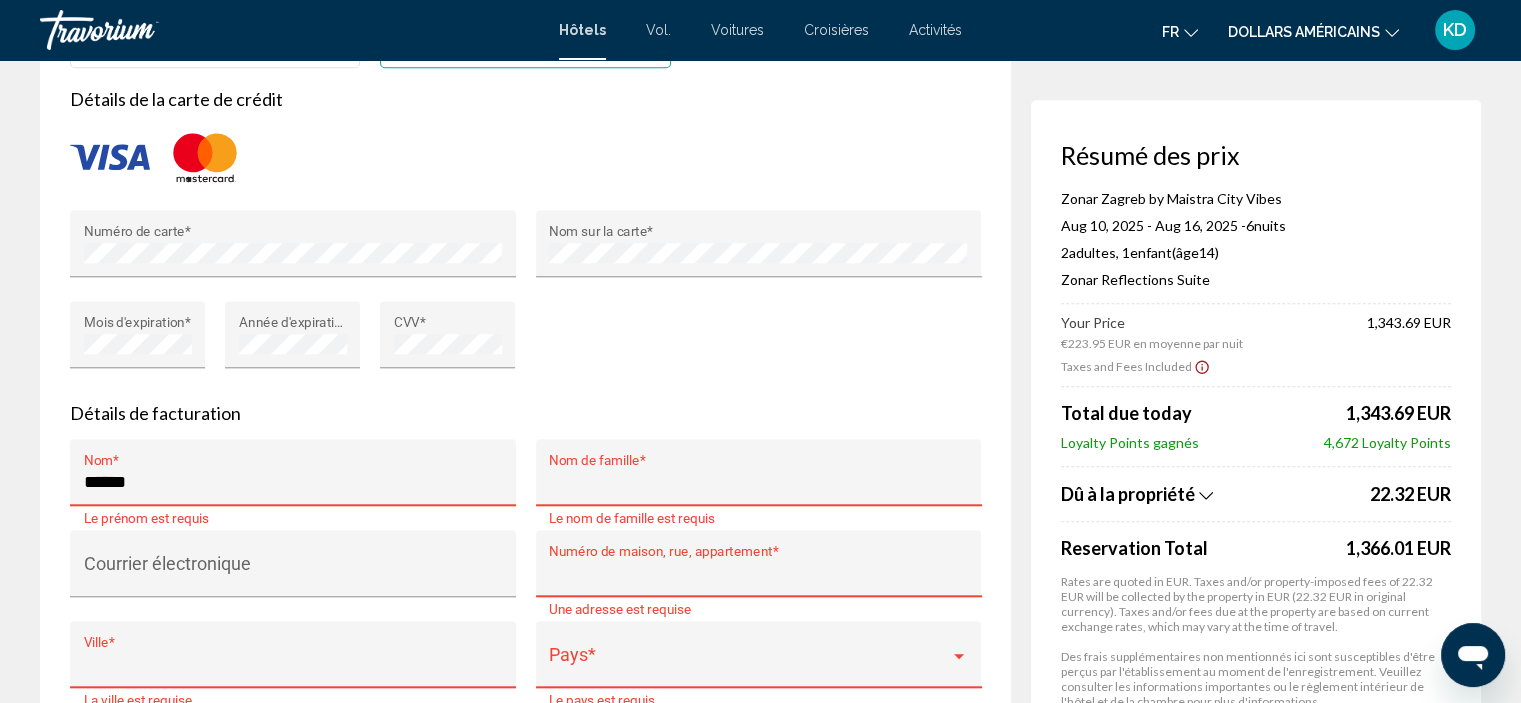 type on "********" 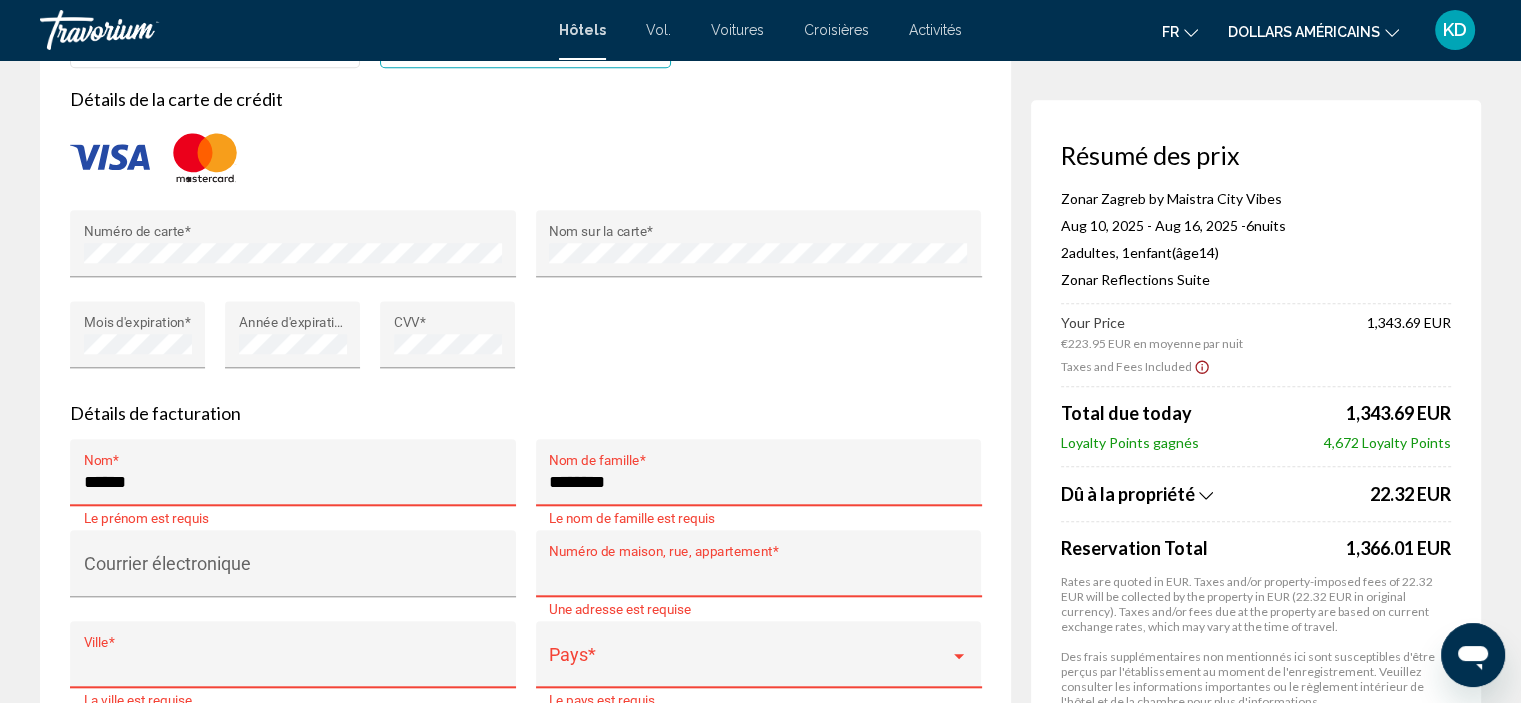 type on "**********" 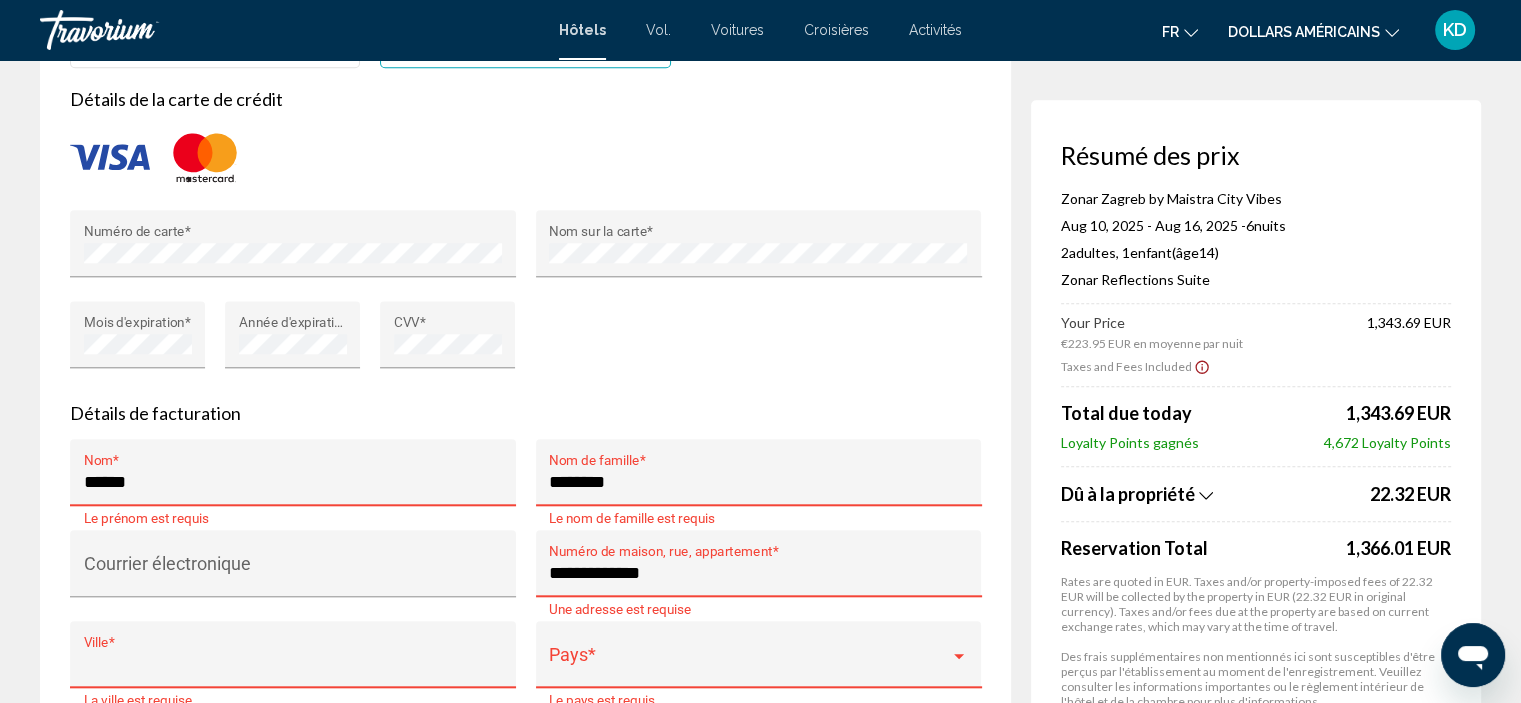 type on "******" 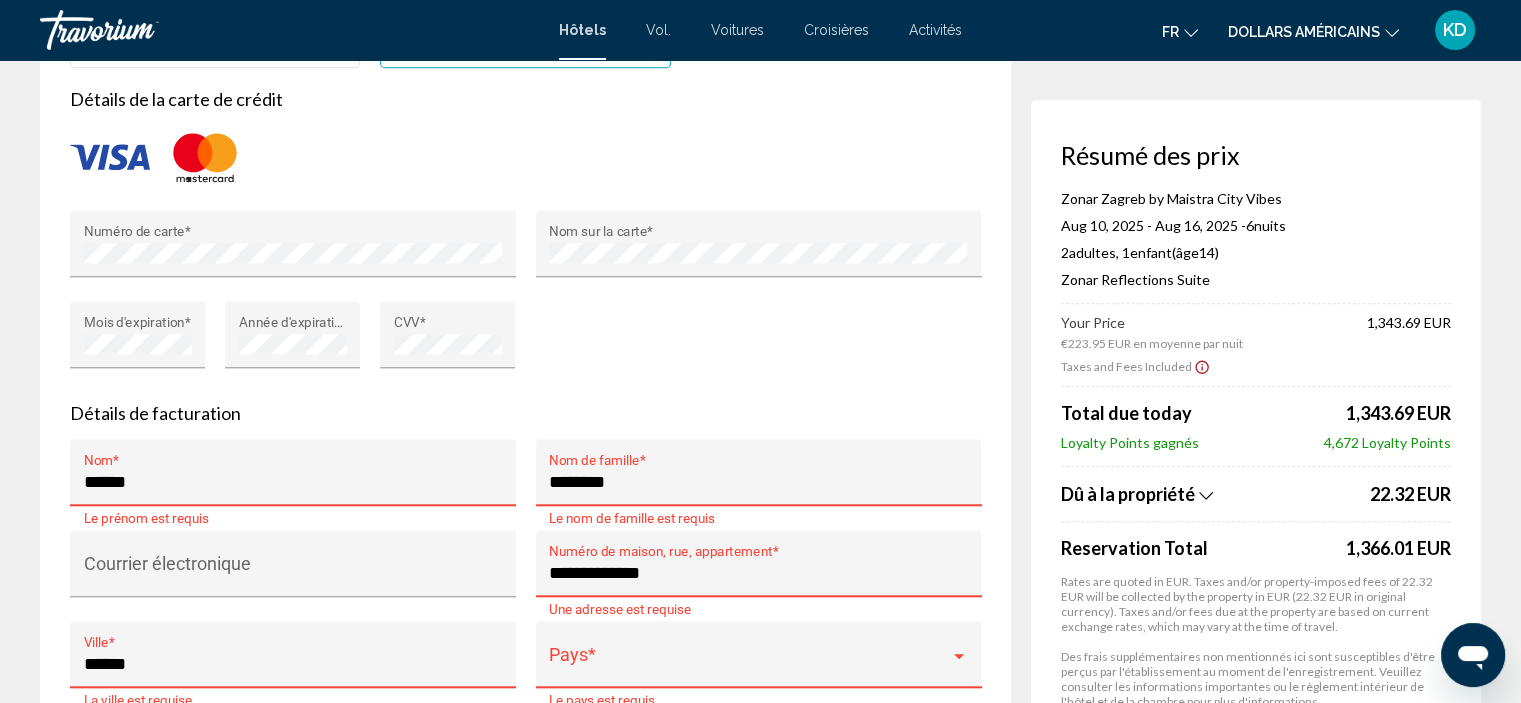 type on "****" 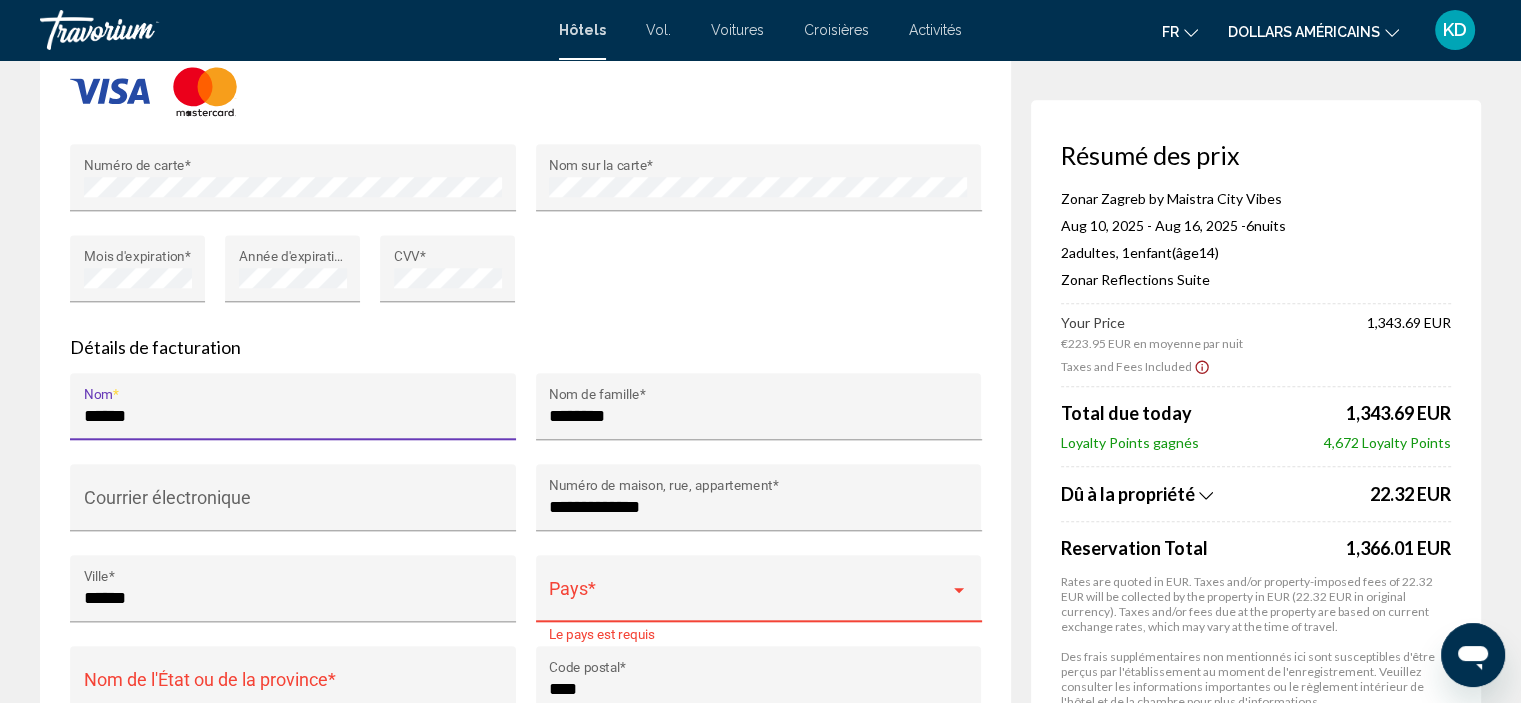scroll, scrollTop: 1980, scrollLeft: 0, axis: vertical 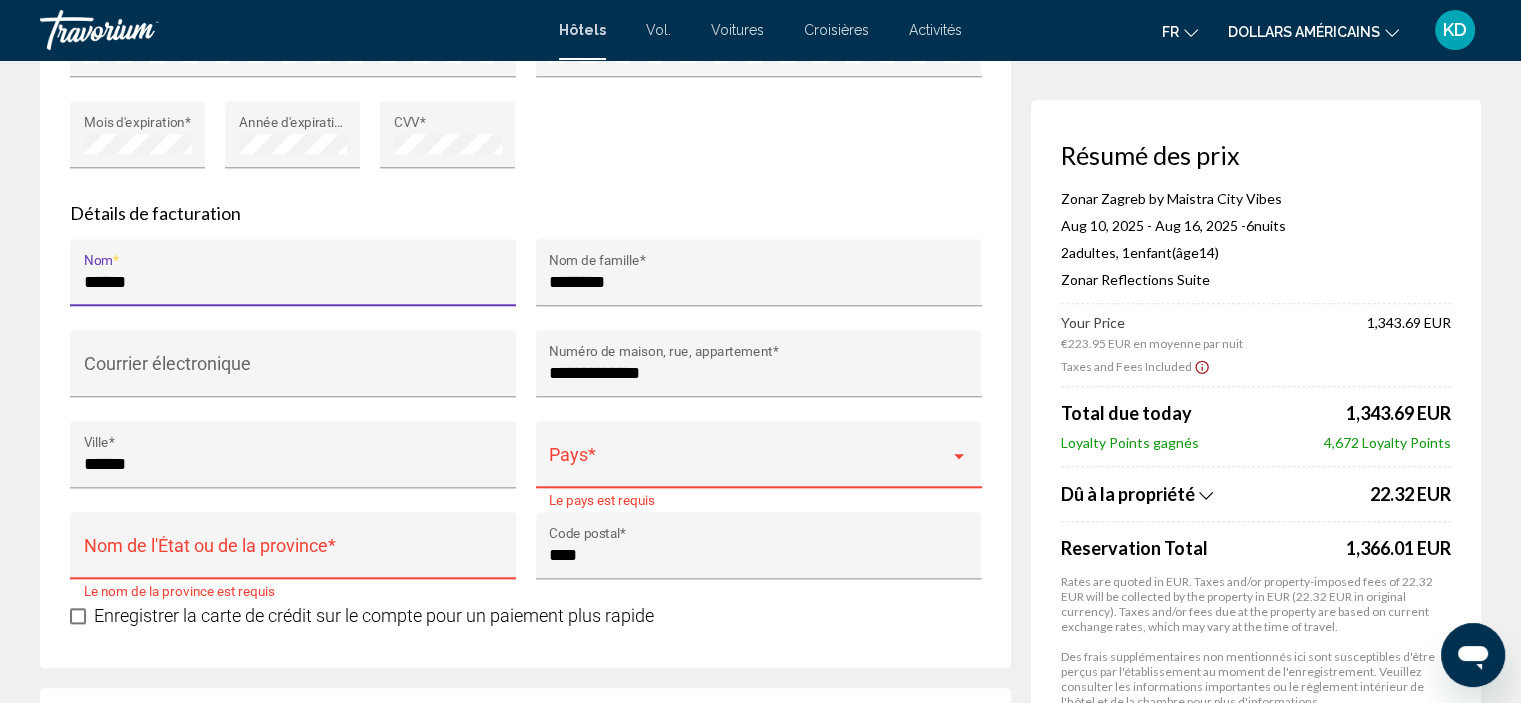 click at bounding box center (959, 456) 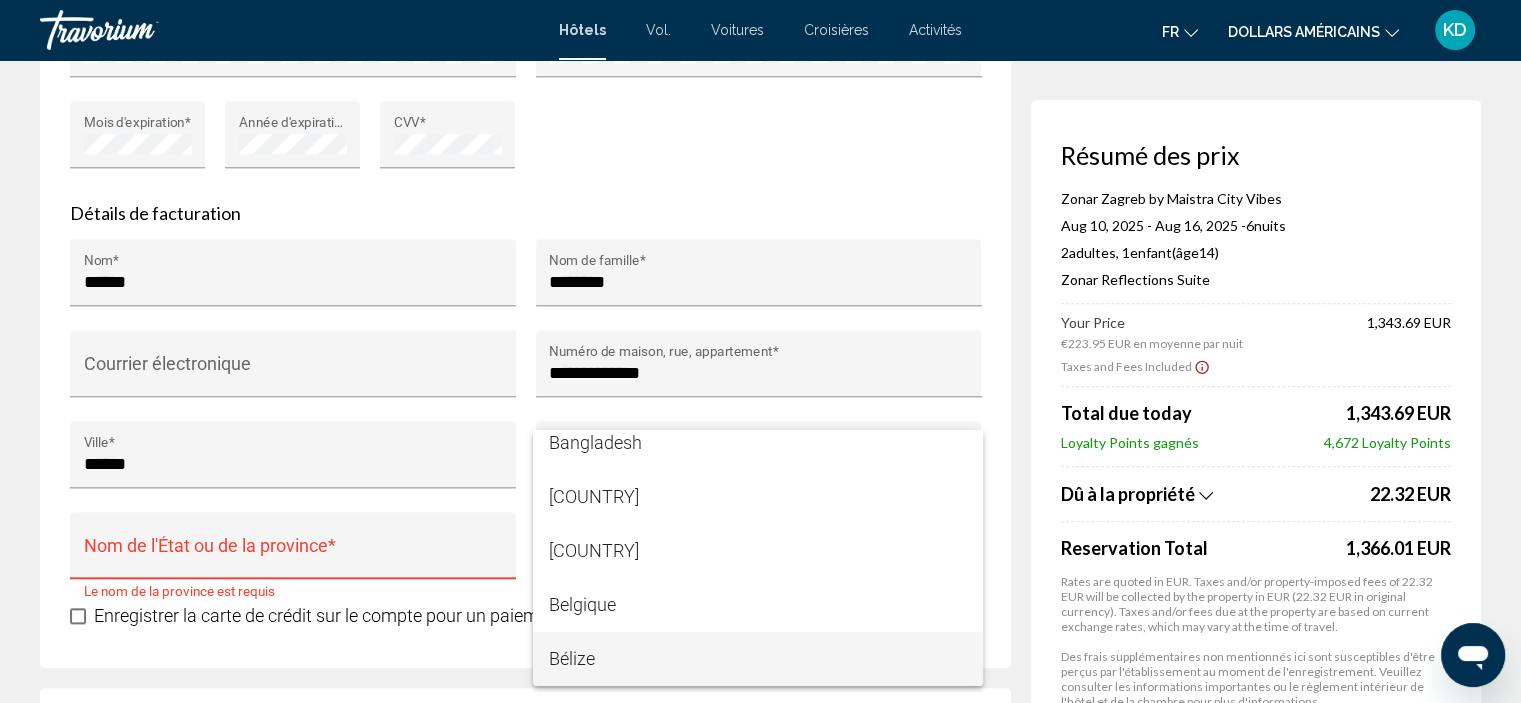 scroll, scrollTop: 1148, scrollLeft: 0, axis: vertical 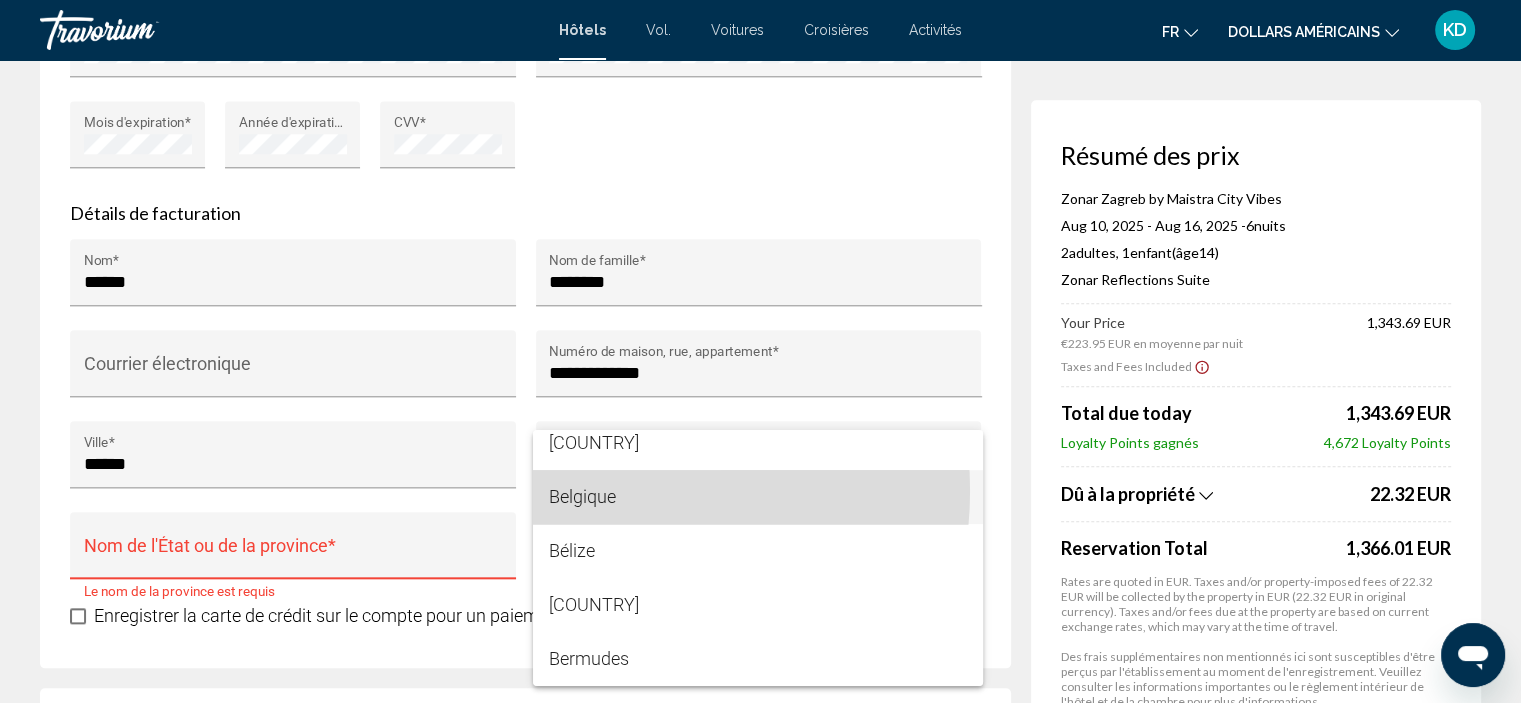 drag, startPoint x: 591, startPoint y: 490, endPoint x: 610, endPoint y: 491, distance: 19.026299 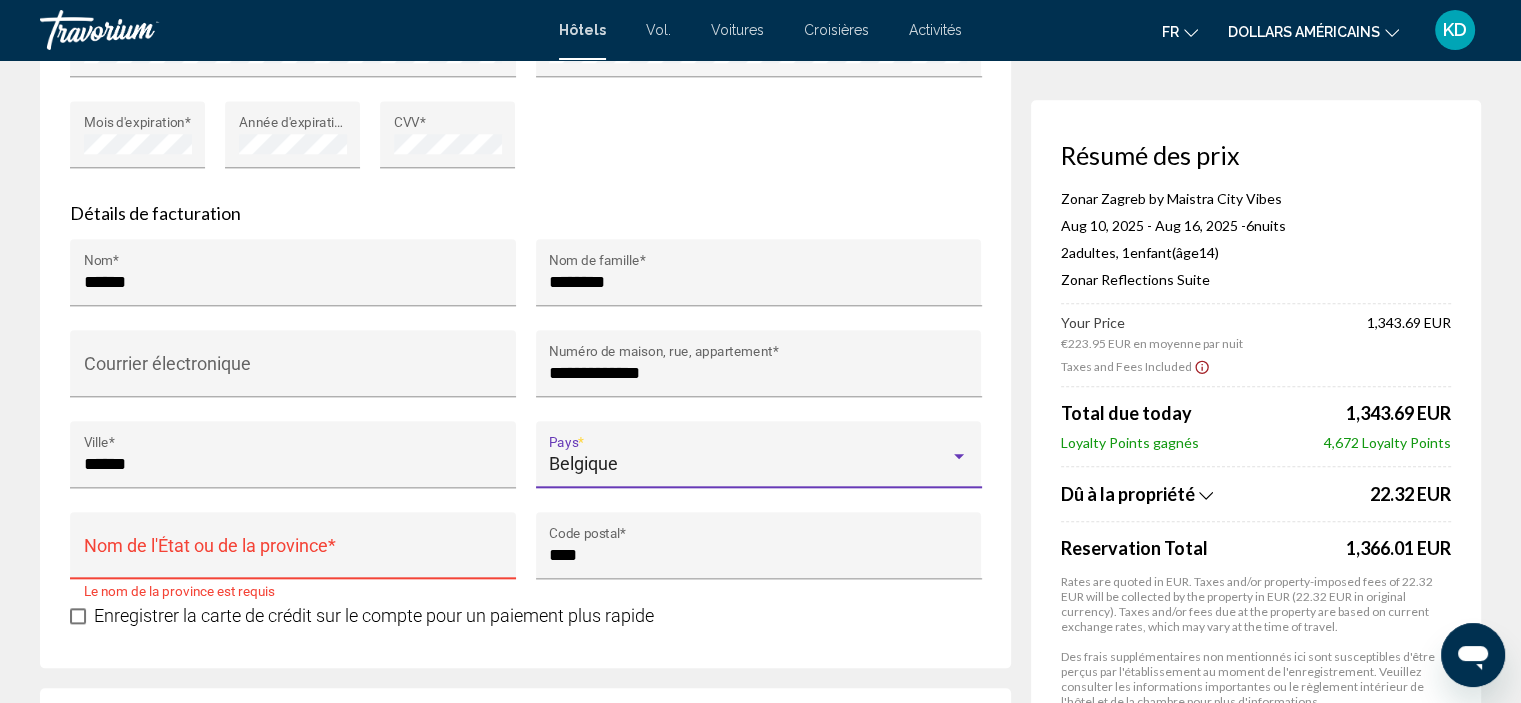 click on "Nom de l'État ou de la province  *" at bounding box center [293, 551] 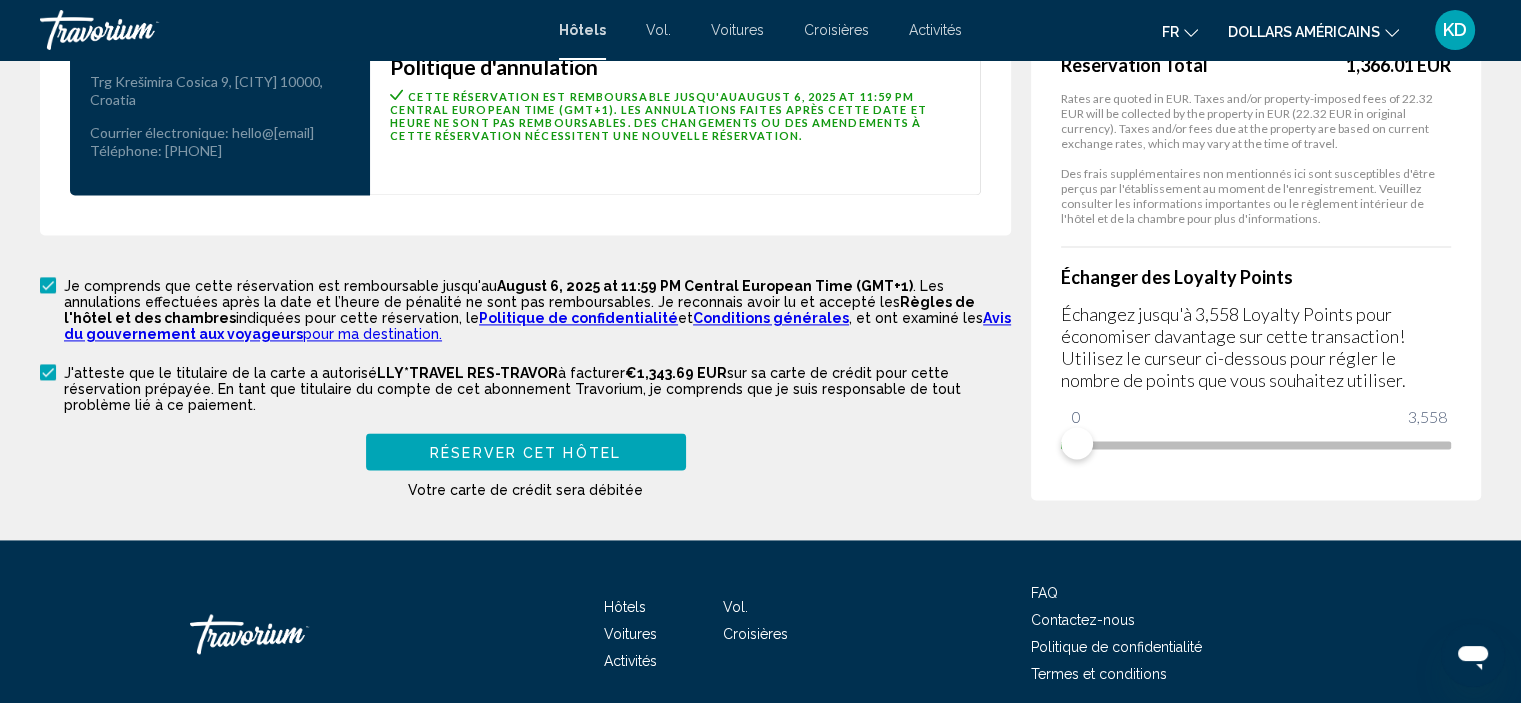scroll, scrollTop: 2680, scrollLeft: 0, axis: vertical 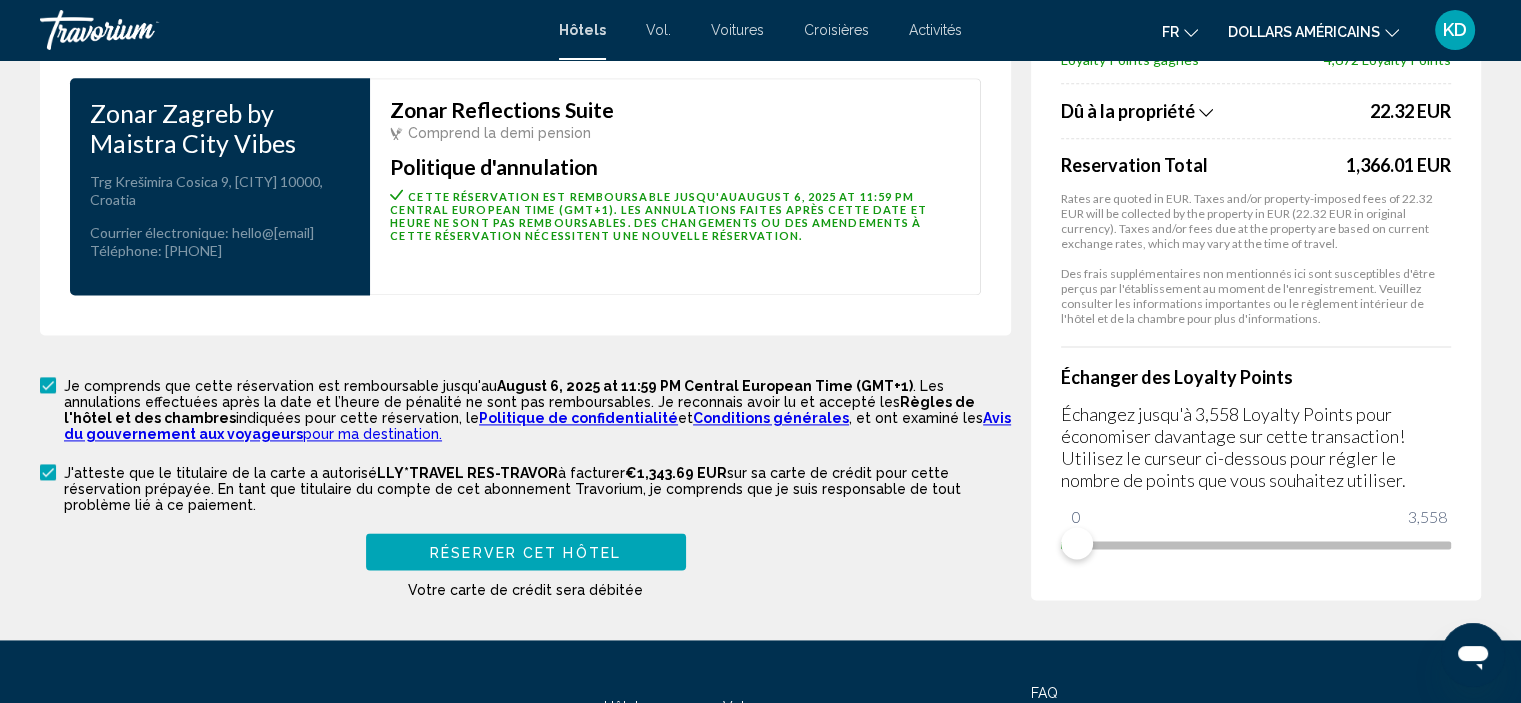 type on "*******" 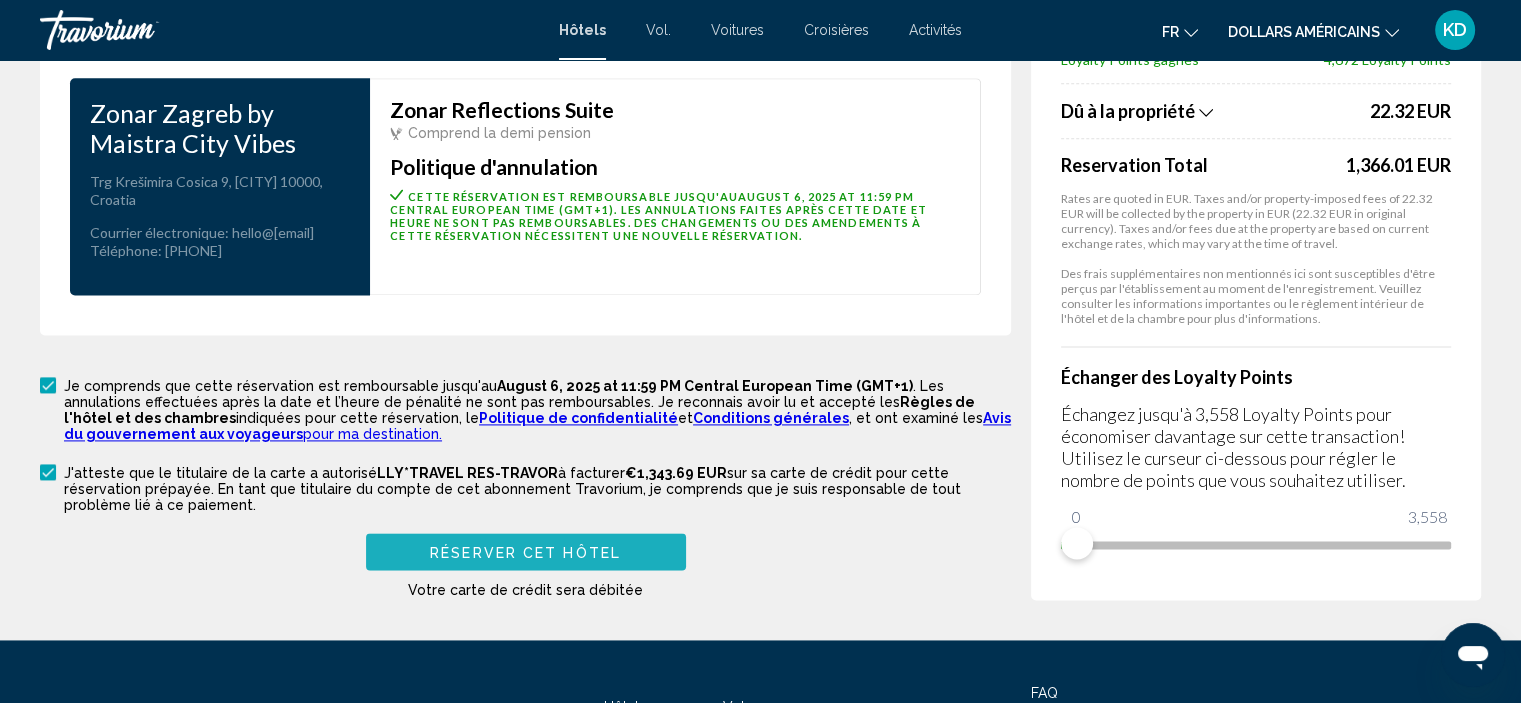 click on "Réserver cet hôtel" at bounding box center [525, 552] 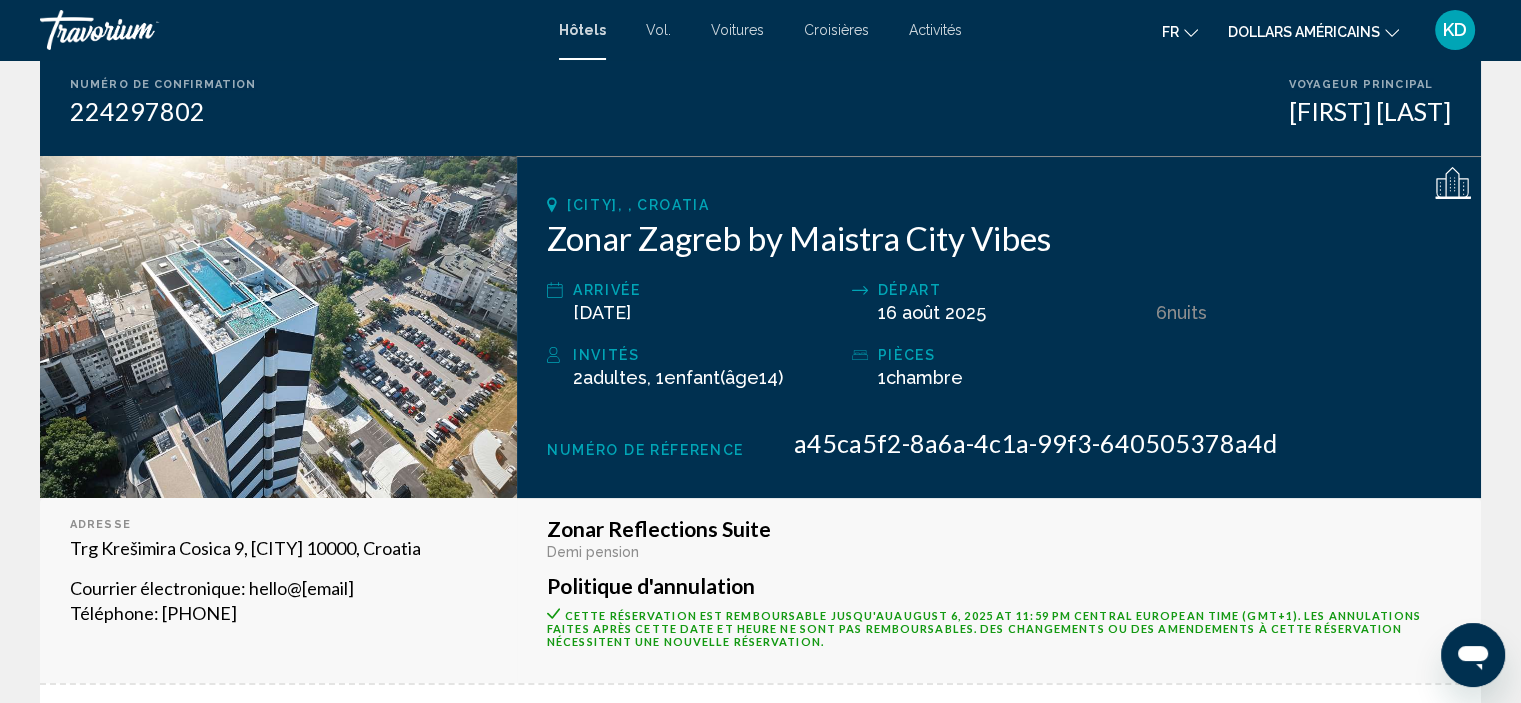 scroll, scrollTop: 0, scrollLeft: 0, axis: both 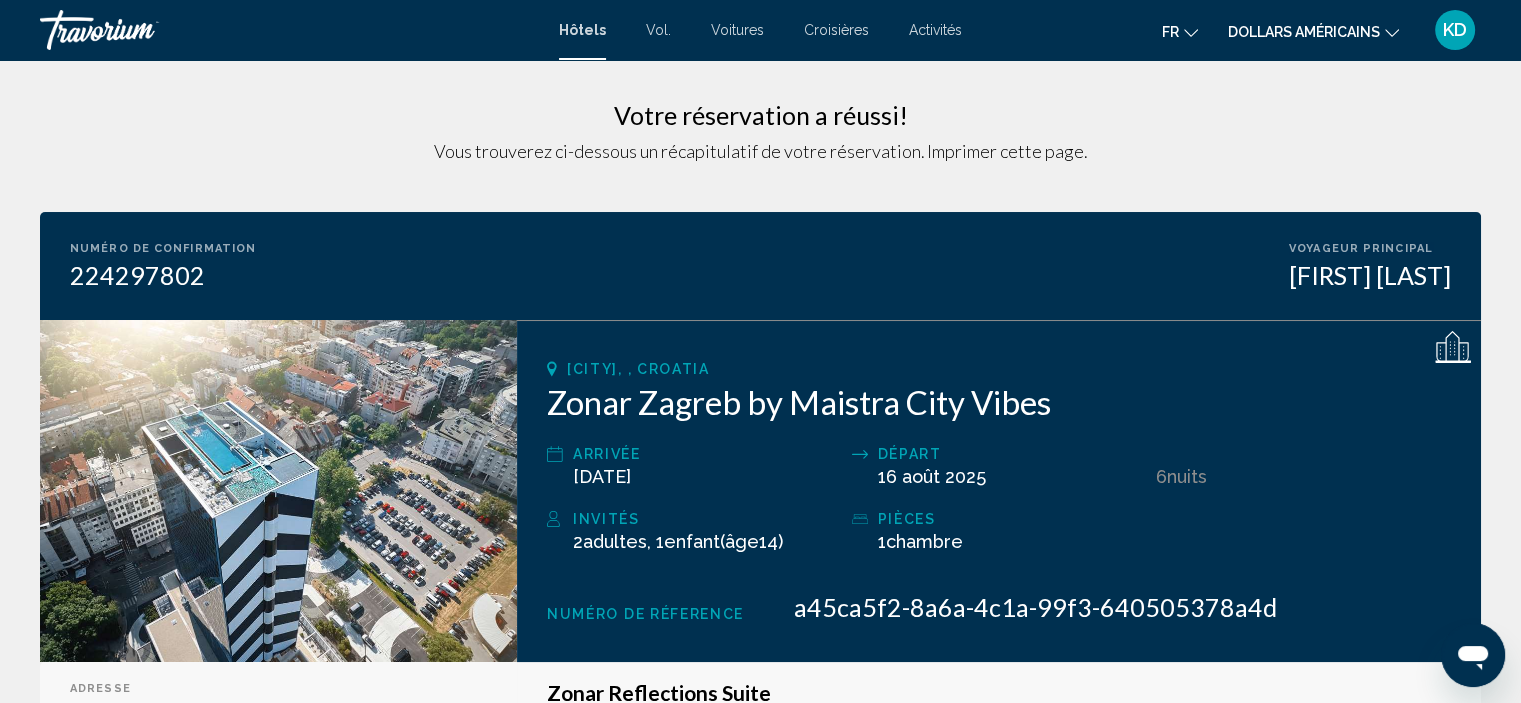 click at bounding box center [278, 491] 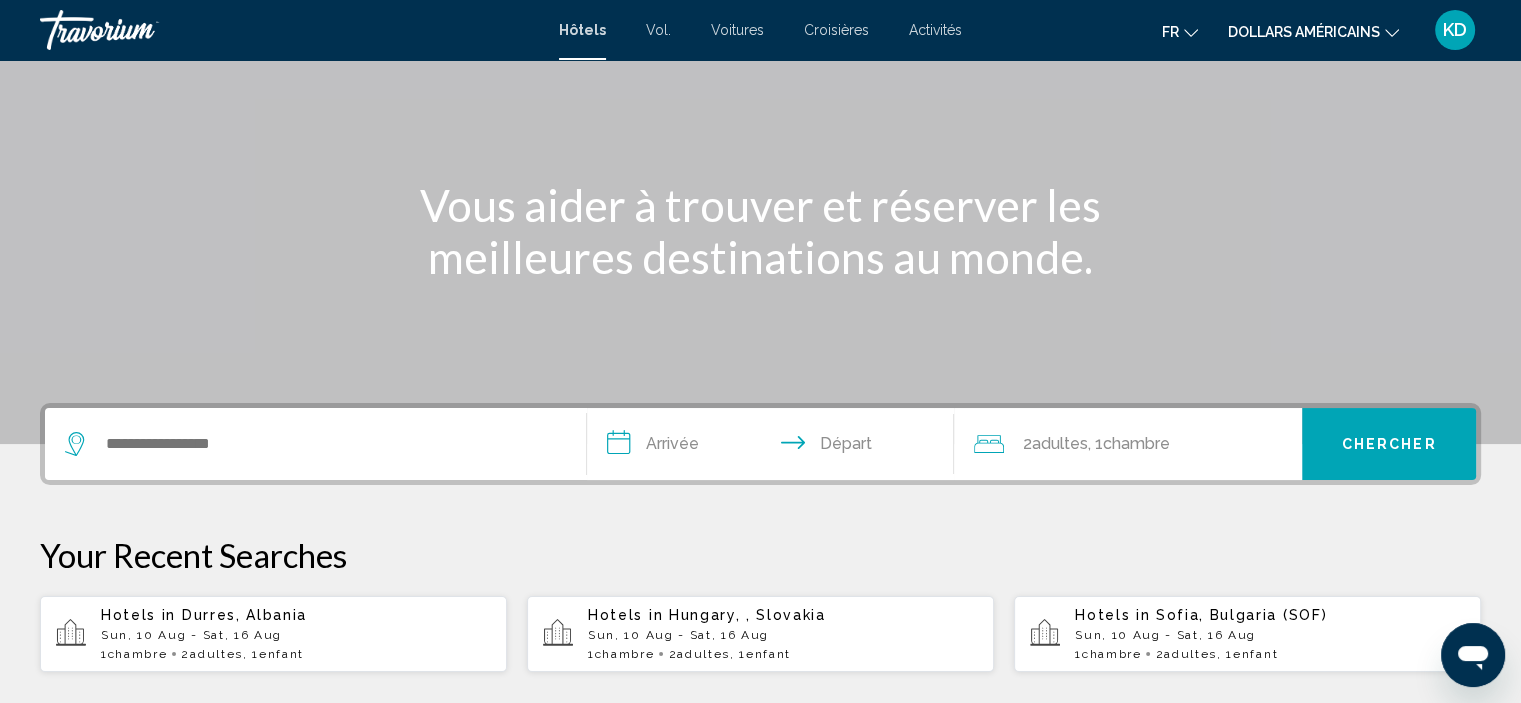 scroll, scrollTop: 200, scrollLeft: 0, axis: vertical 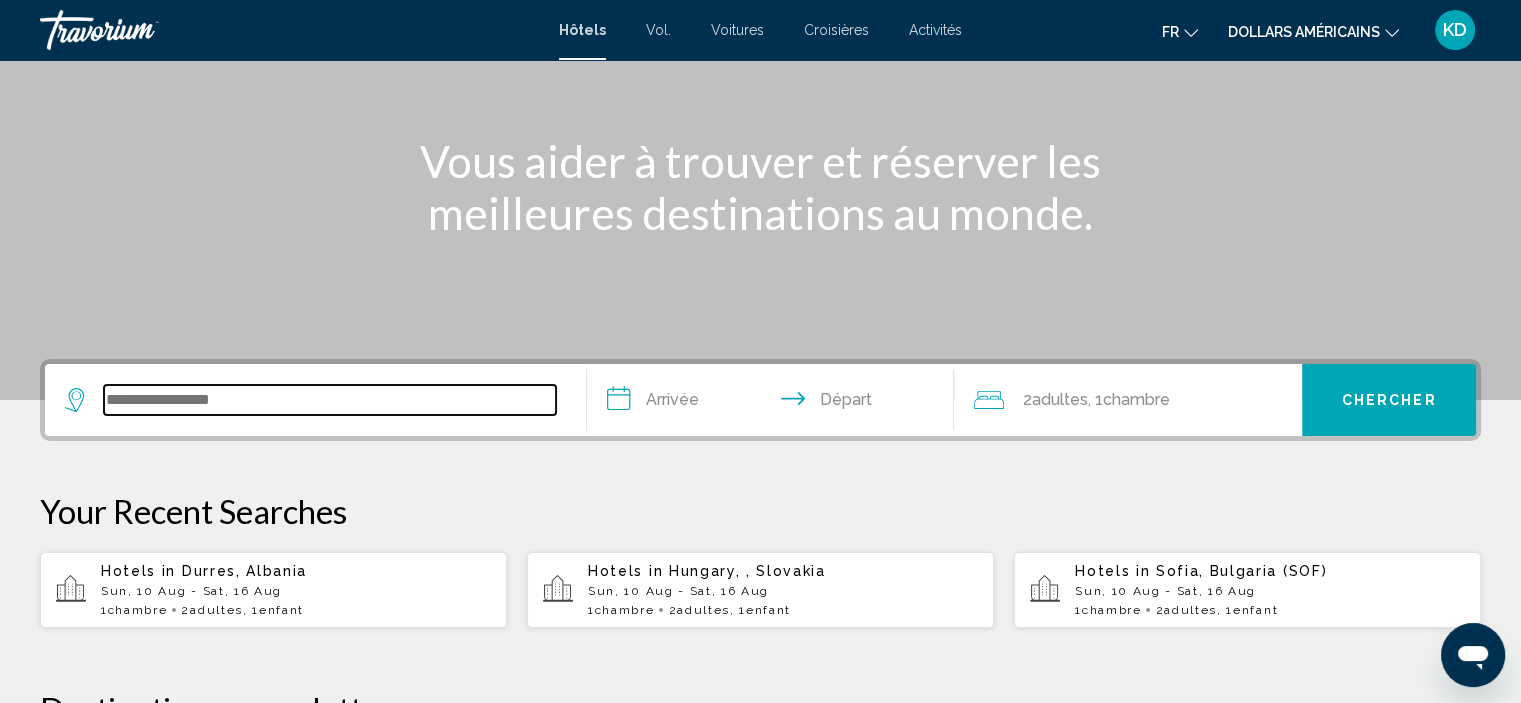 click at bounding box center (330, 400) 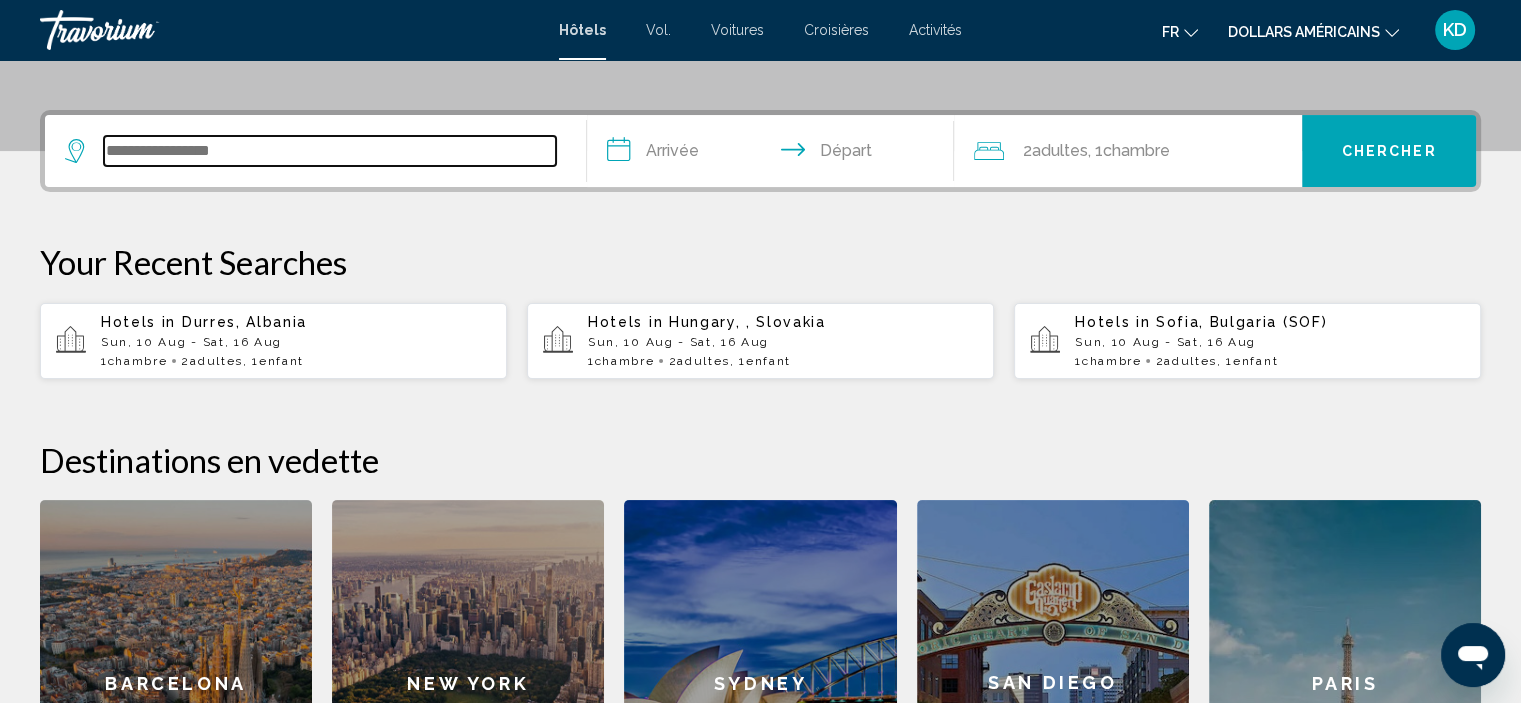 scroll, scrollTop: 493, scrollLeft: 0, axis: vertical 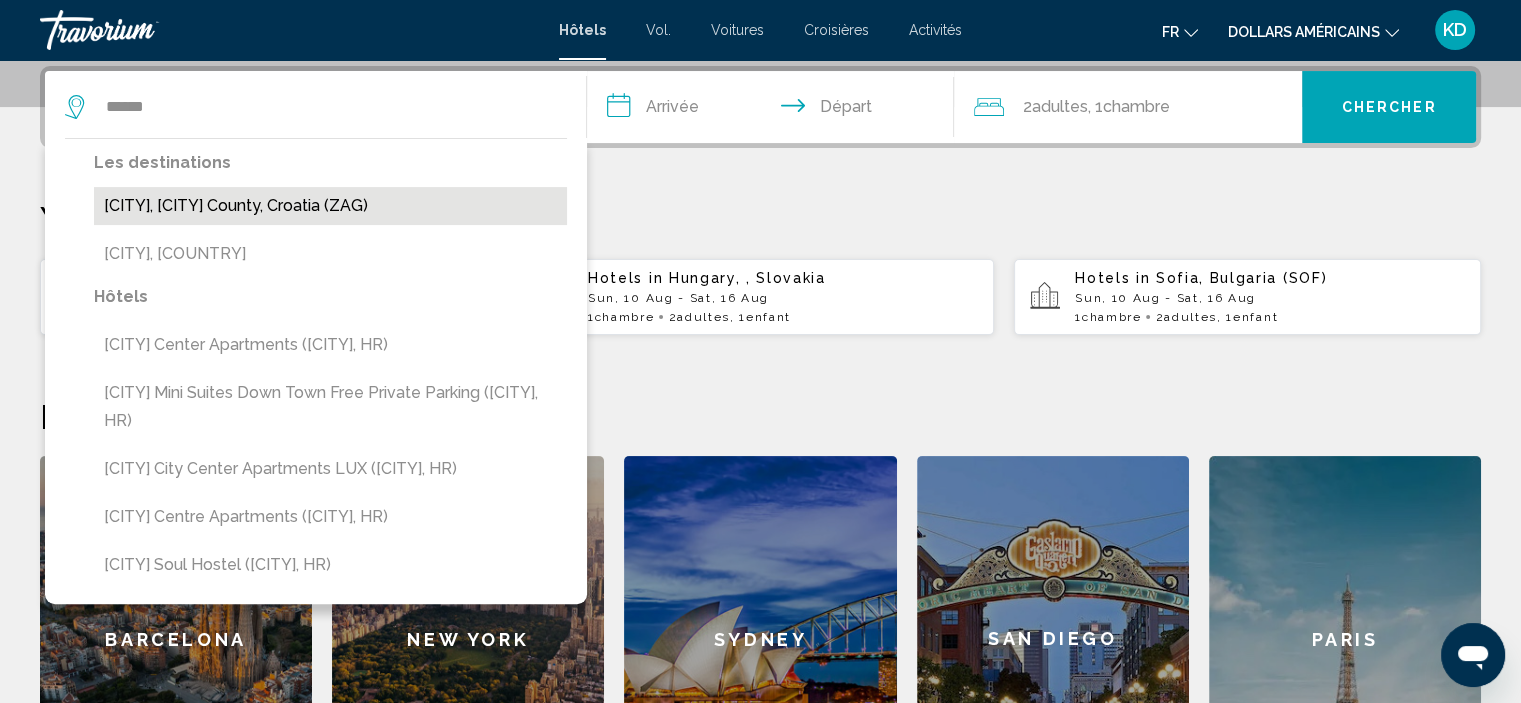 click on "[CITY], [CITY] County, Croatia (ZAG)" at bounding box center [330, 206] 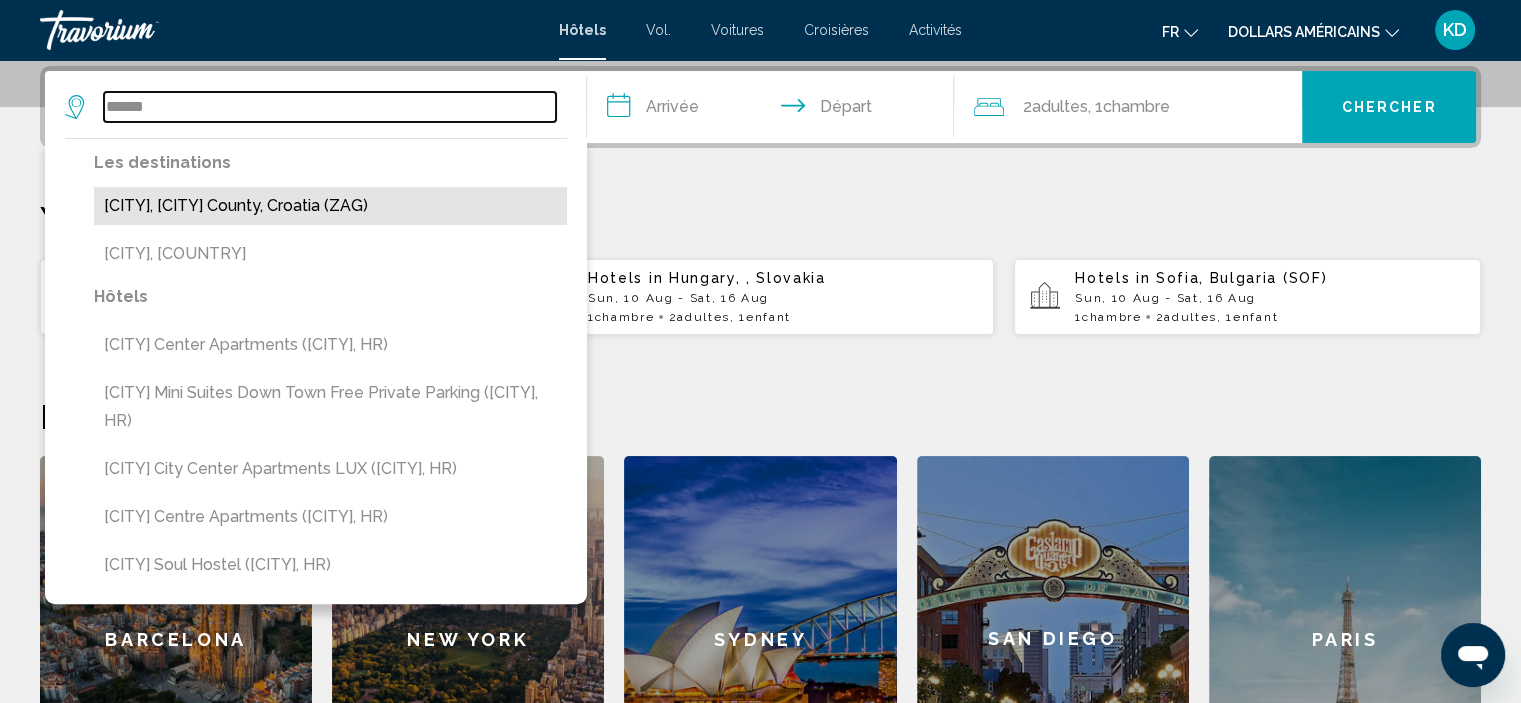 type on "**********" 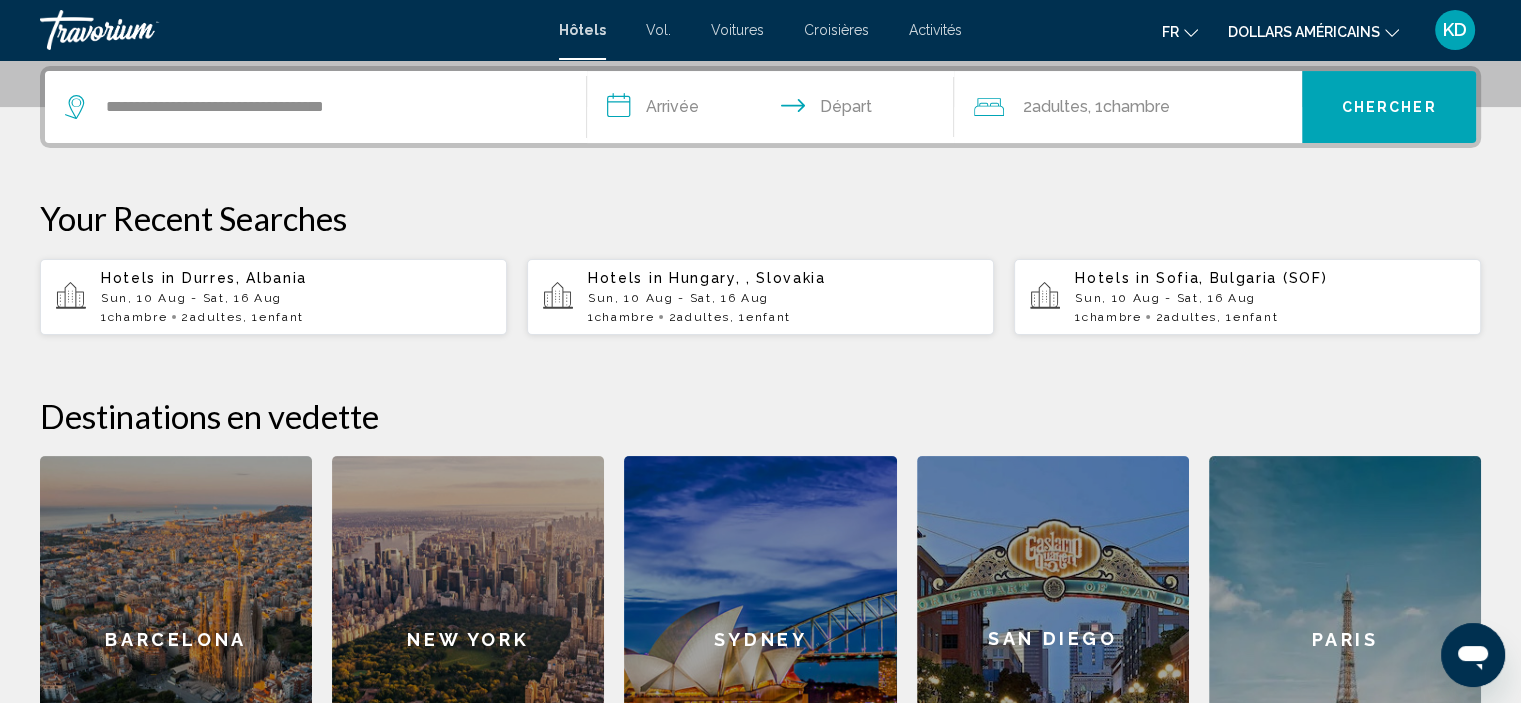 click on "**********" at bounding box center (775, 110) 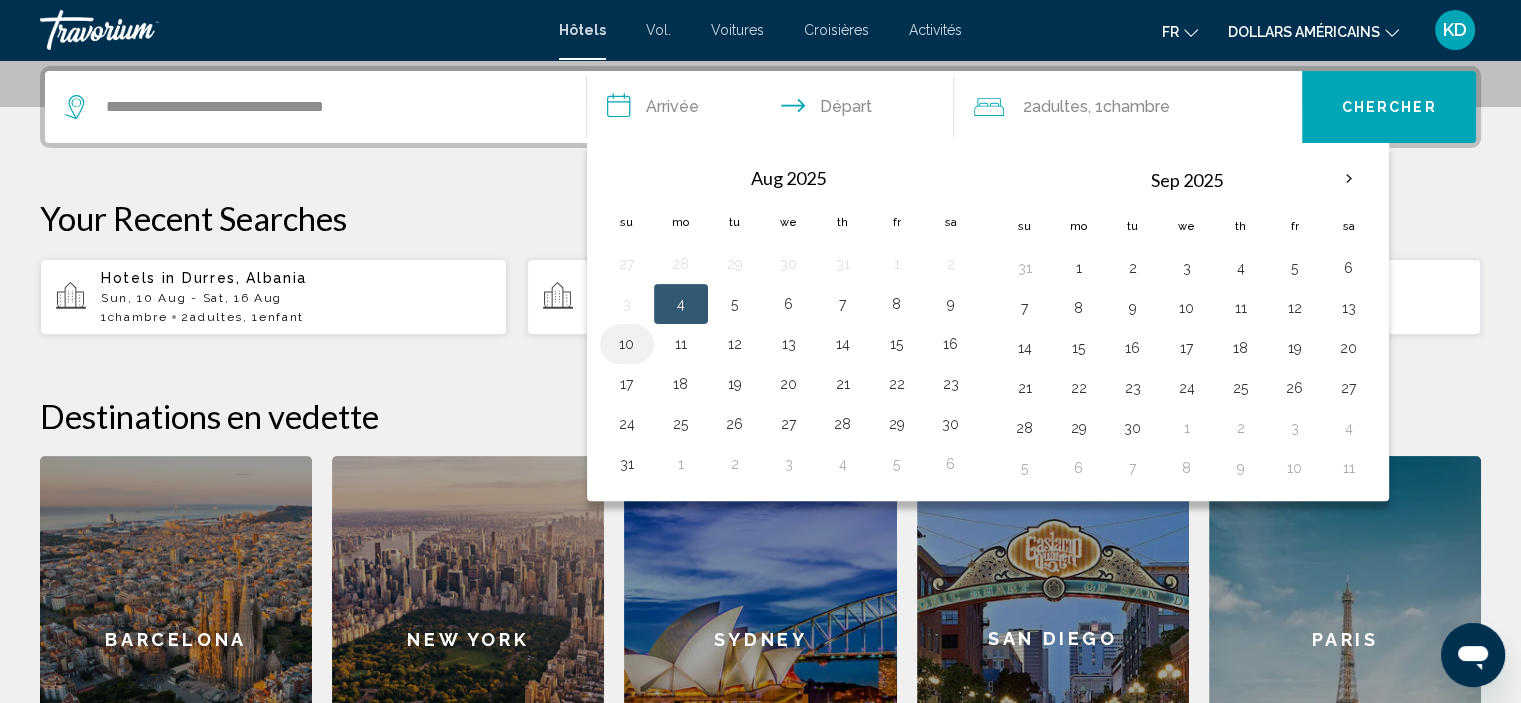click on "10" at bounding box center (627, 344) 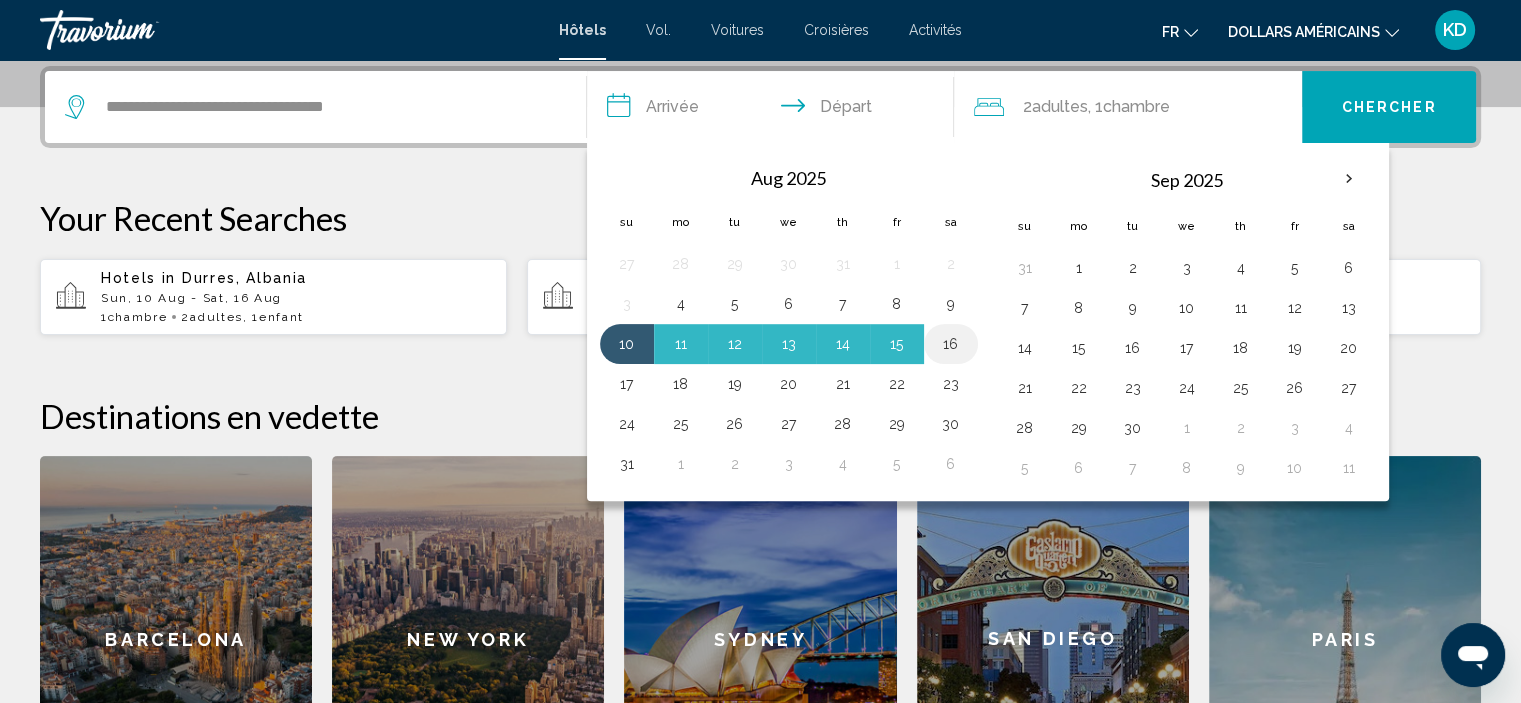 click on "16" at bounding box center [951, 344] 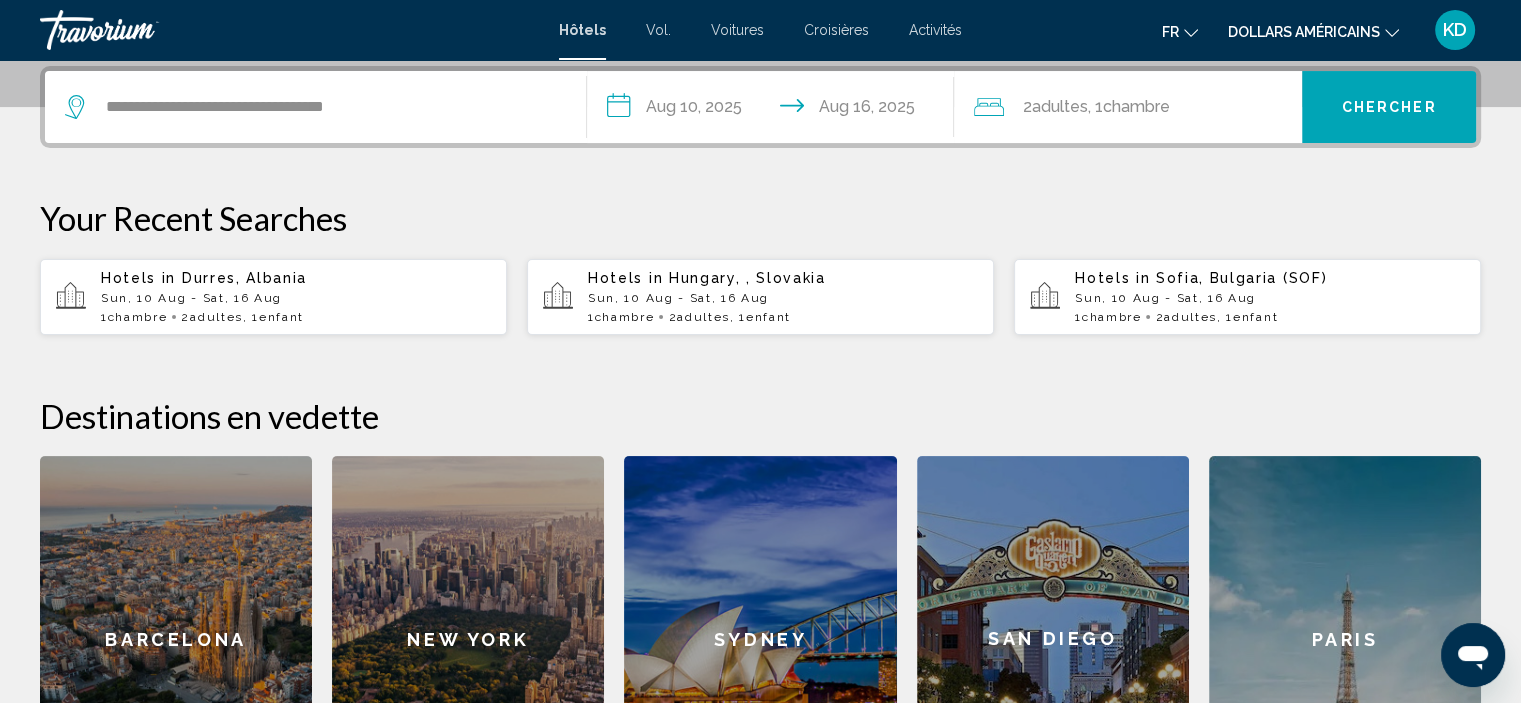 click on "Adultes" 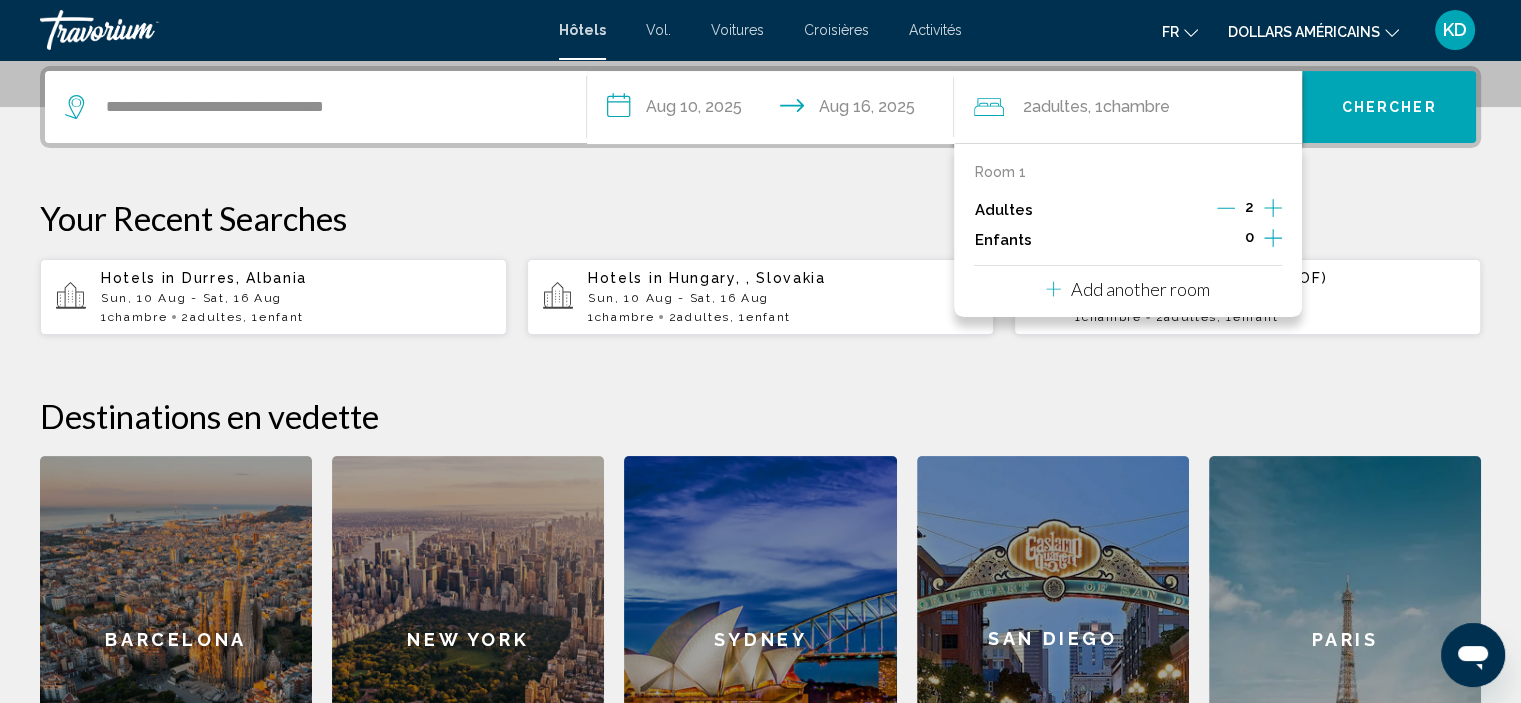 click 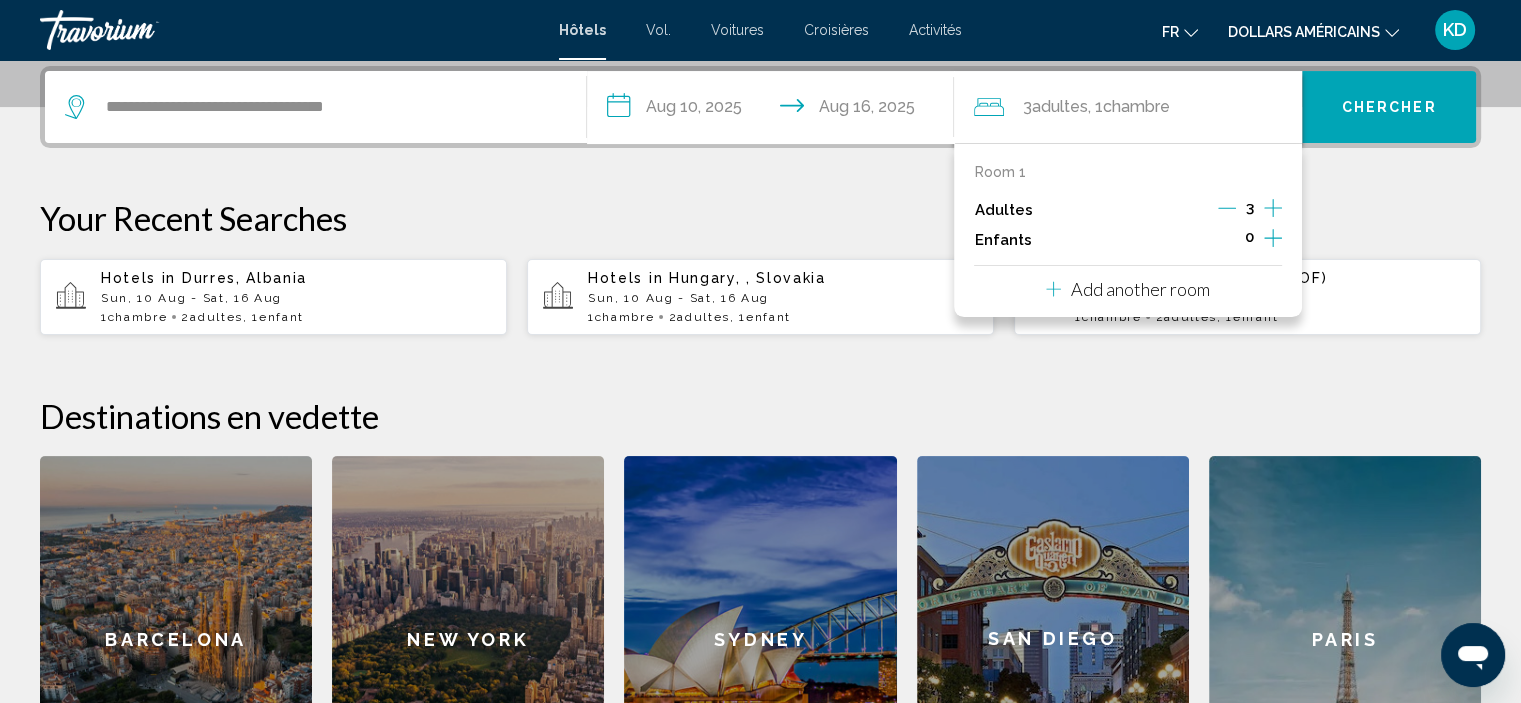 click 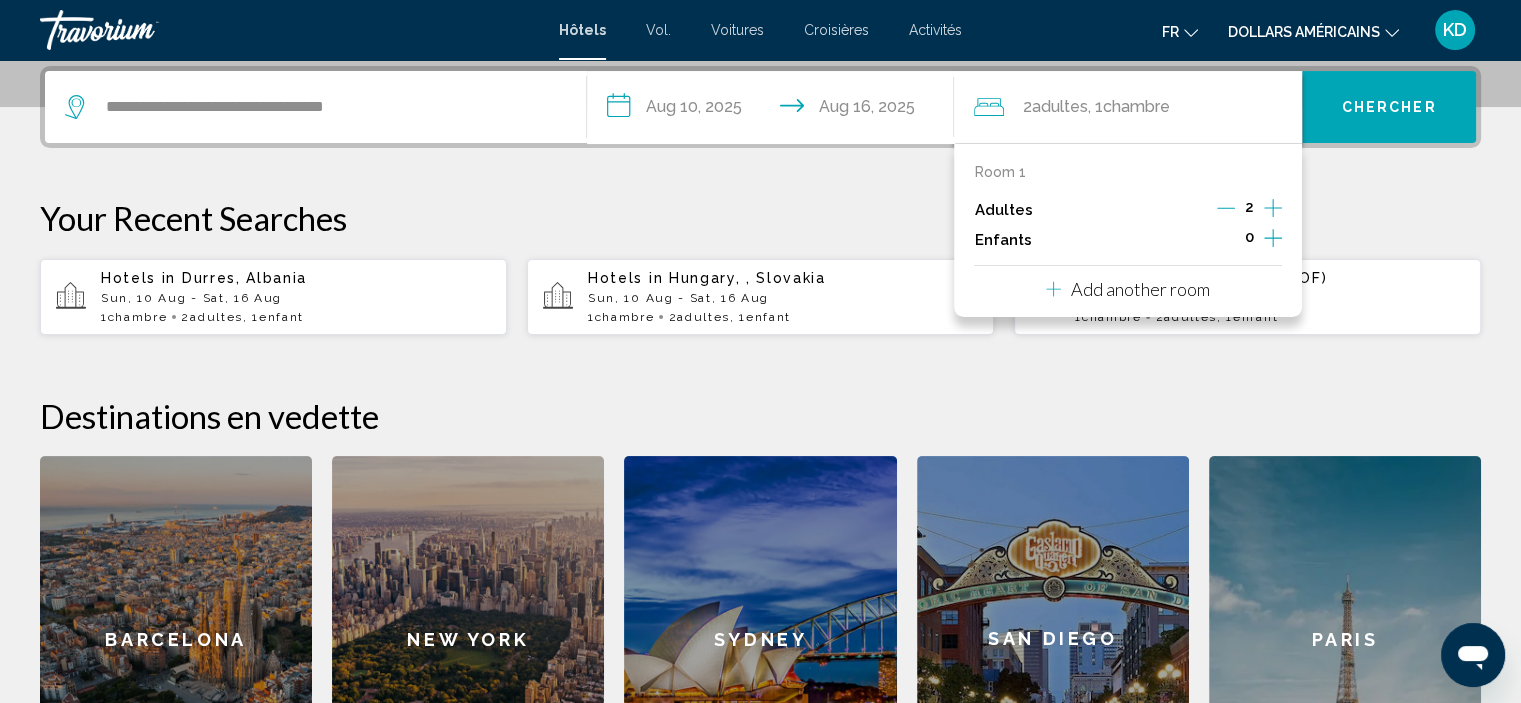 click 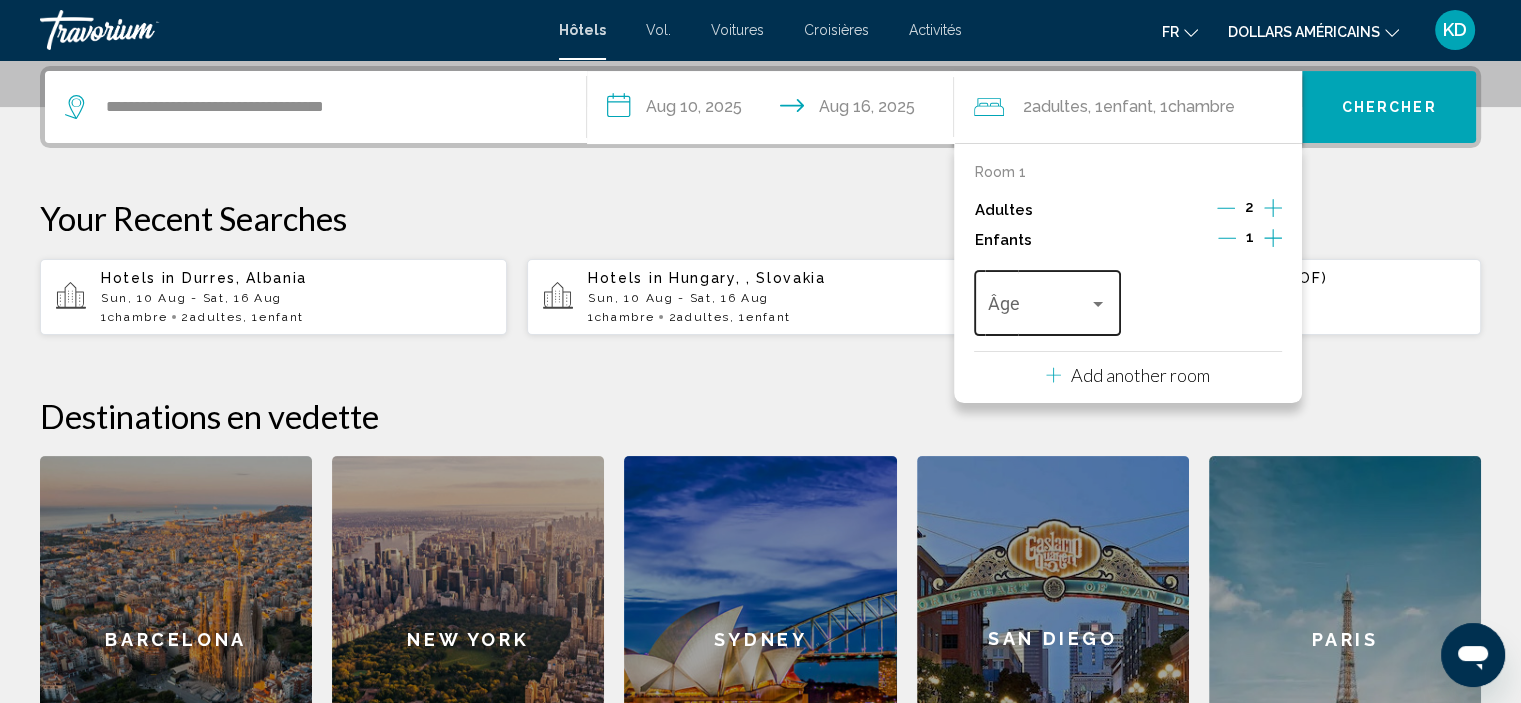 click at bounding box center [1098, 304] 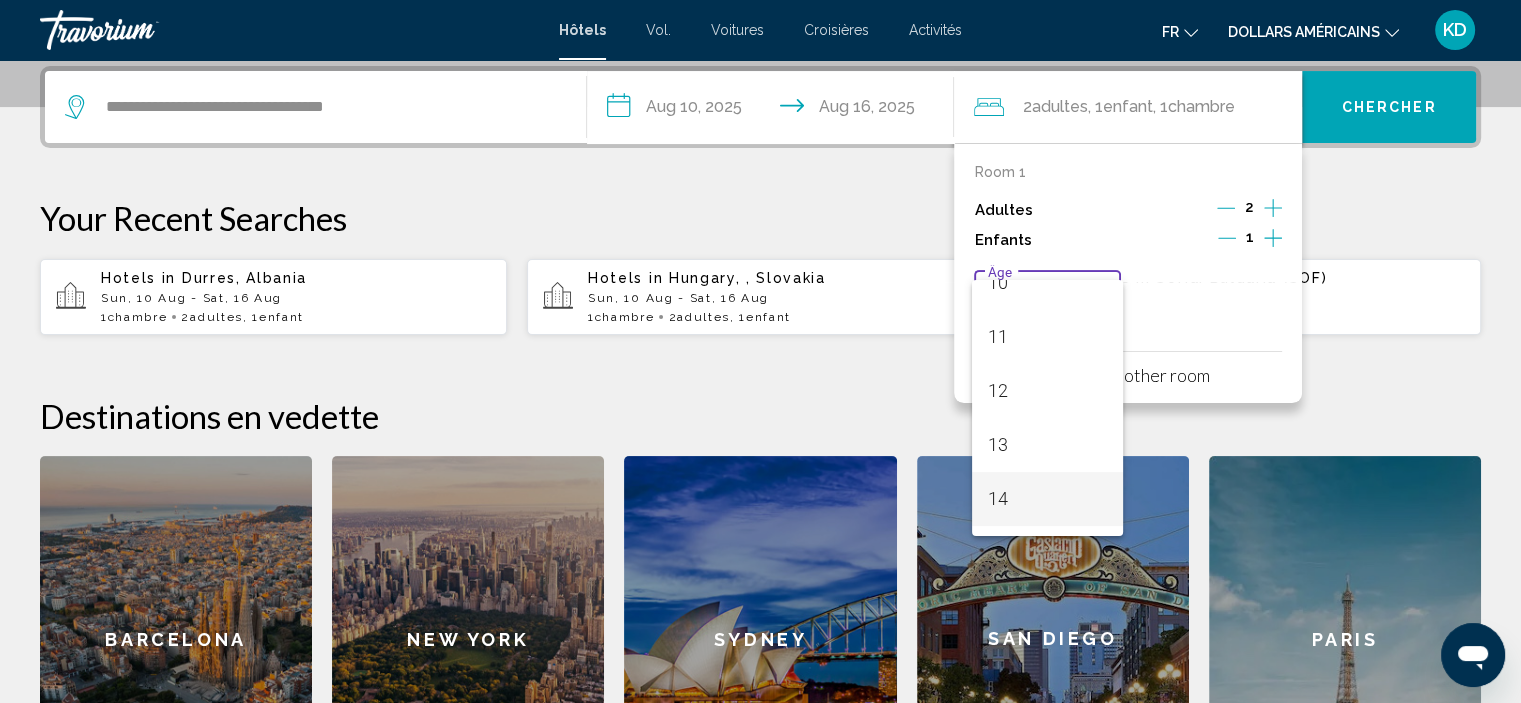 scroll, scrollTop: 573, scrollLeft: 0, axis: vertical 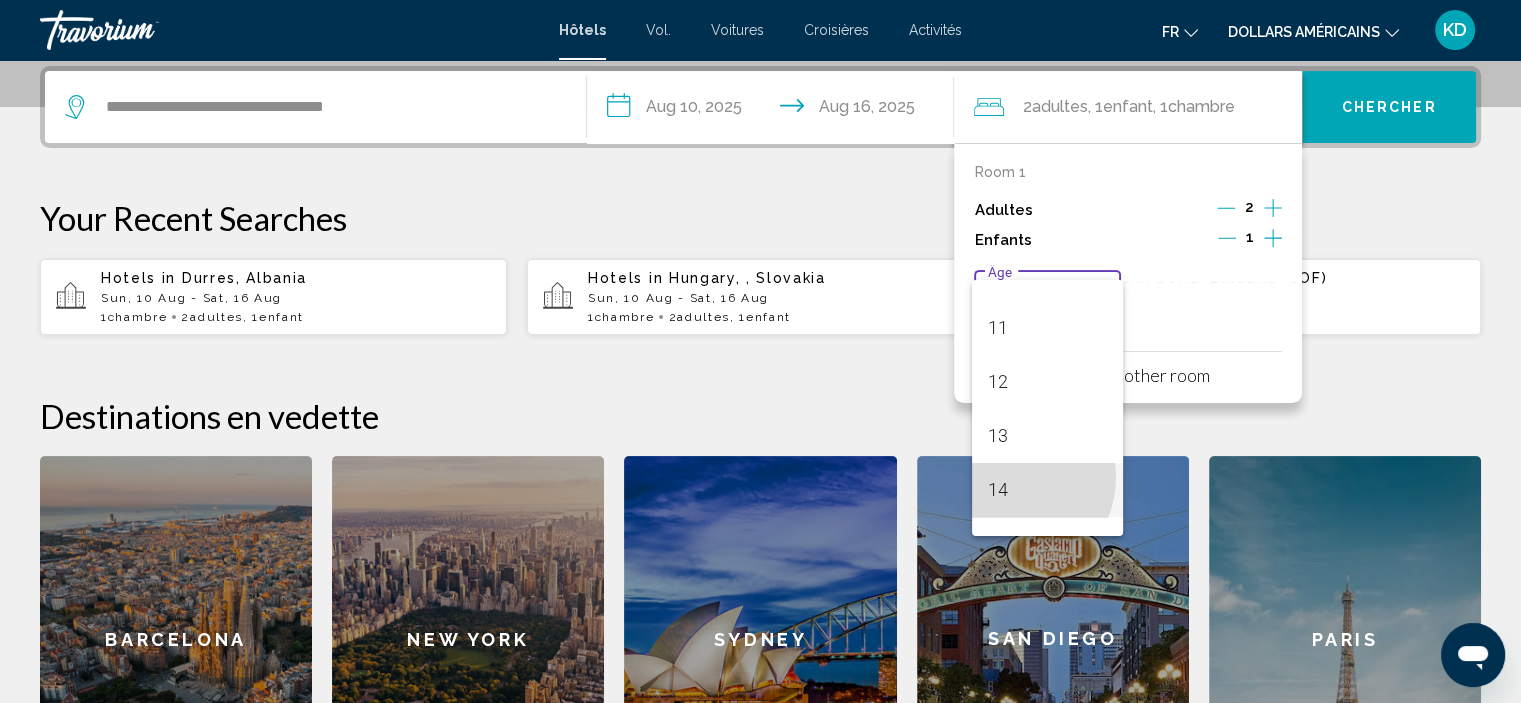 click on "14" at bounding box center (1047, 490) 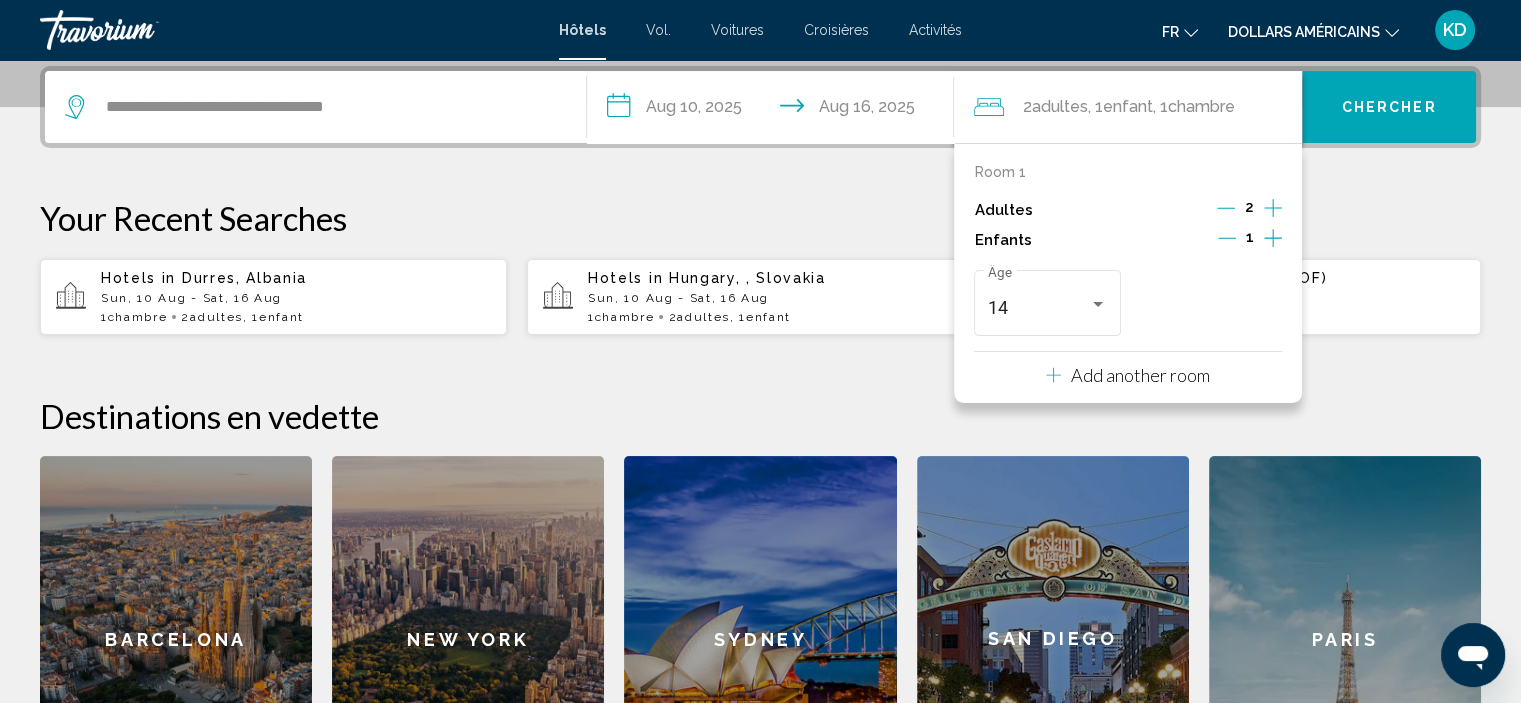 click on "Chercher" at bounding box center [1389, 108] 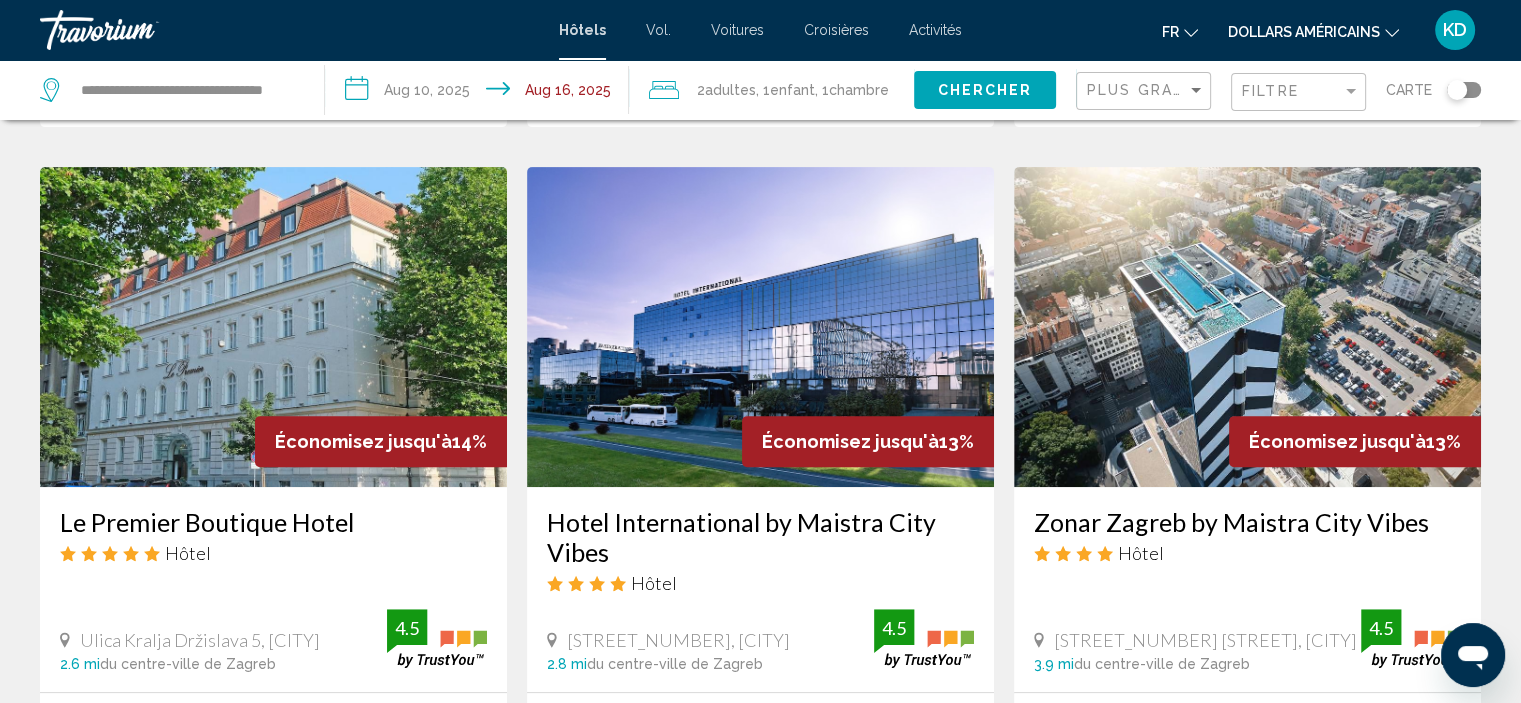 scroll, scrollTop: 800, scrollLeft: 0, axis: vertical 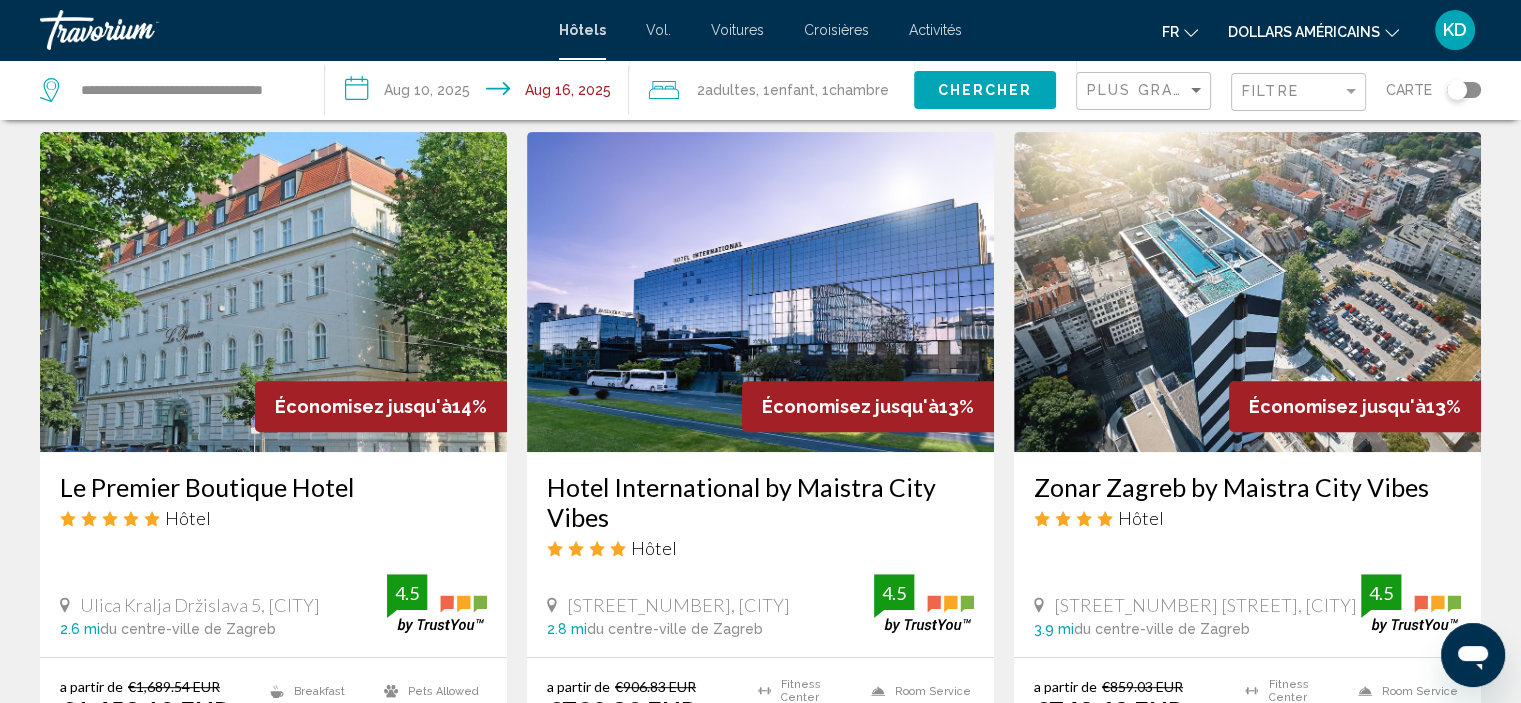 click at bounding box center [1247, 292] 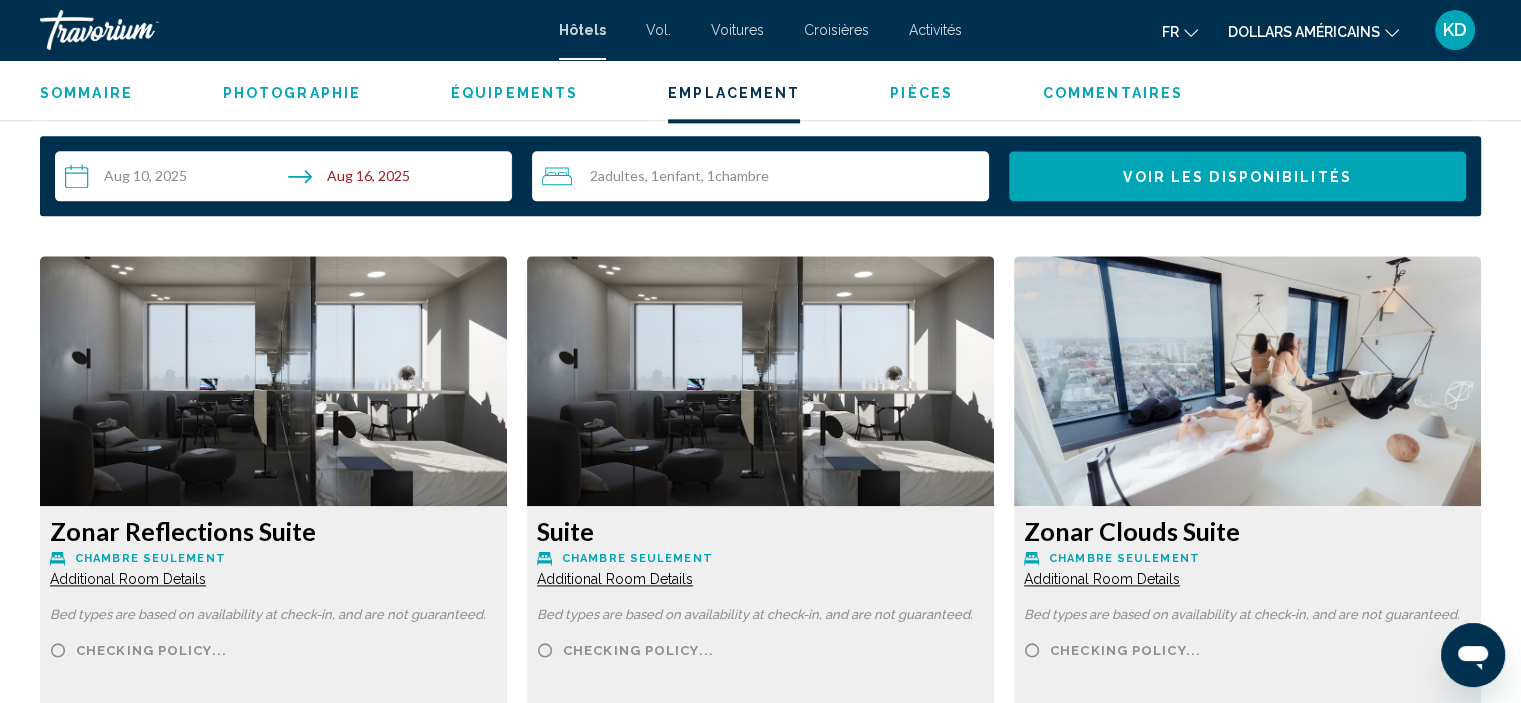 scroll, scrollTop: 2608, scrollLeft: 0, axis: vertical 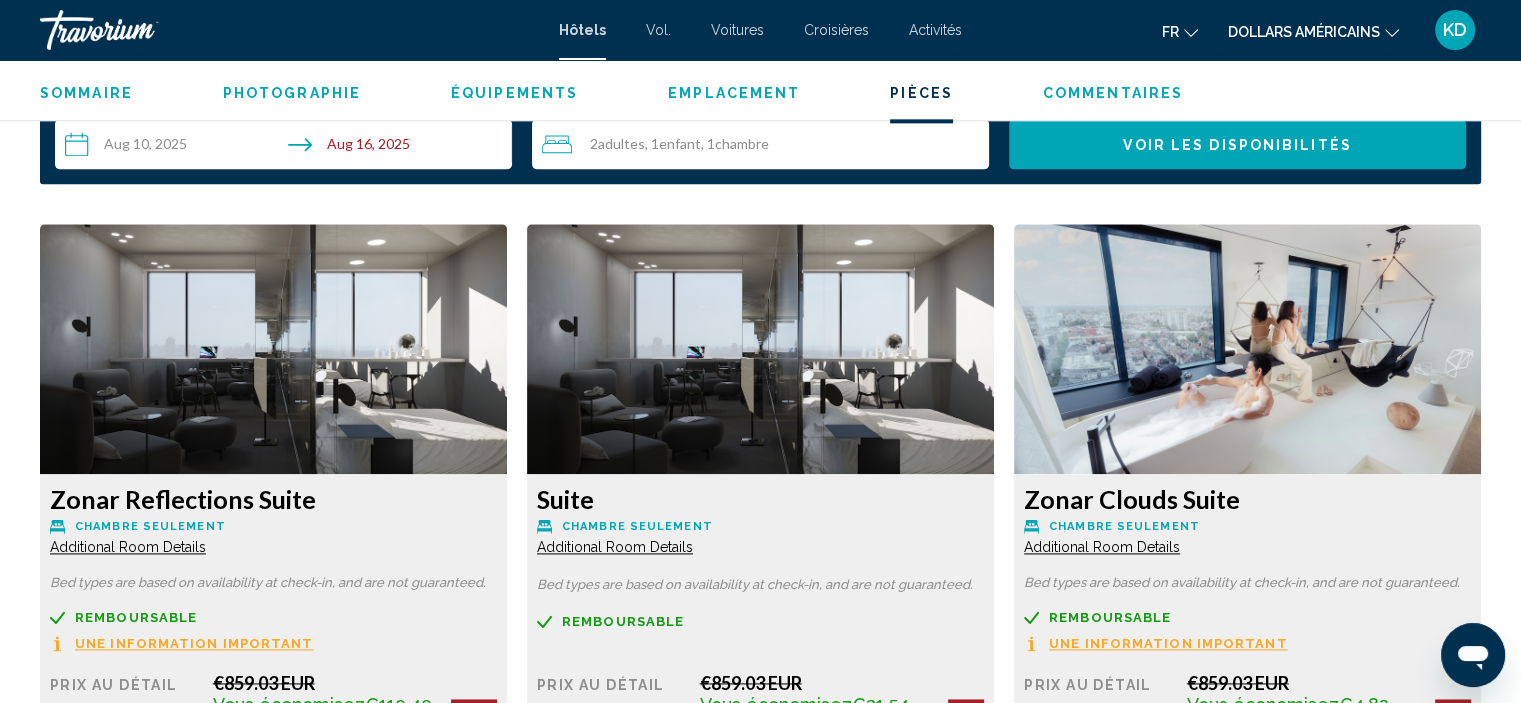click at bounding box center [273, 349] 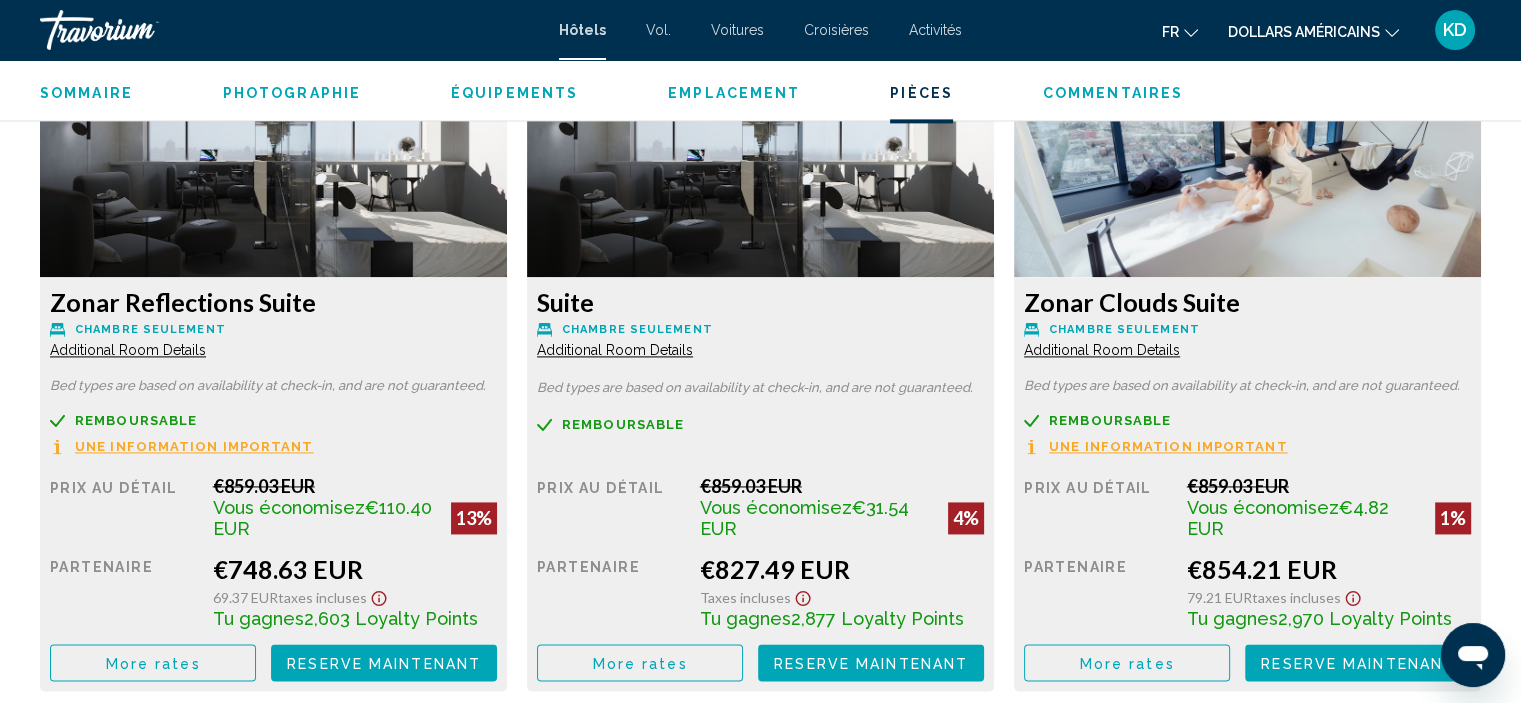 scroll, scrollTop: 2808, scrollLeft: 0, axis: vertical 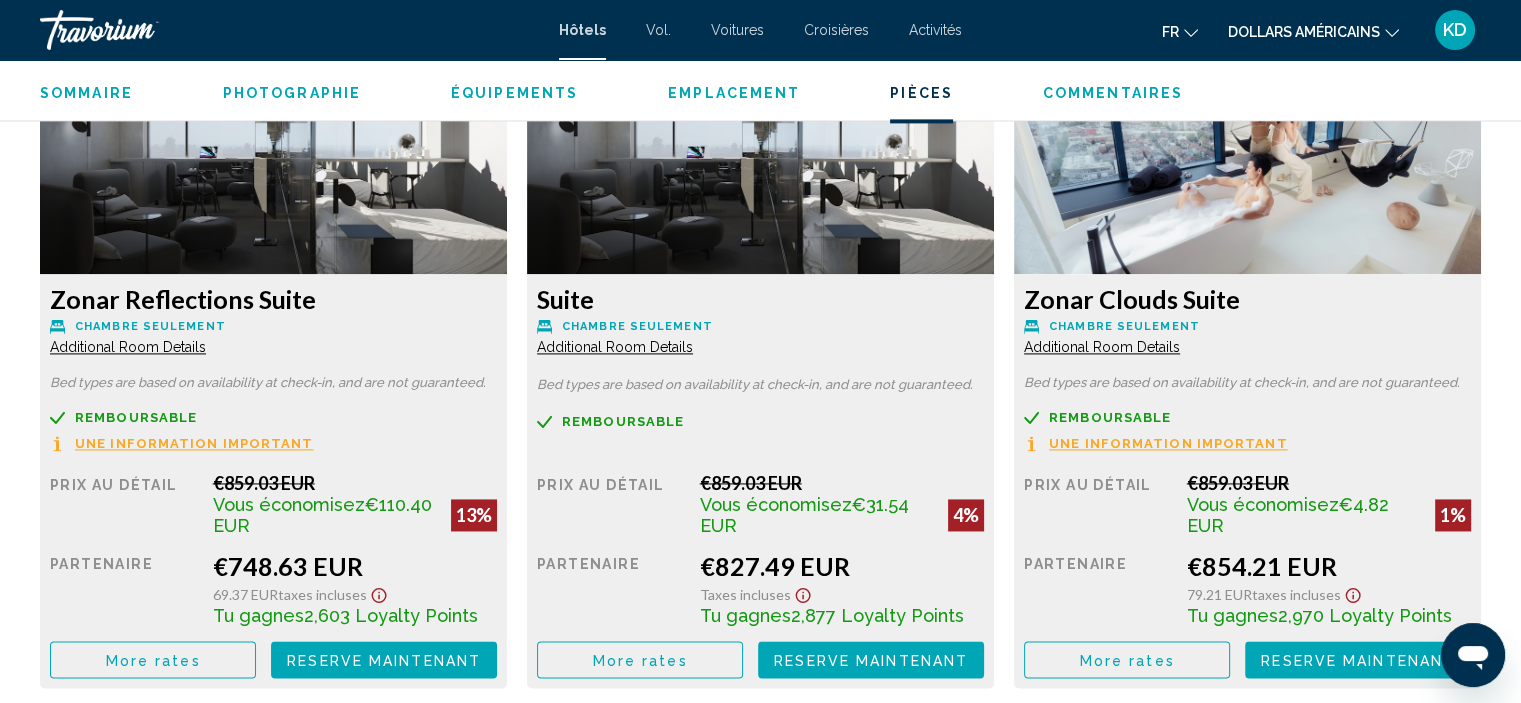 click on "More rates" at bounding box center [153, 659] 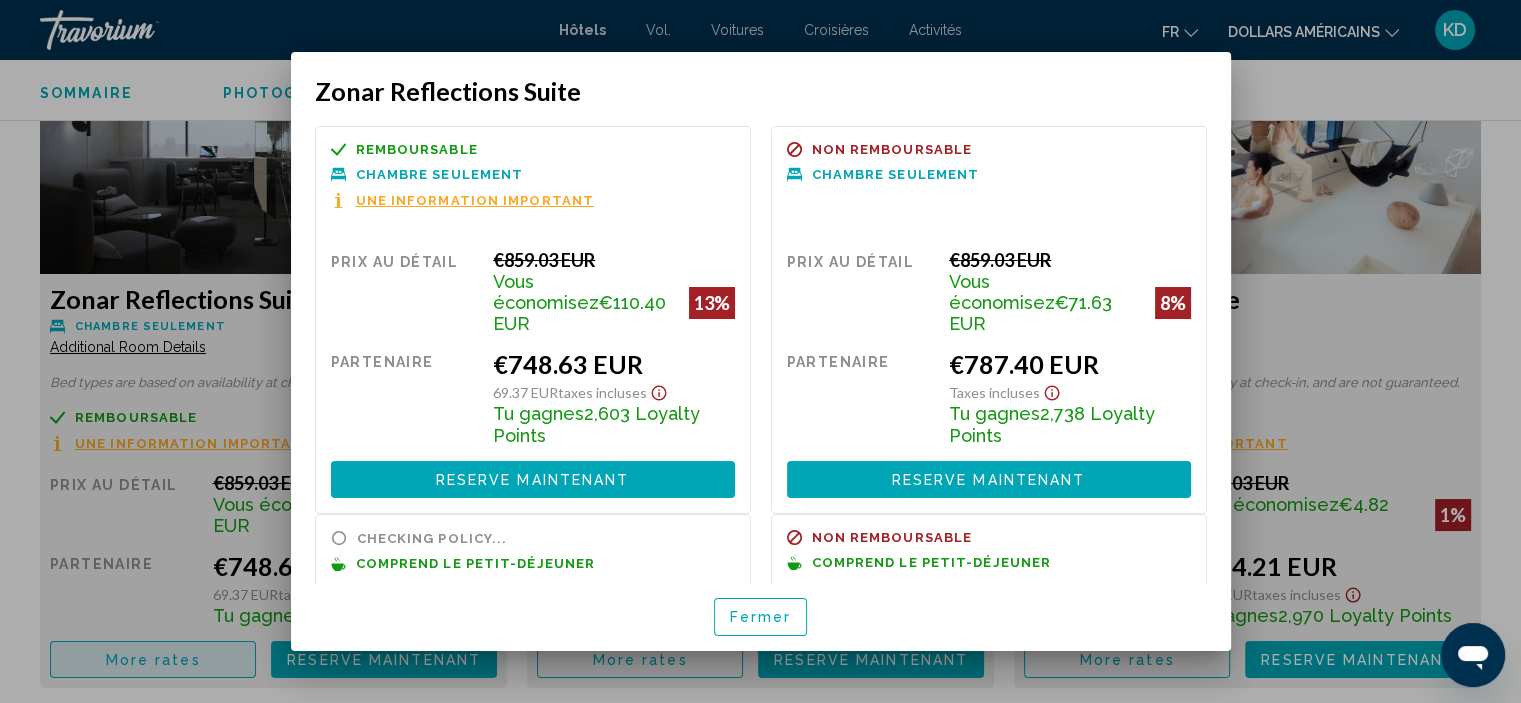 scroll, scrollTop: 0, scrollLeft: 0, axis: both 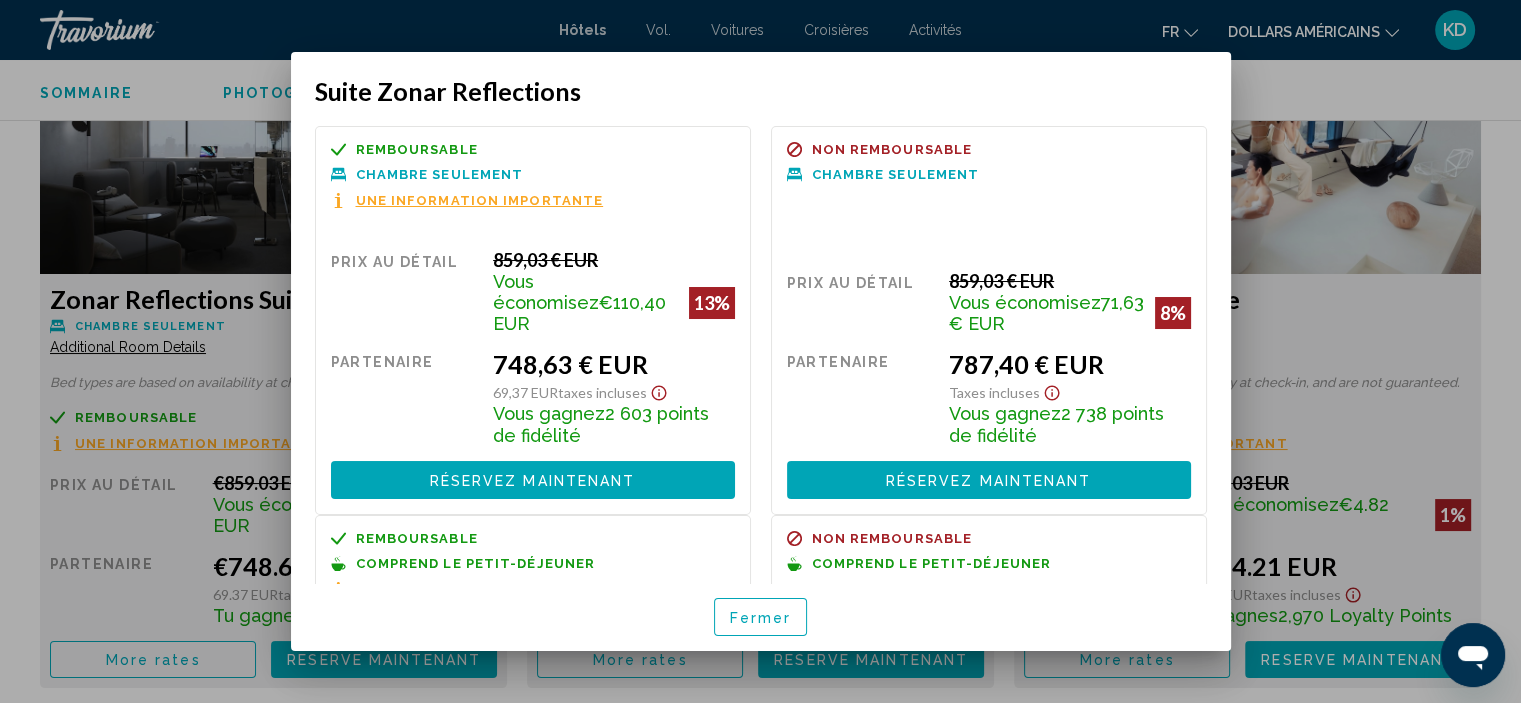 drag, startPoint x: 749, startPoint y: 619, endPoint x: 762, endPoint y: 599, distance: 23.853722 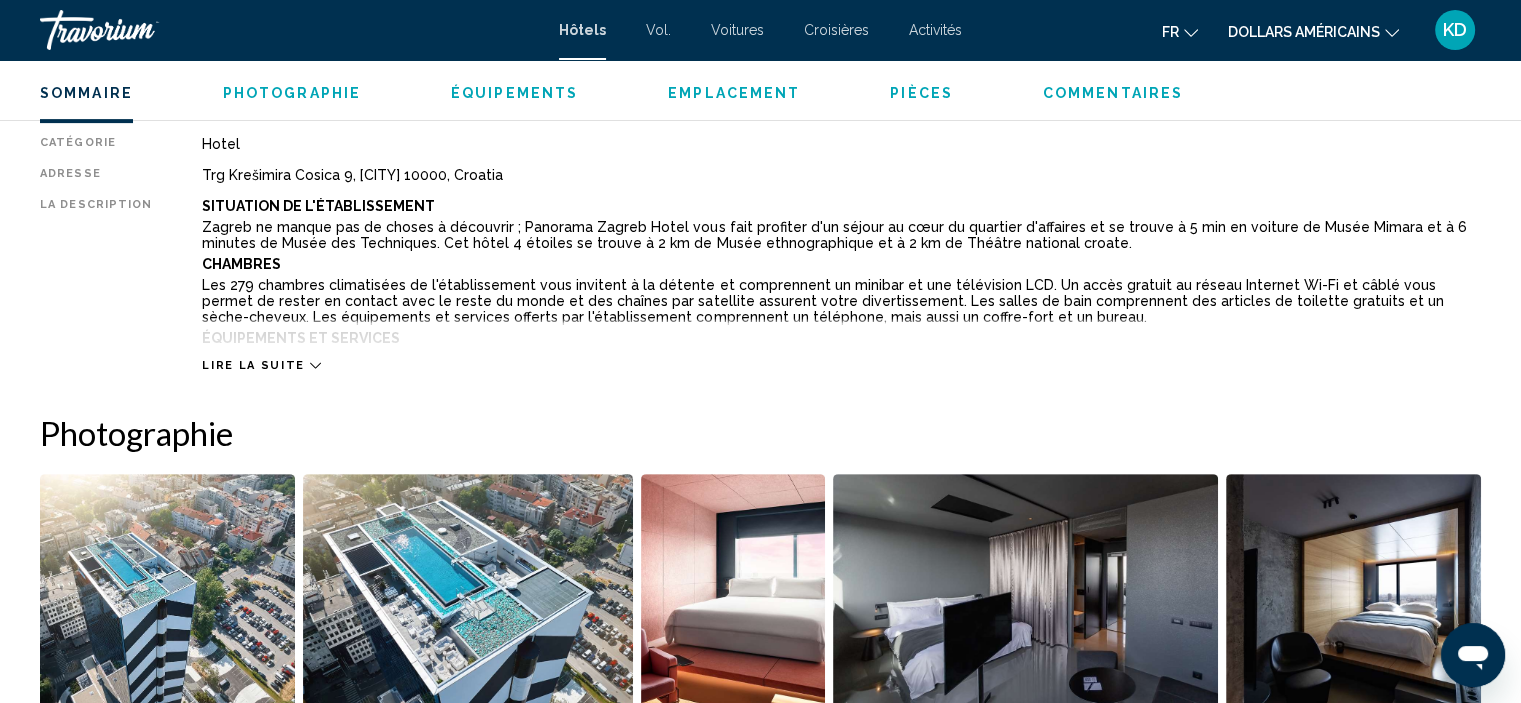 scroll, scrollTop: 808, scrollLeft: 0, axis: vertical 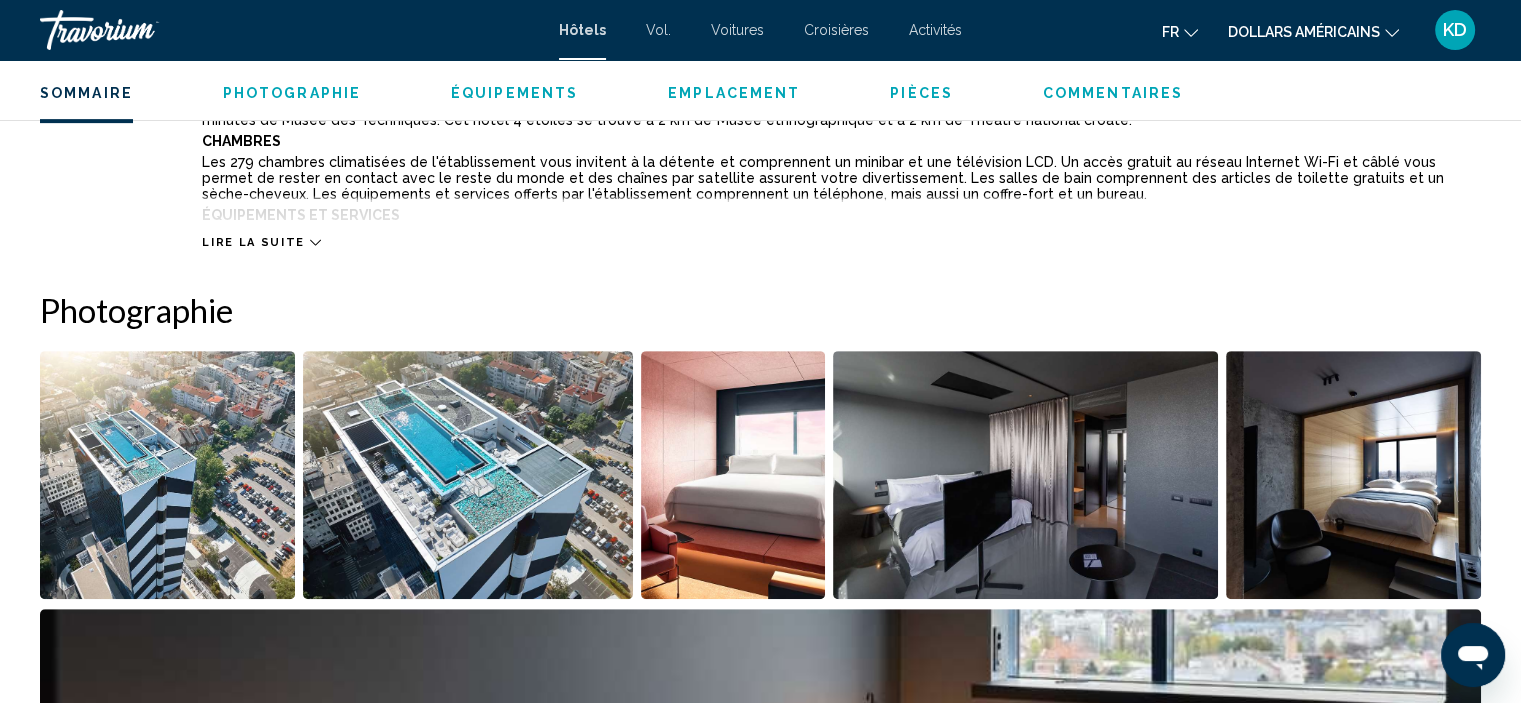 click at bounding box center (1353, 475) 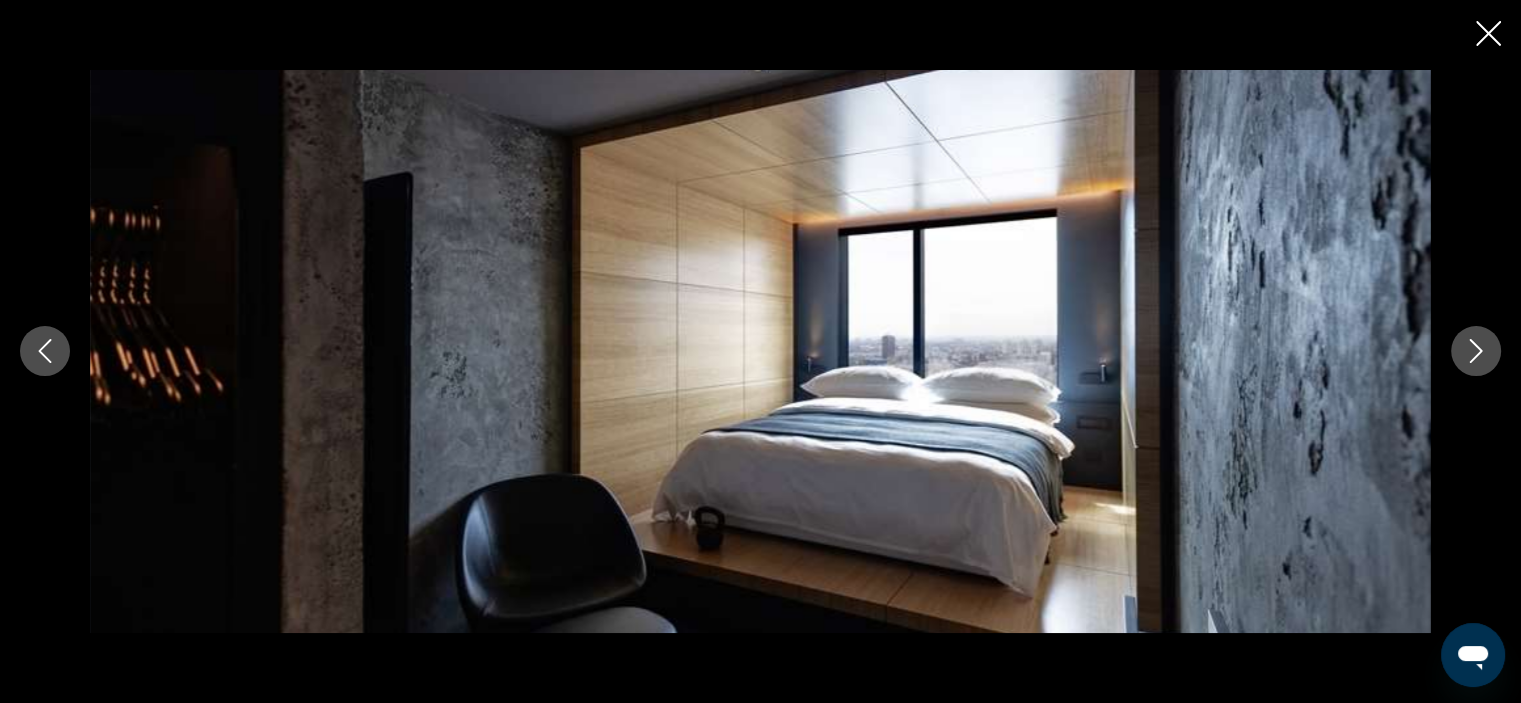 click 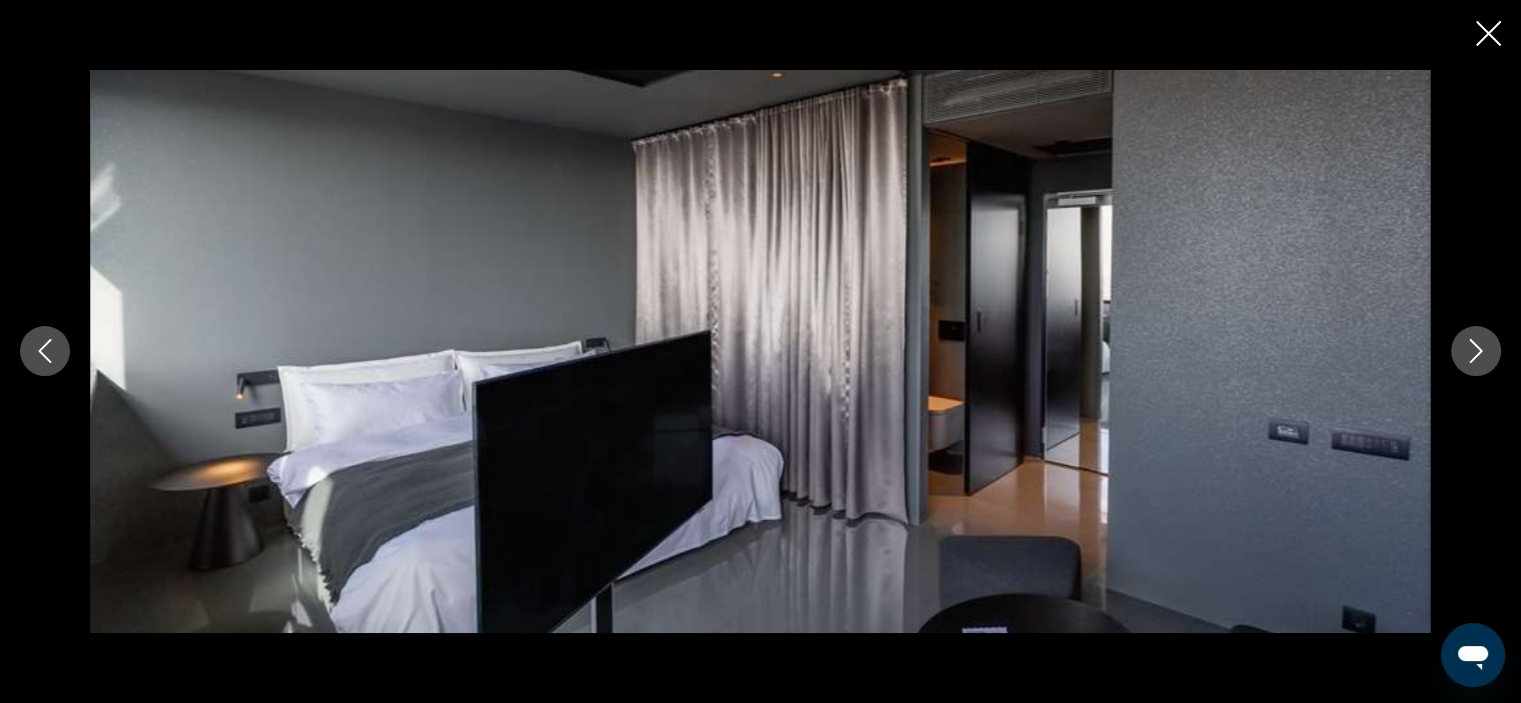 click 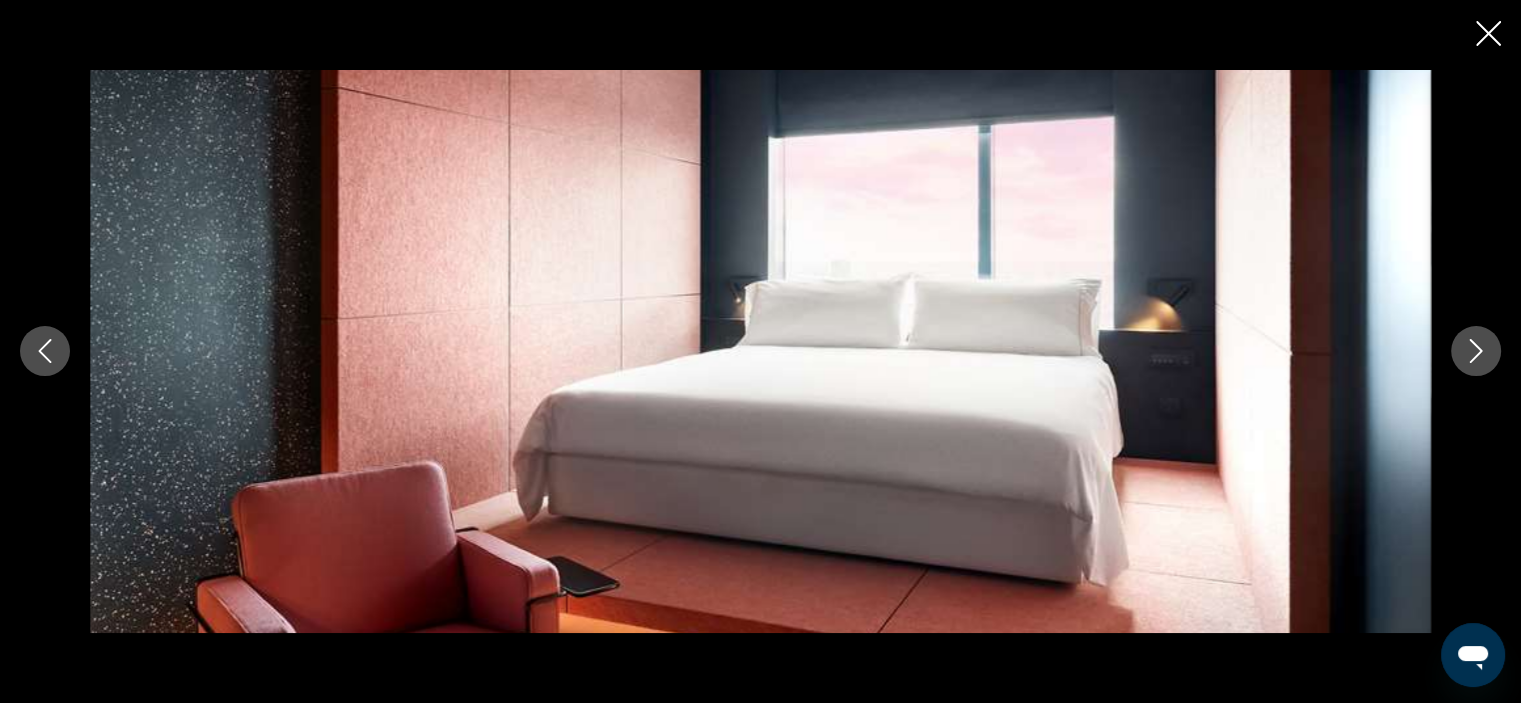 click 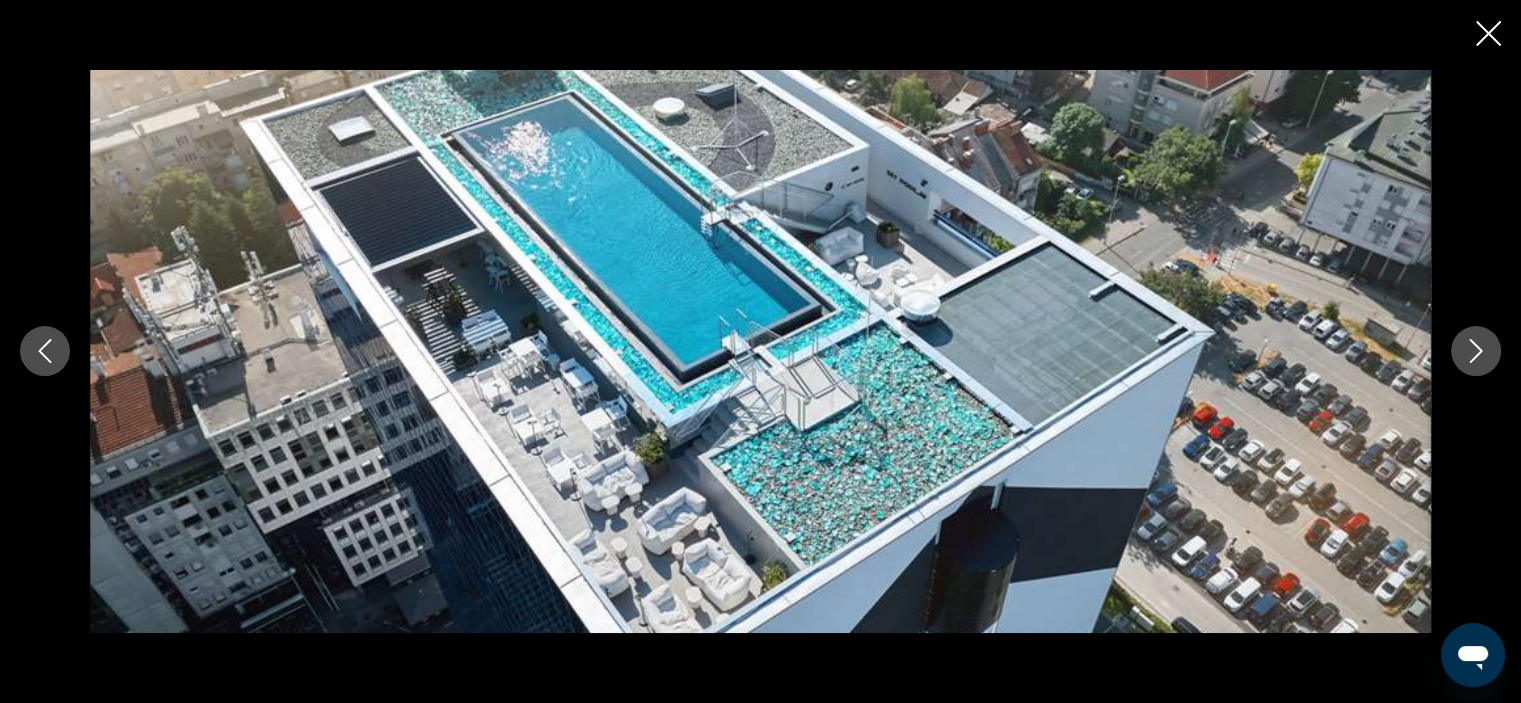 click 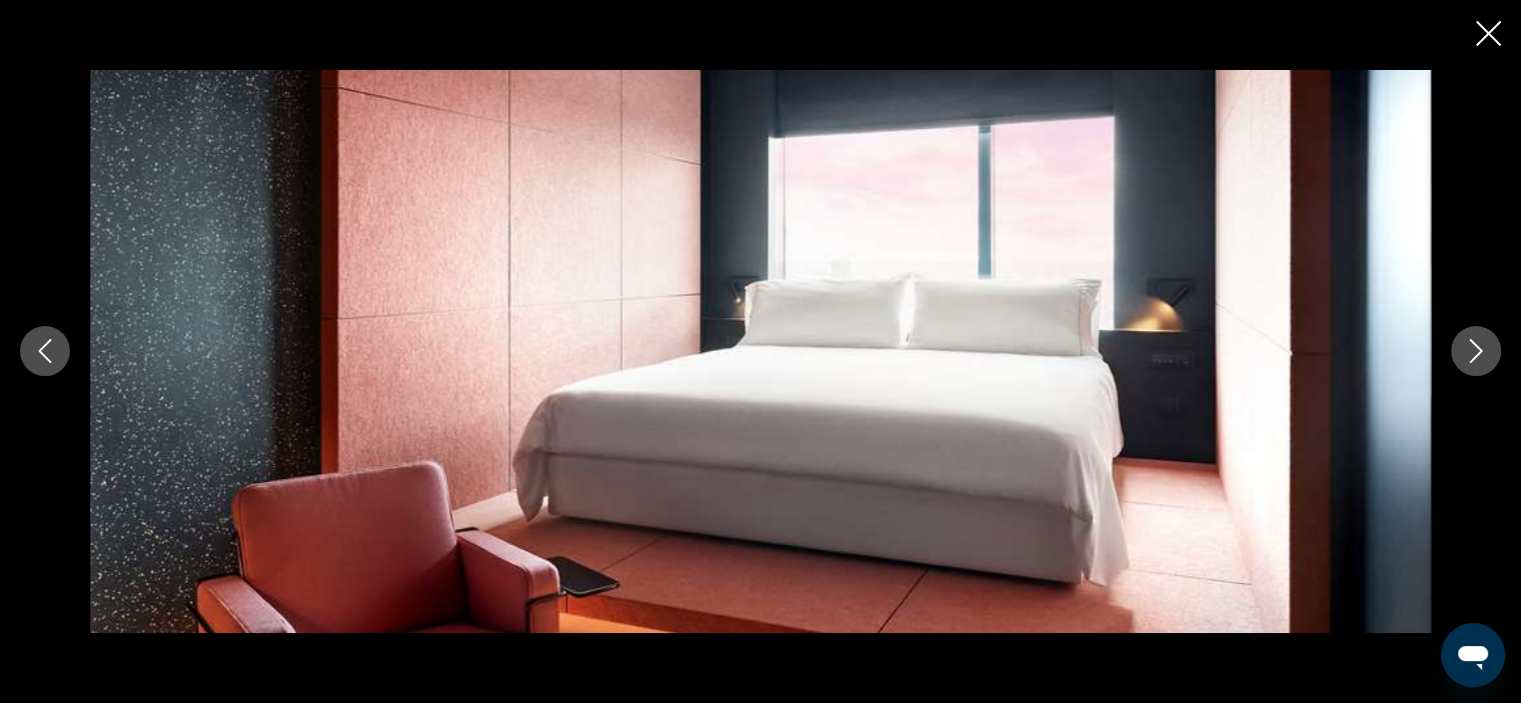 click 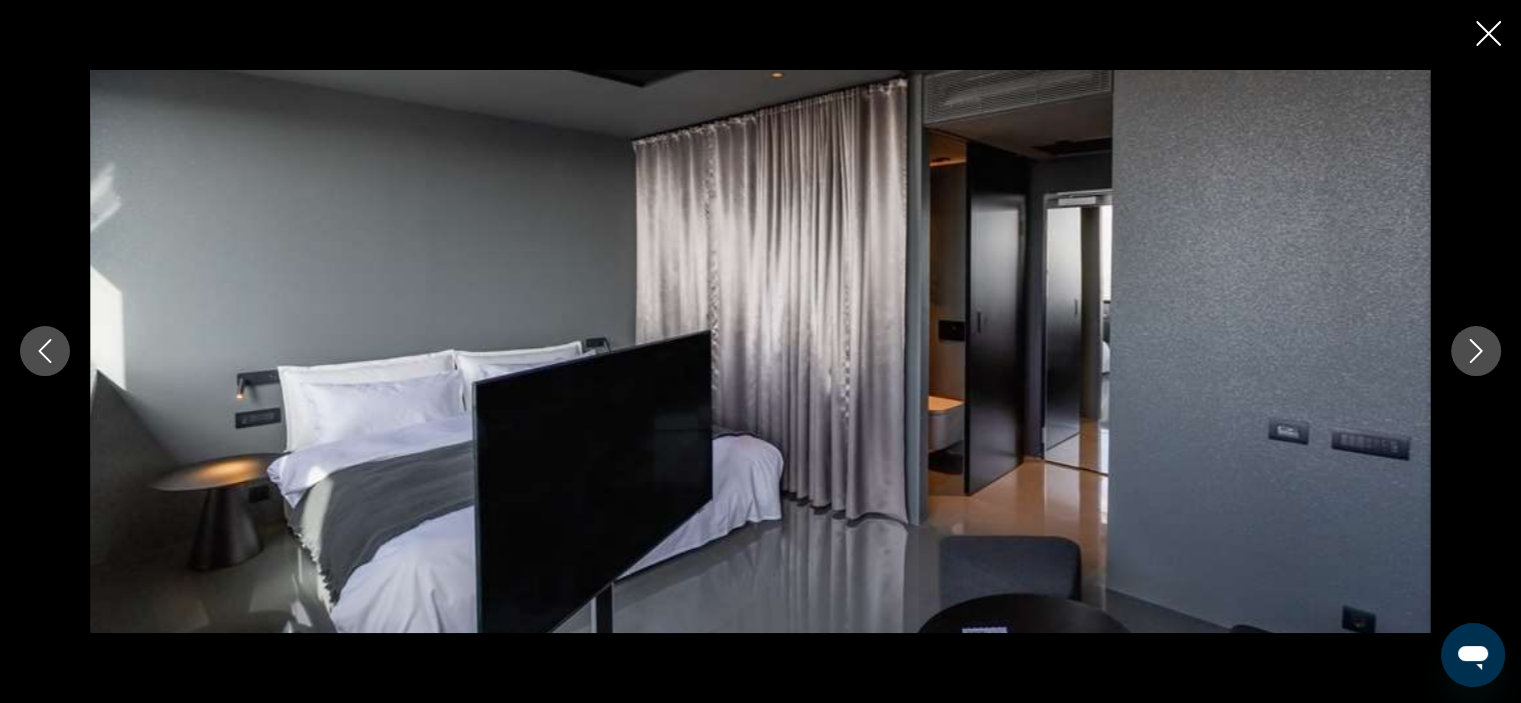 click 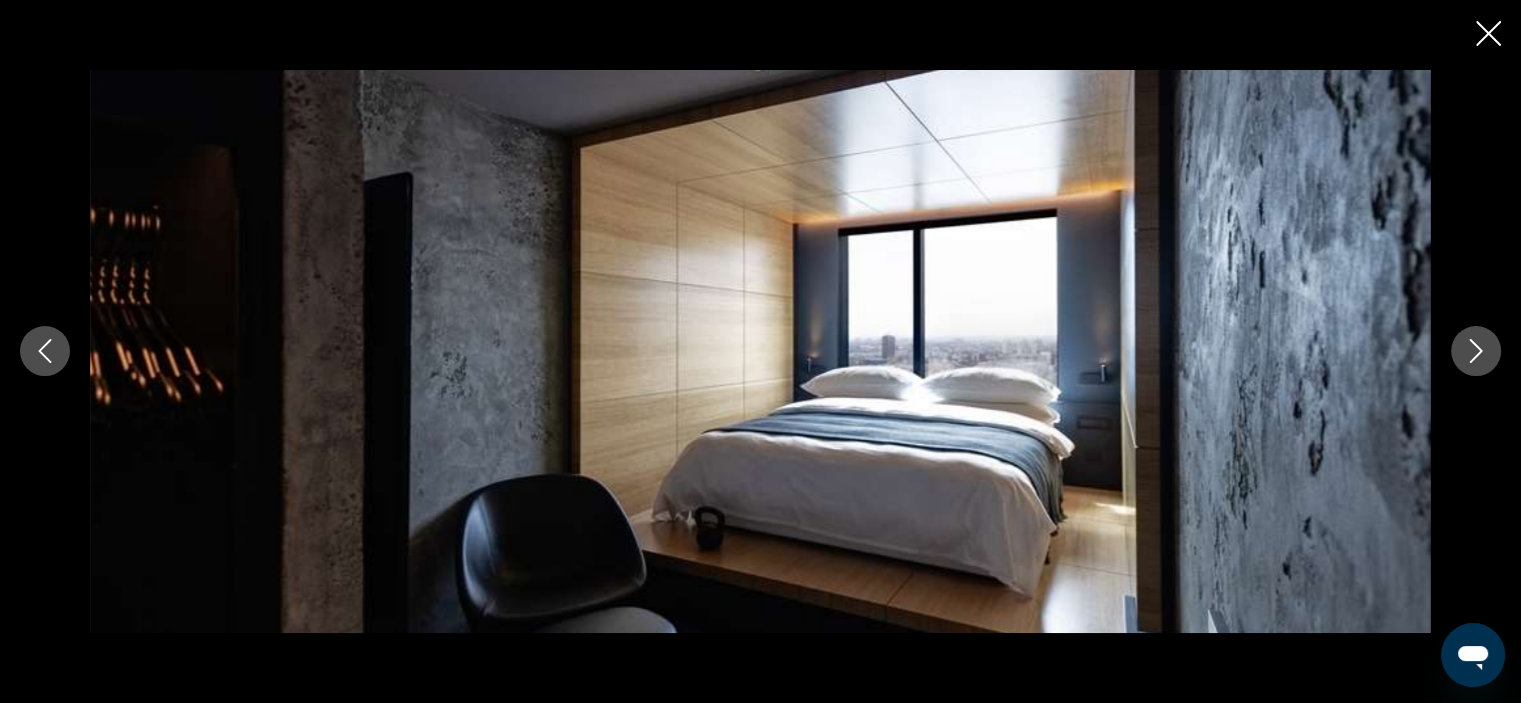 click 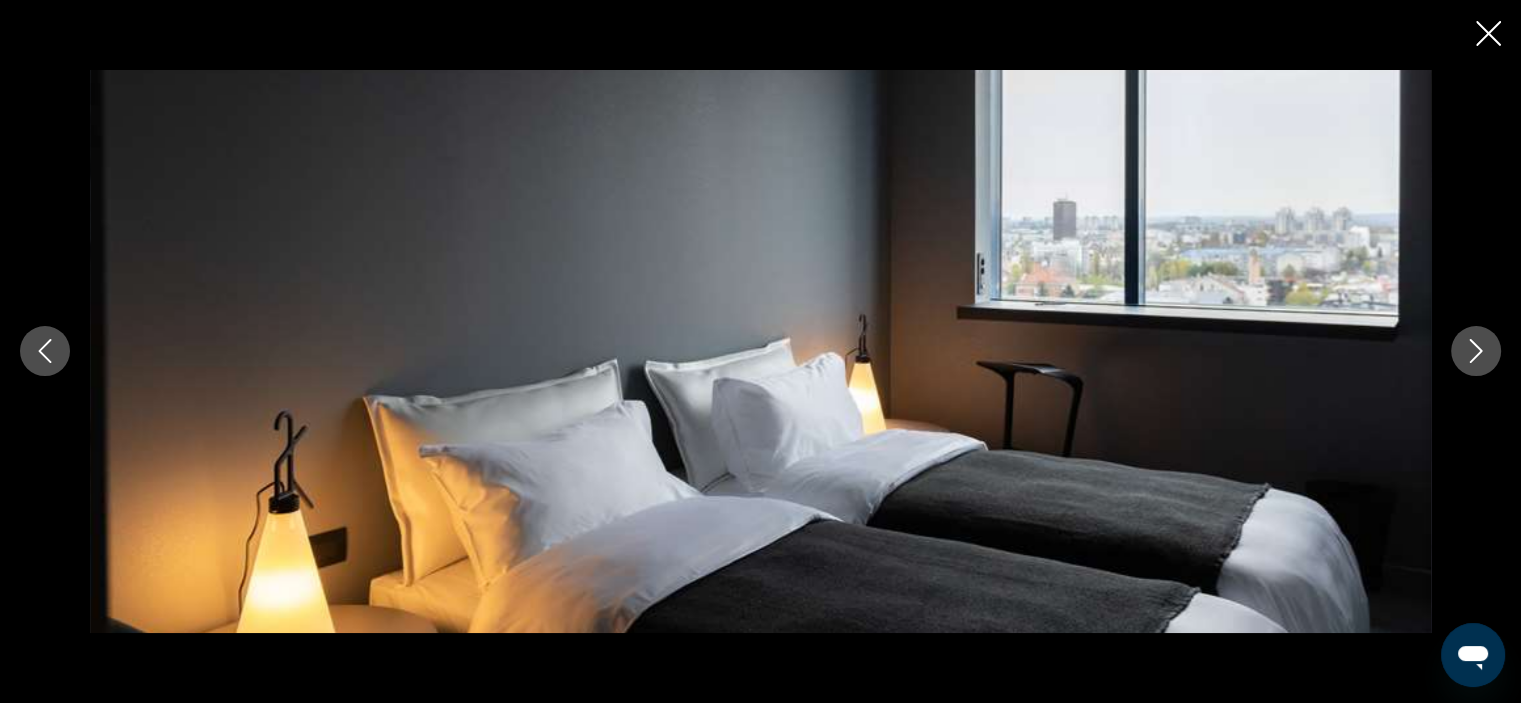 click 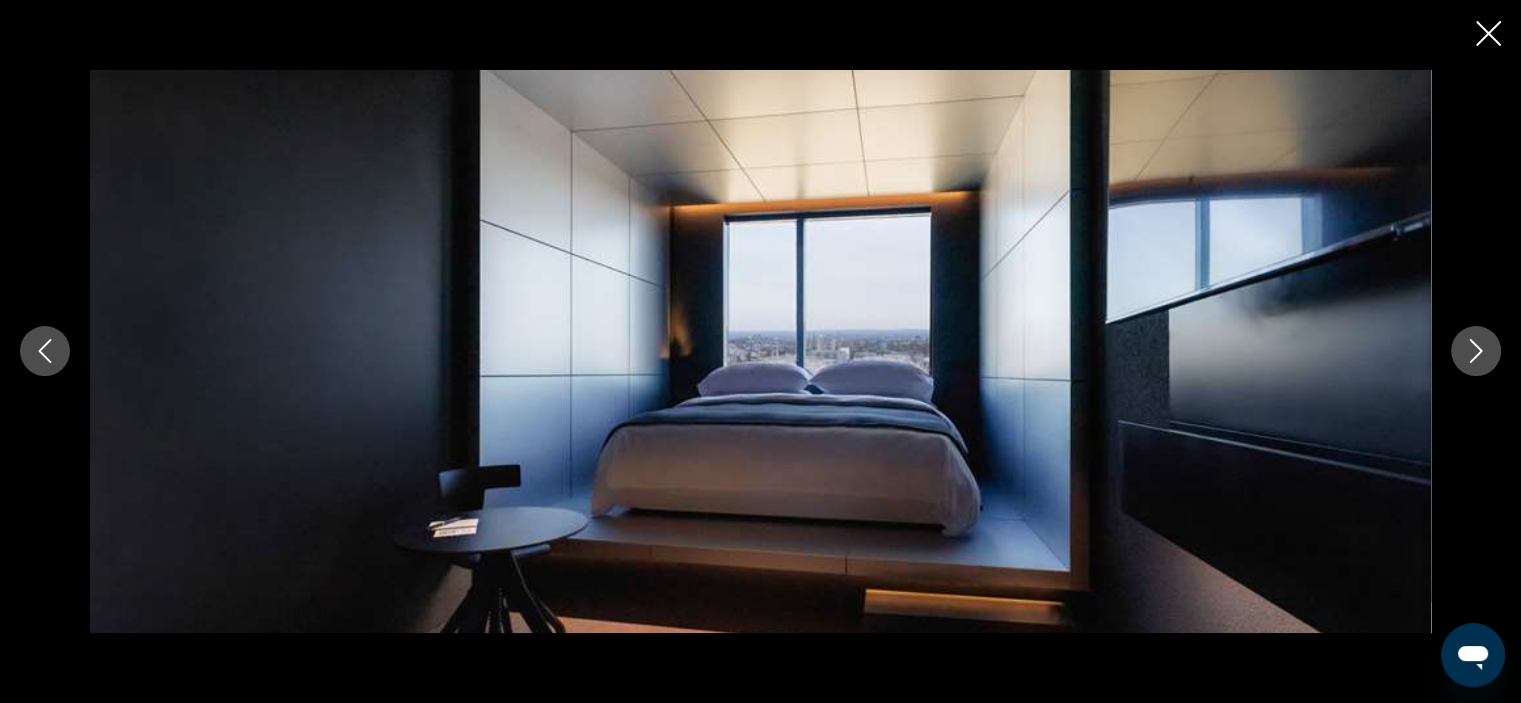 click 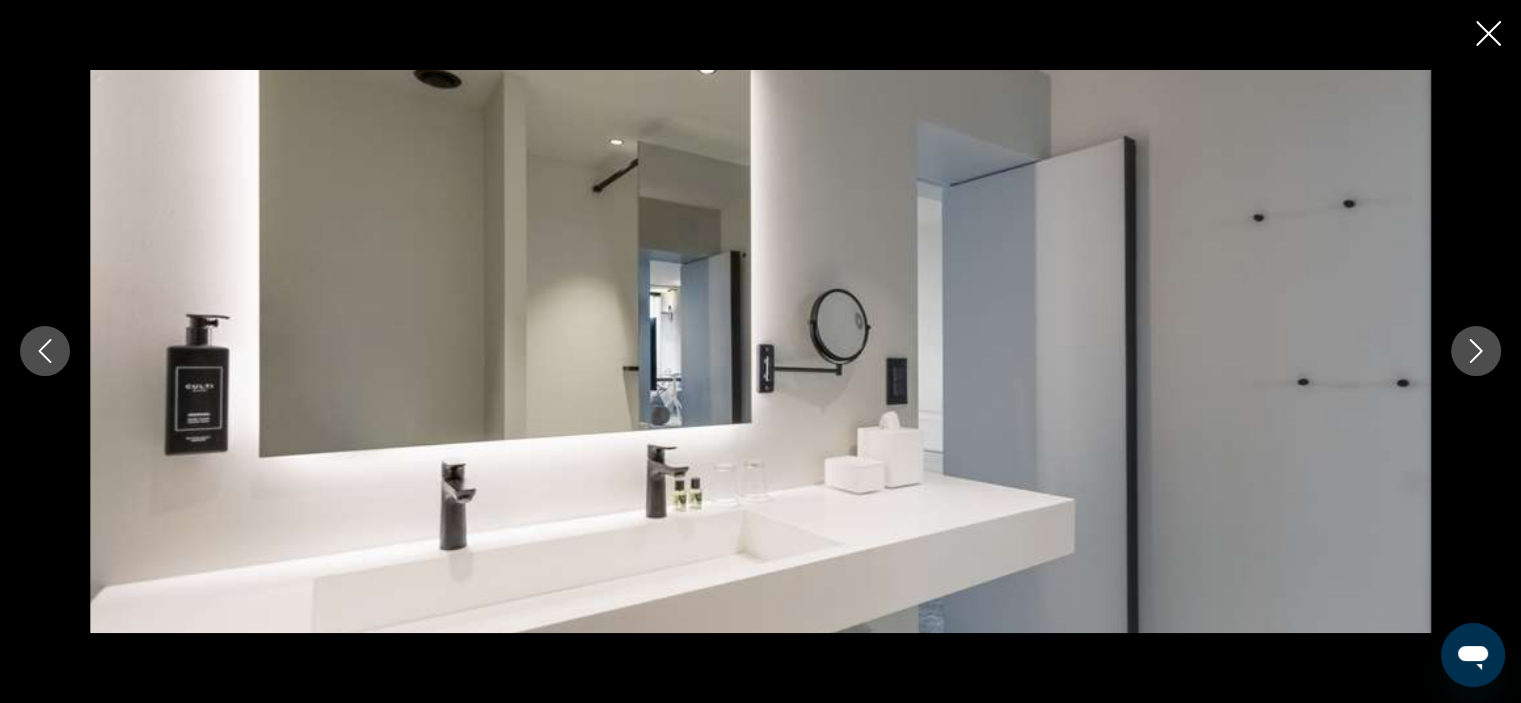 click 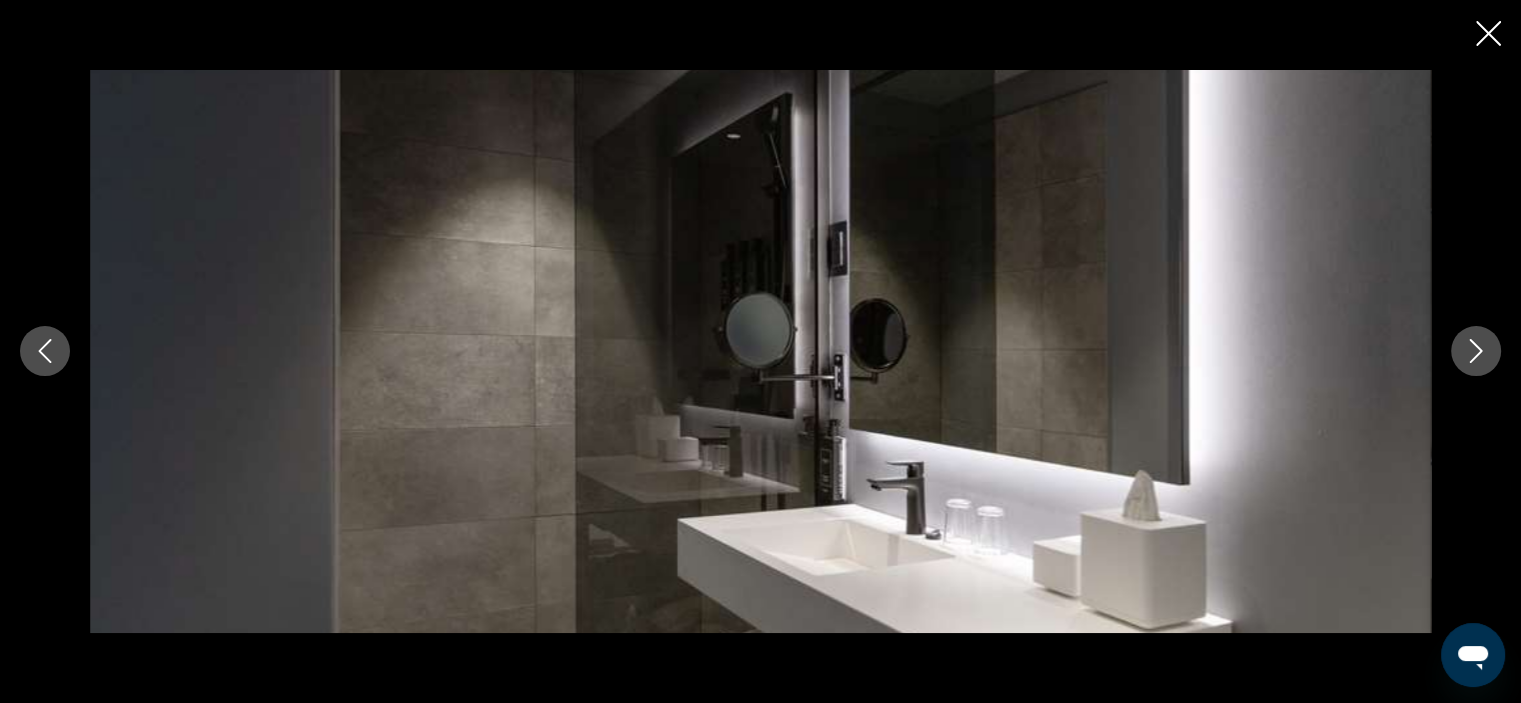 click 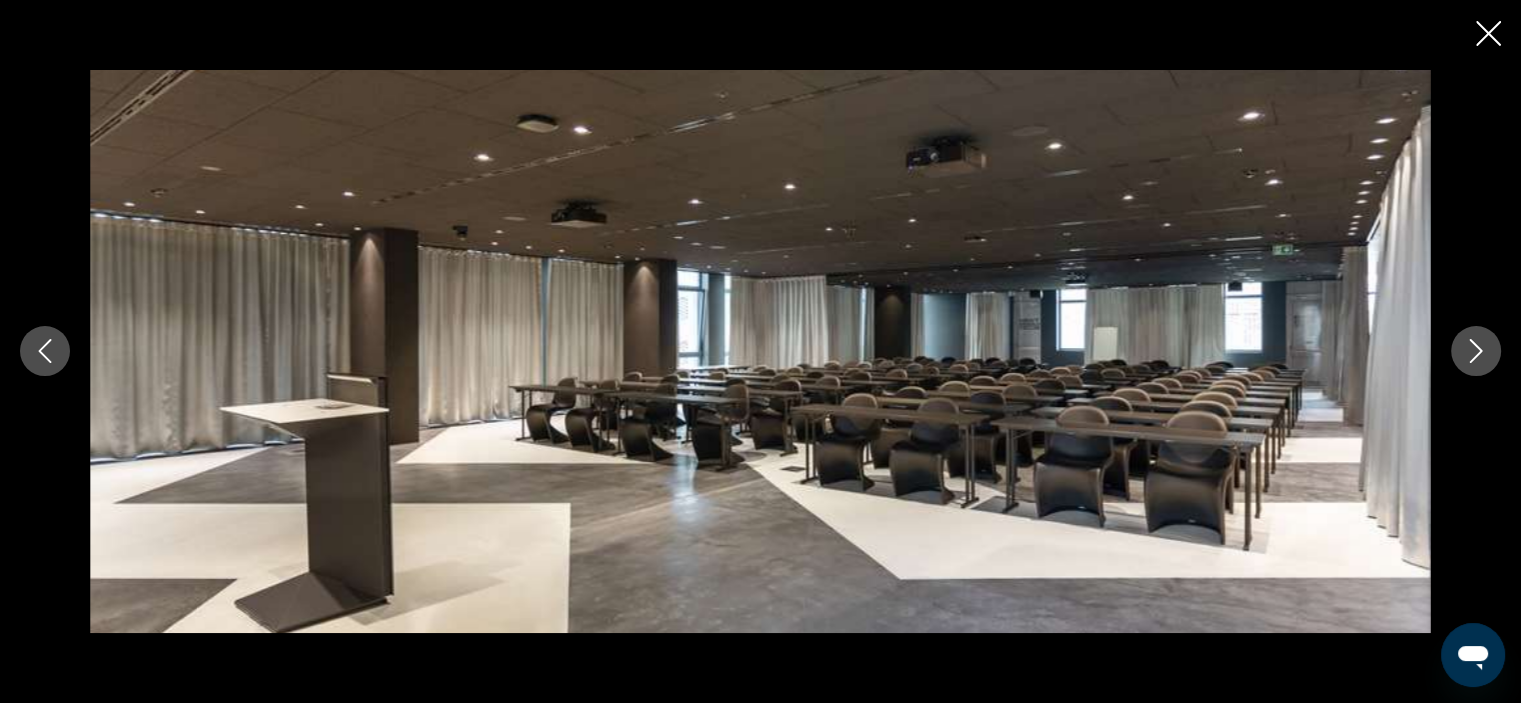 click 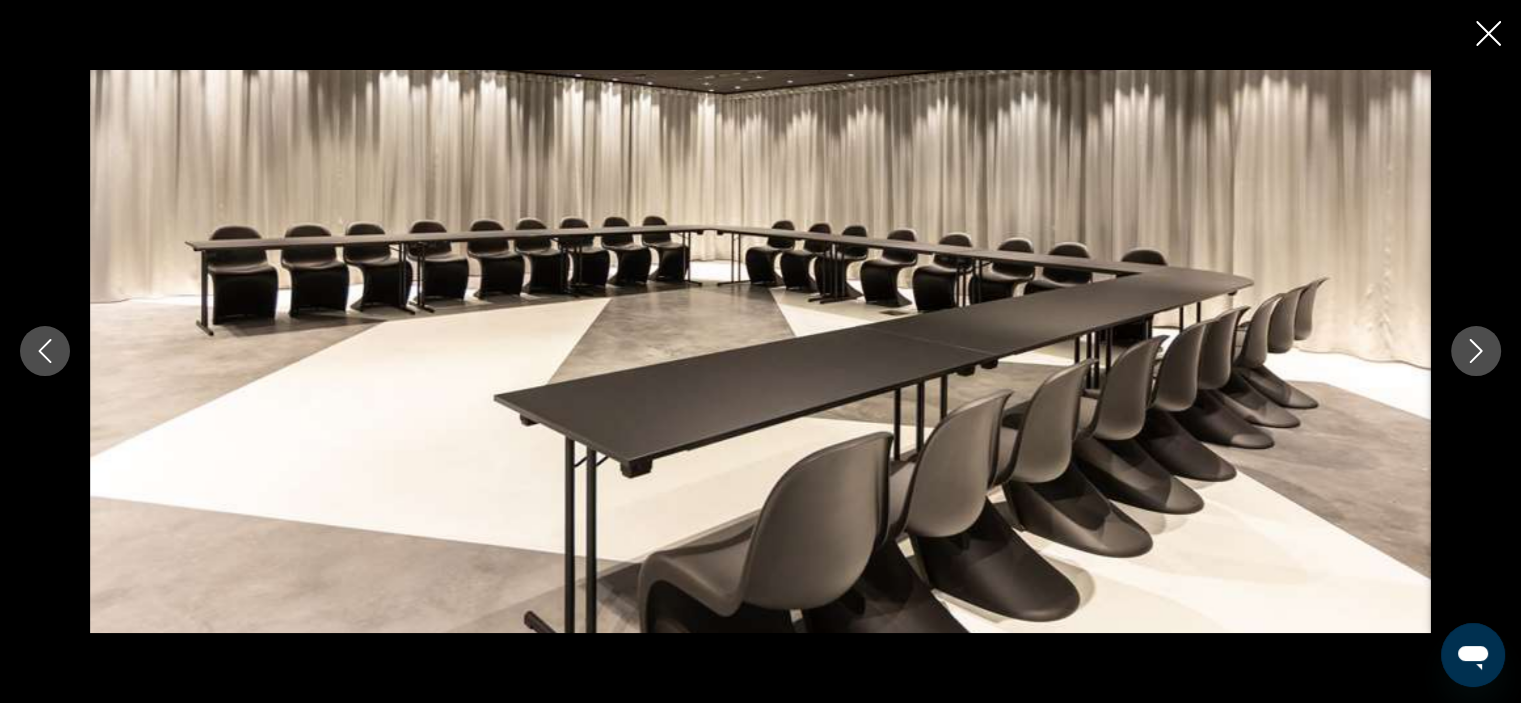 click 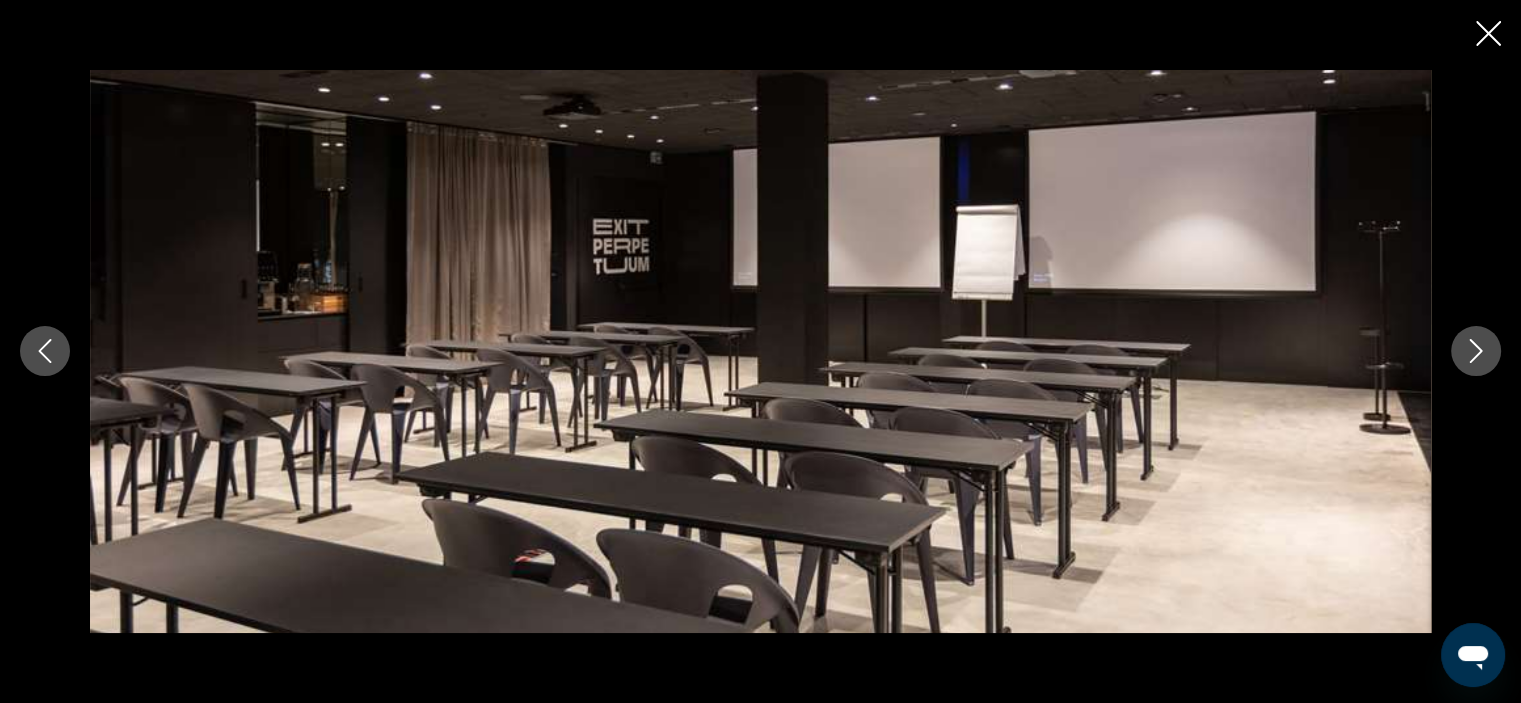 click 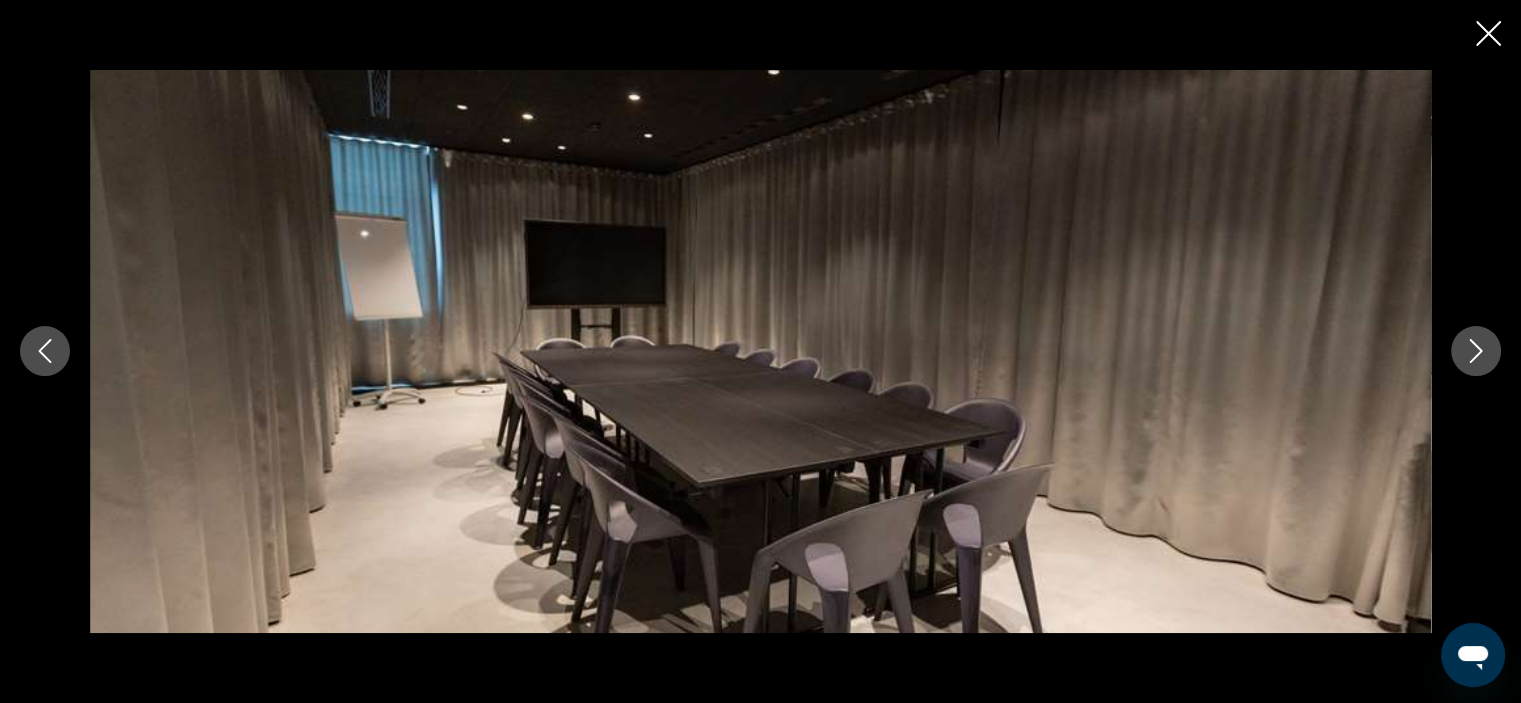 click 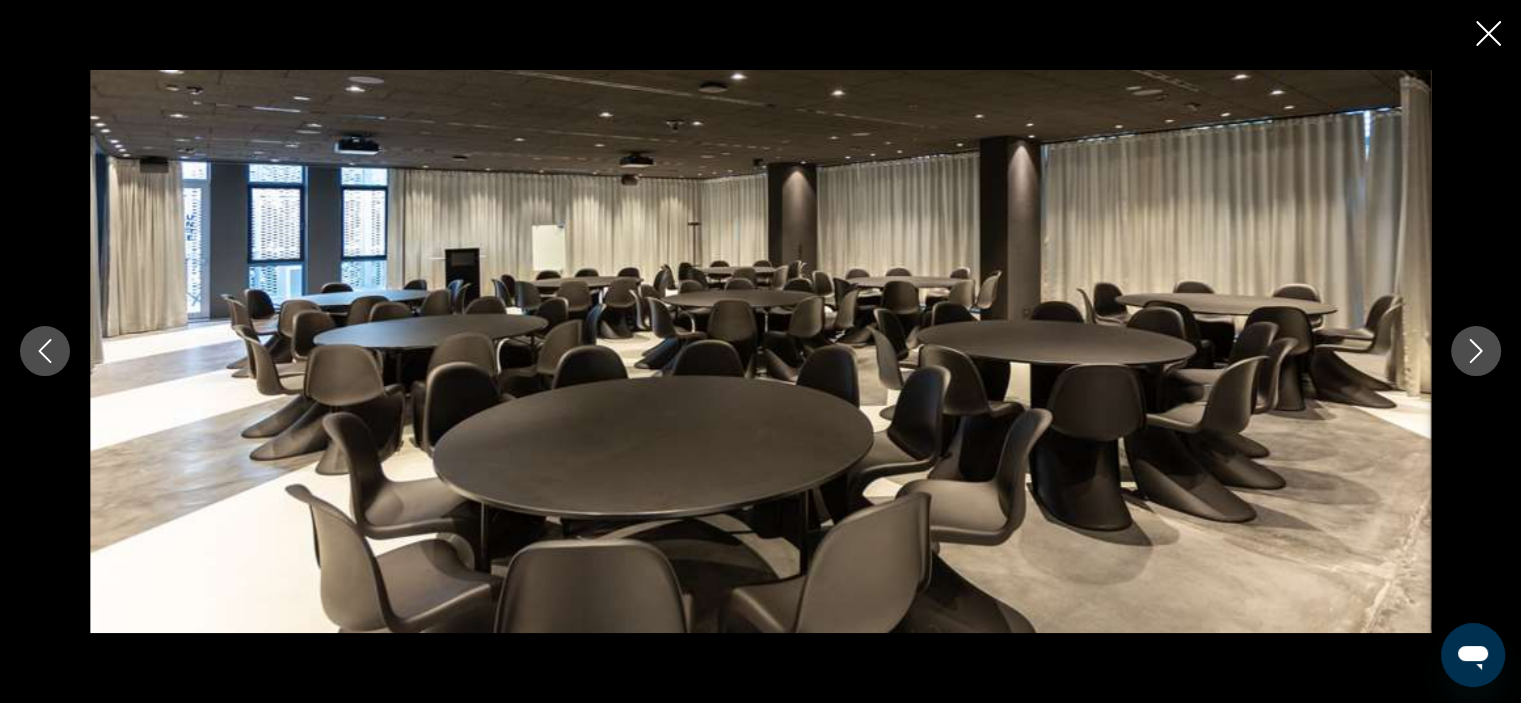 click 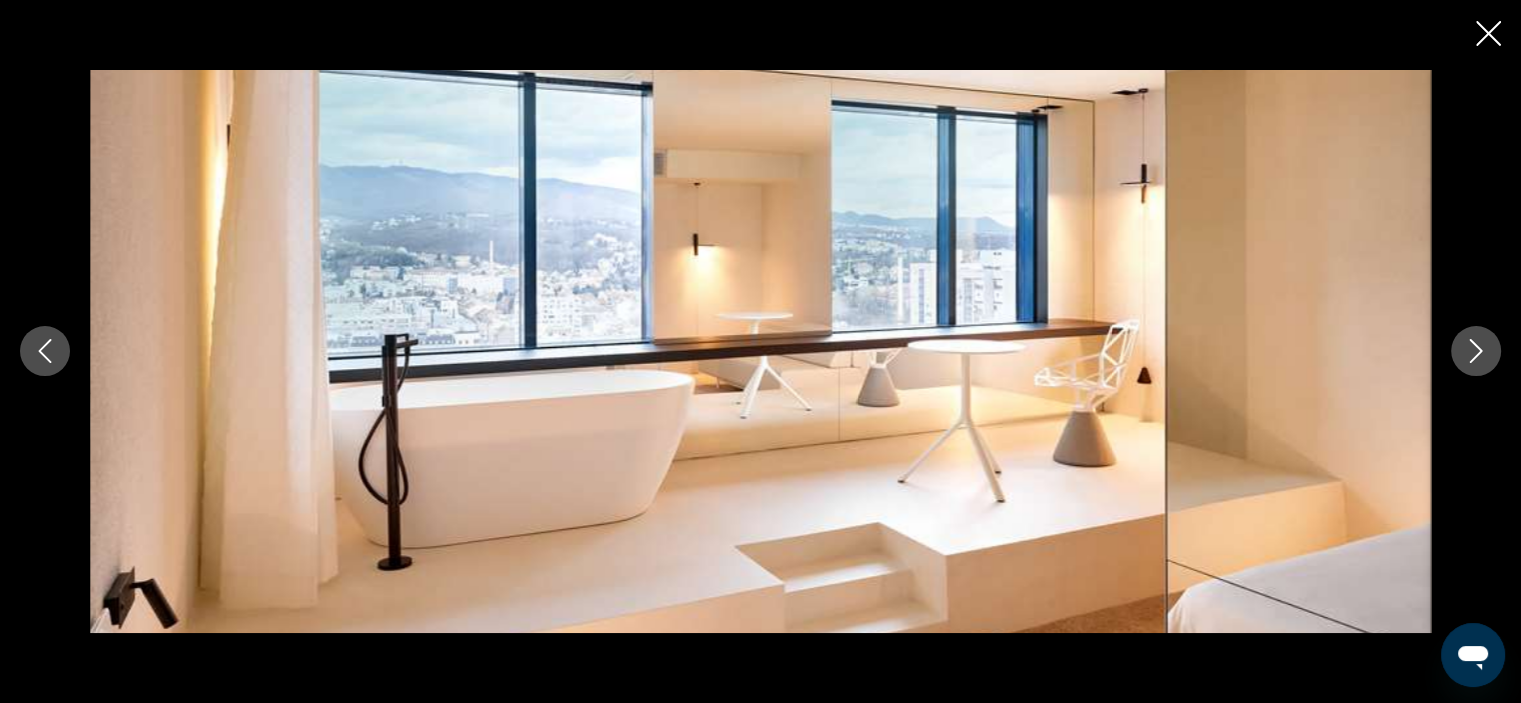 click 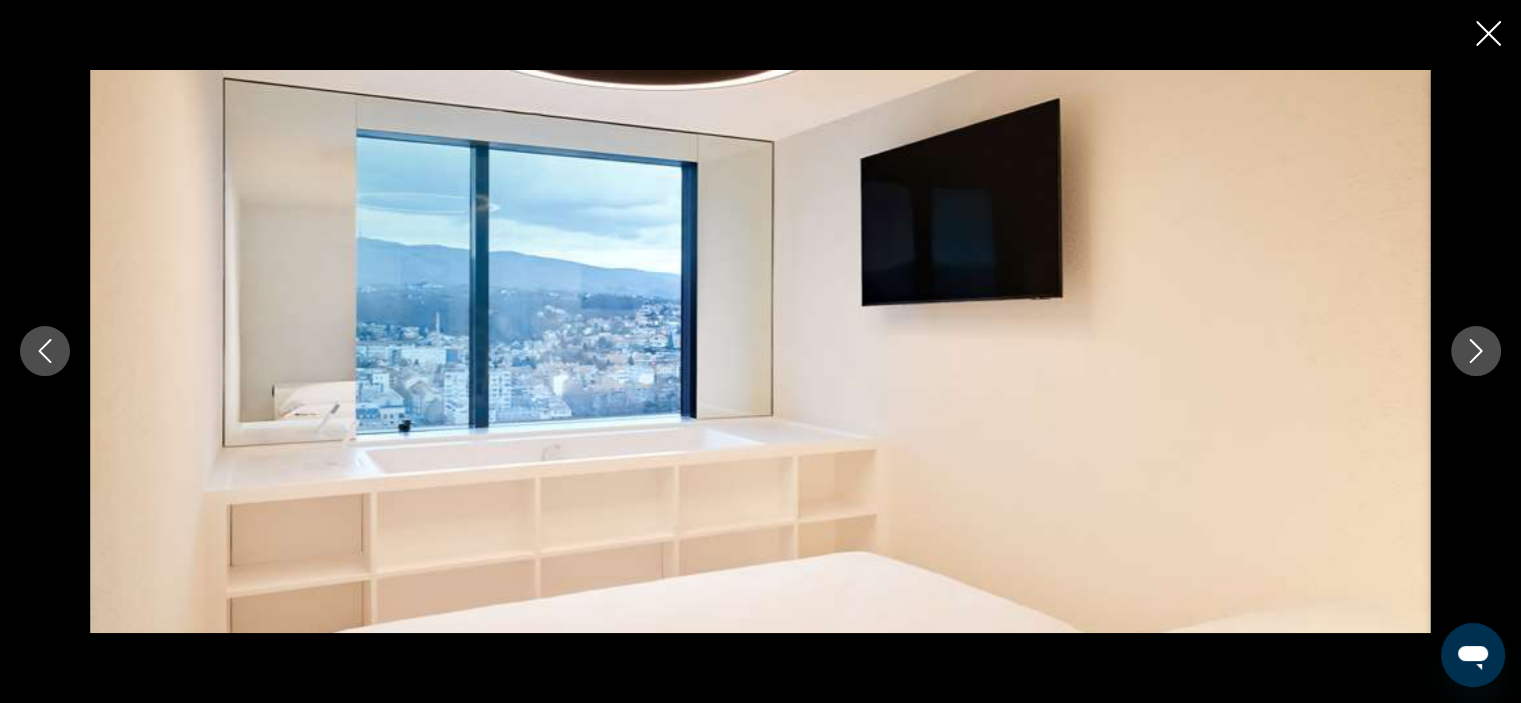 click 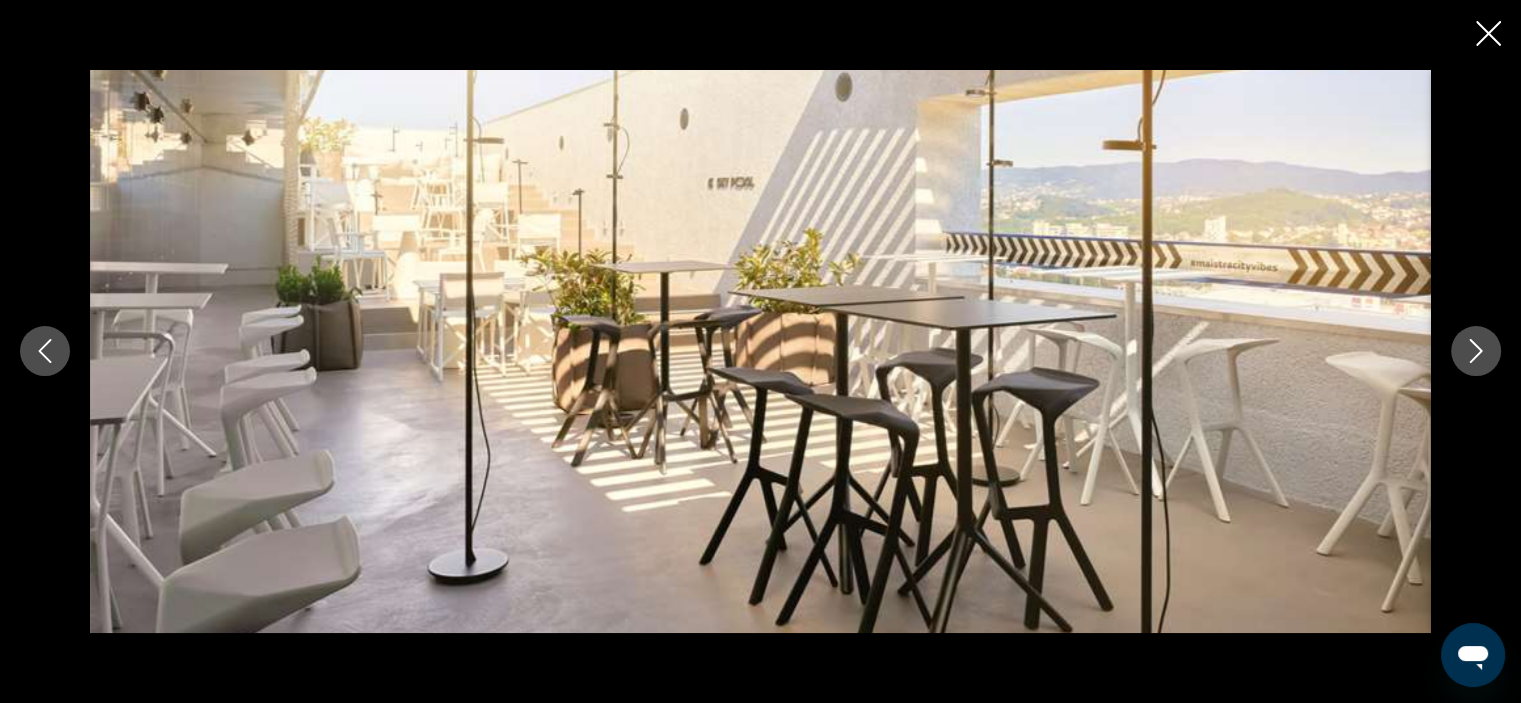 click 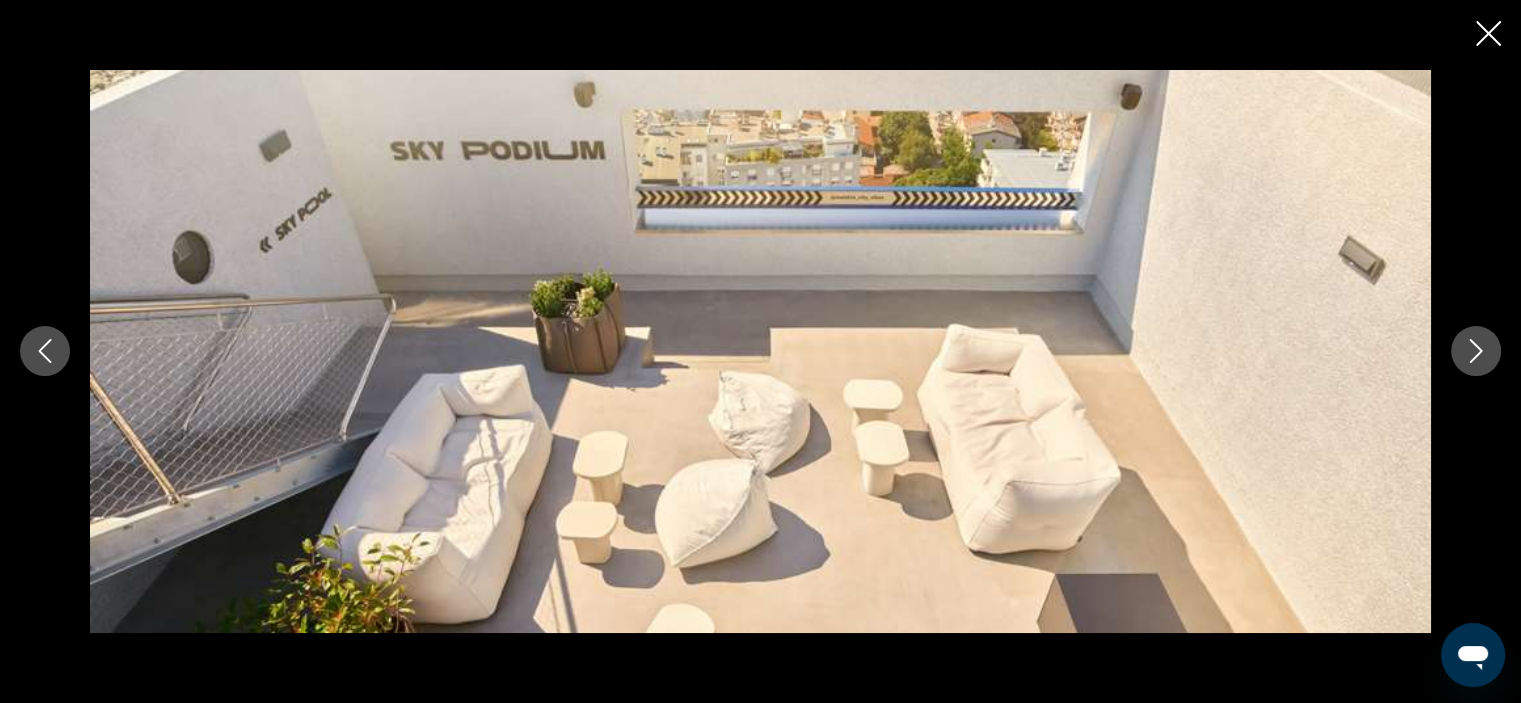 click 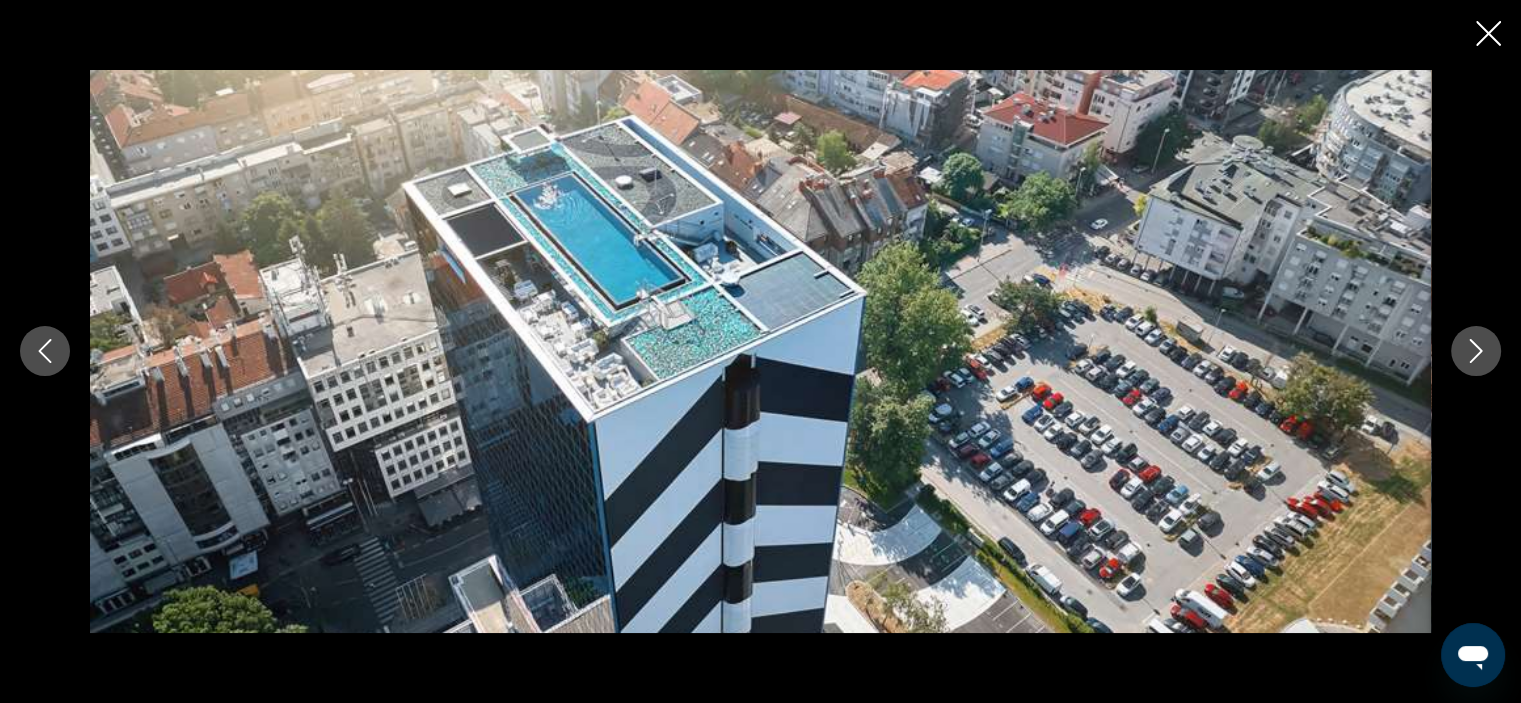 click at bounding box center (760, 351) 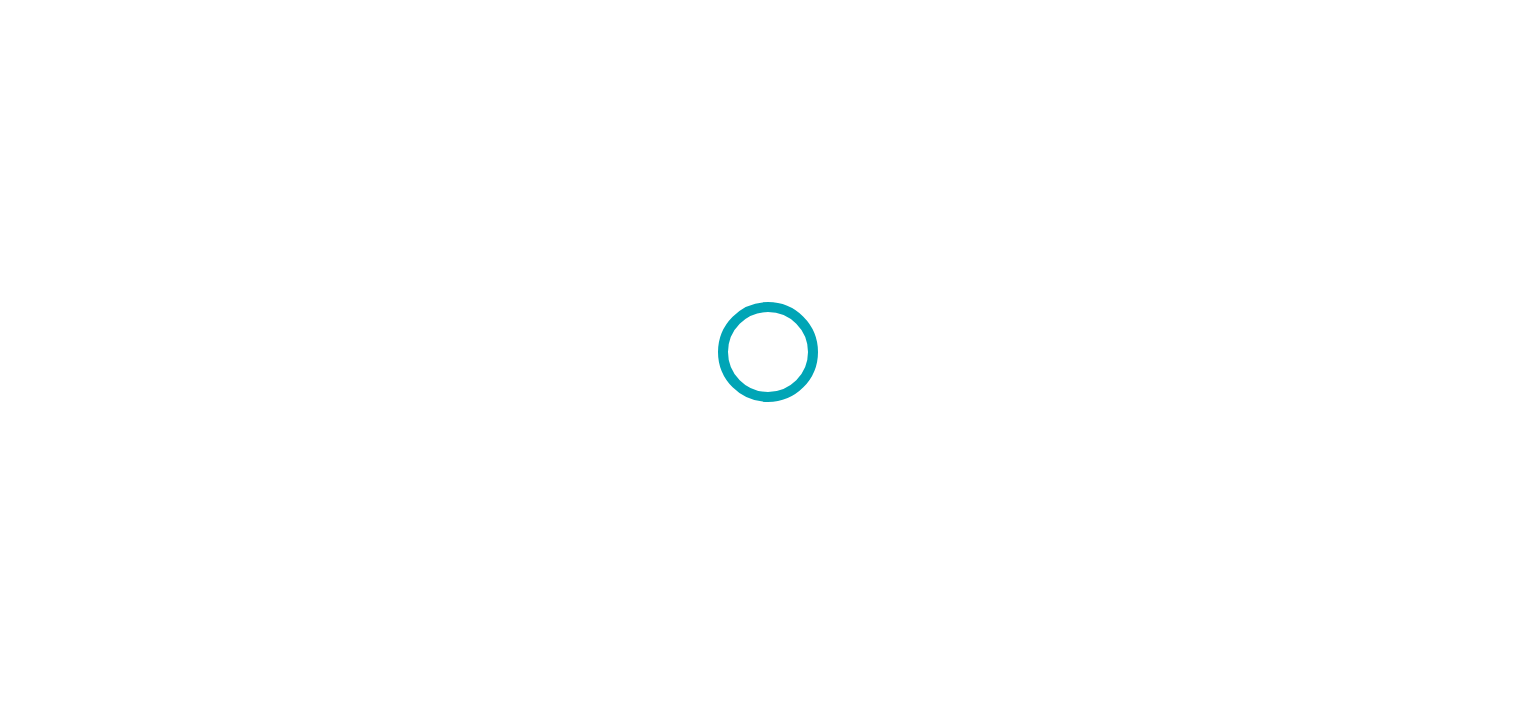 scroll, scrollTop: 0, scrollLeft: 0, axis: both 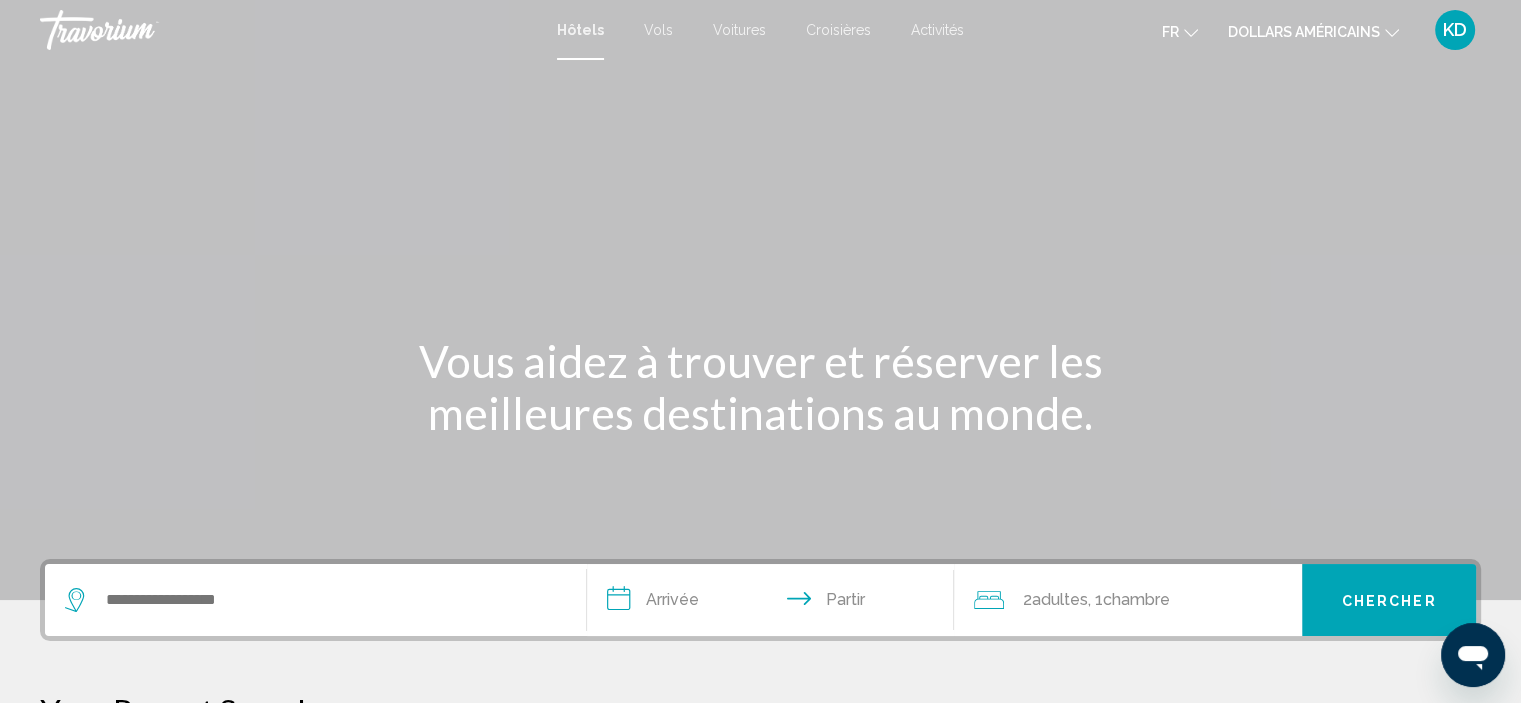 click on "KD" at bounding box center [1455, 30] 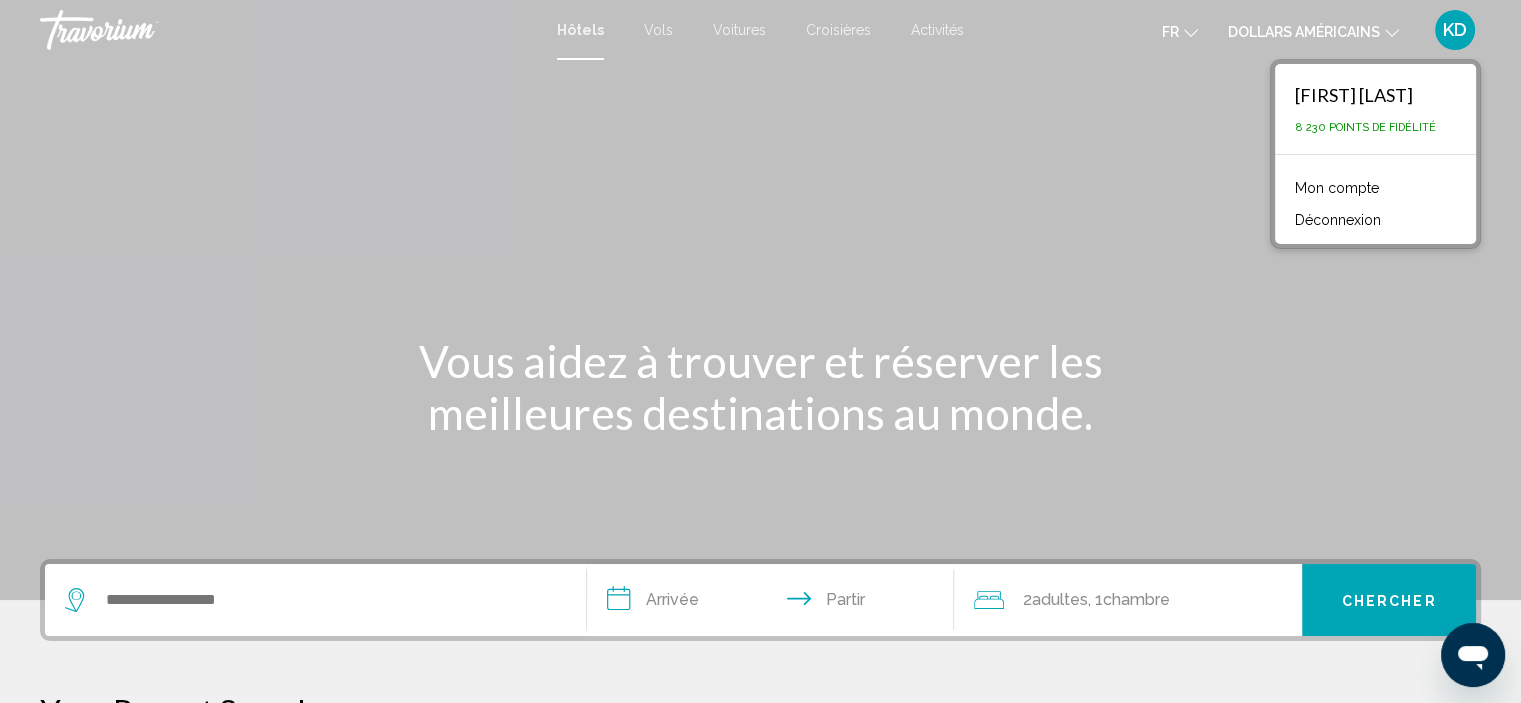 click on "Mon compte" at bounding box center (1337, 188) 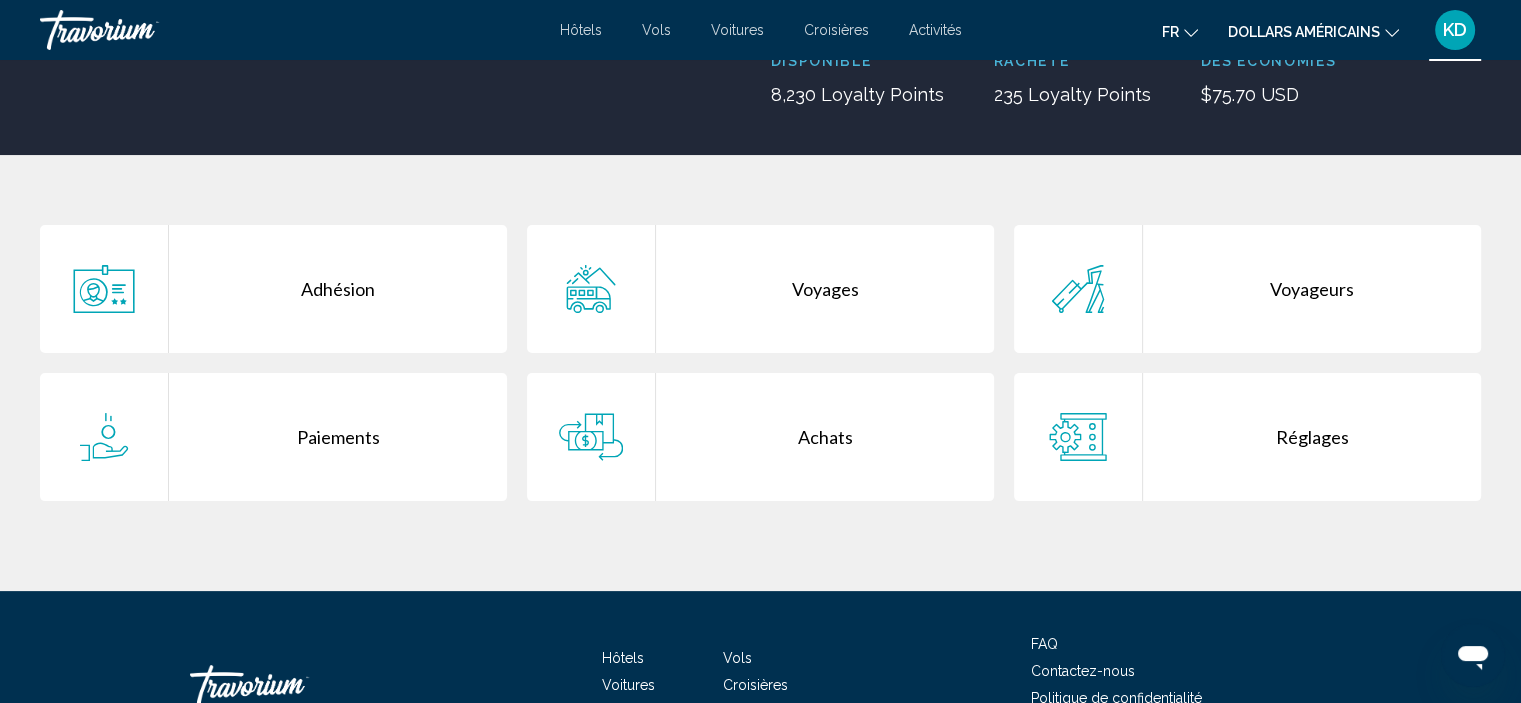 scroll, scrollTop: 300, scrollLeft: 0, axis: vertical 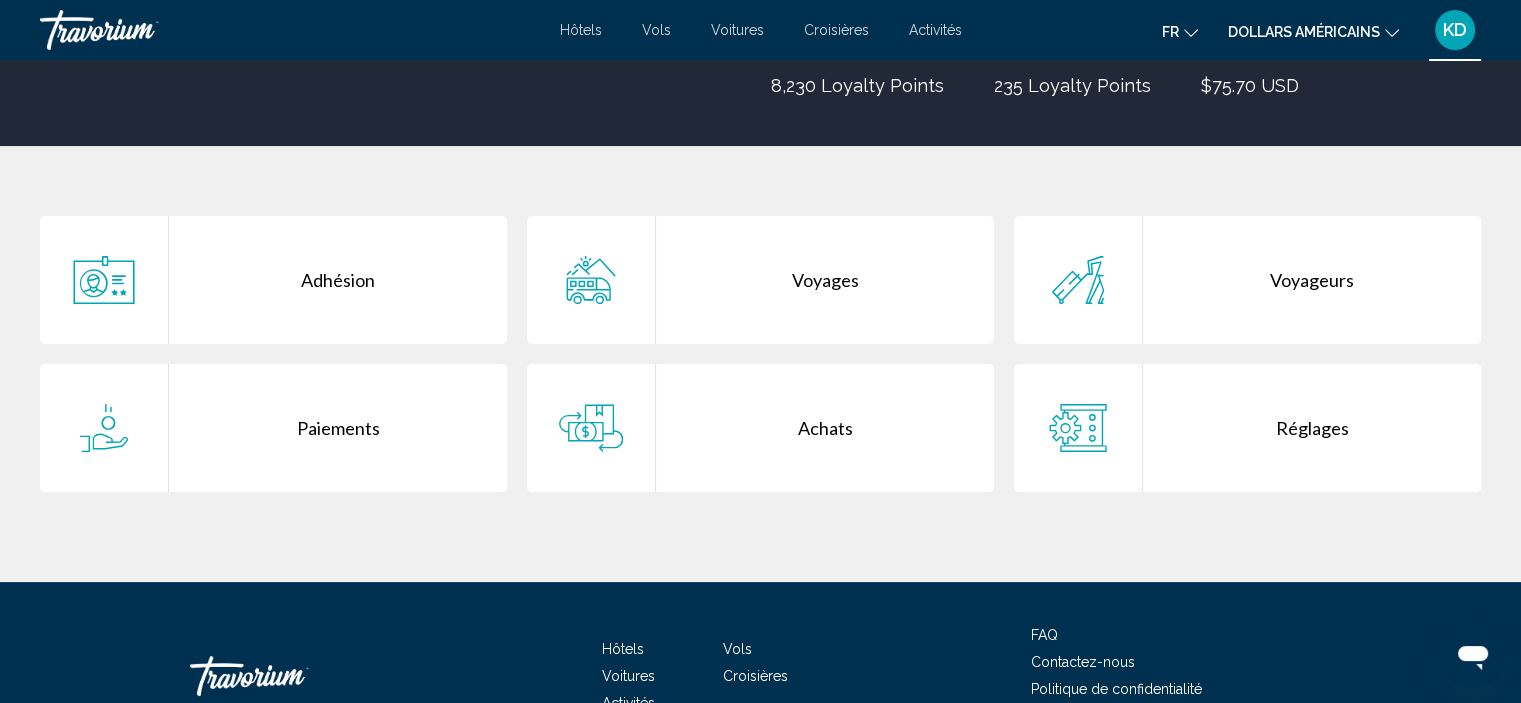 click on "Voyages" at bounding box center (825, 280) 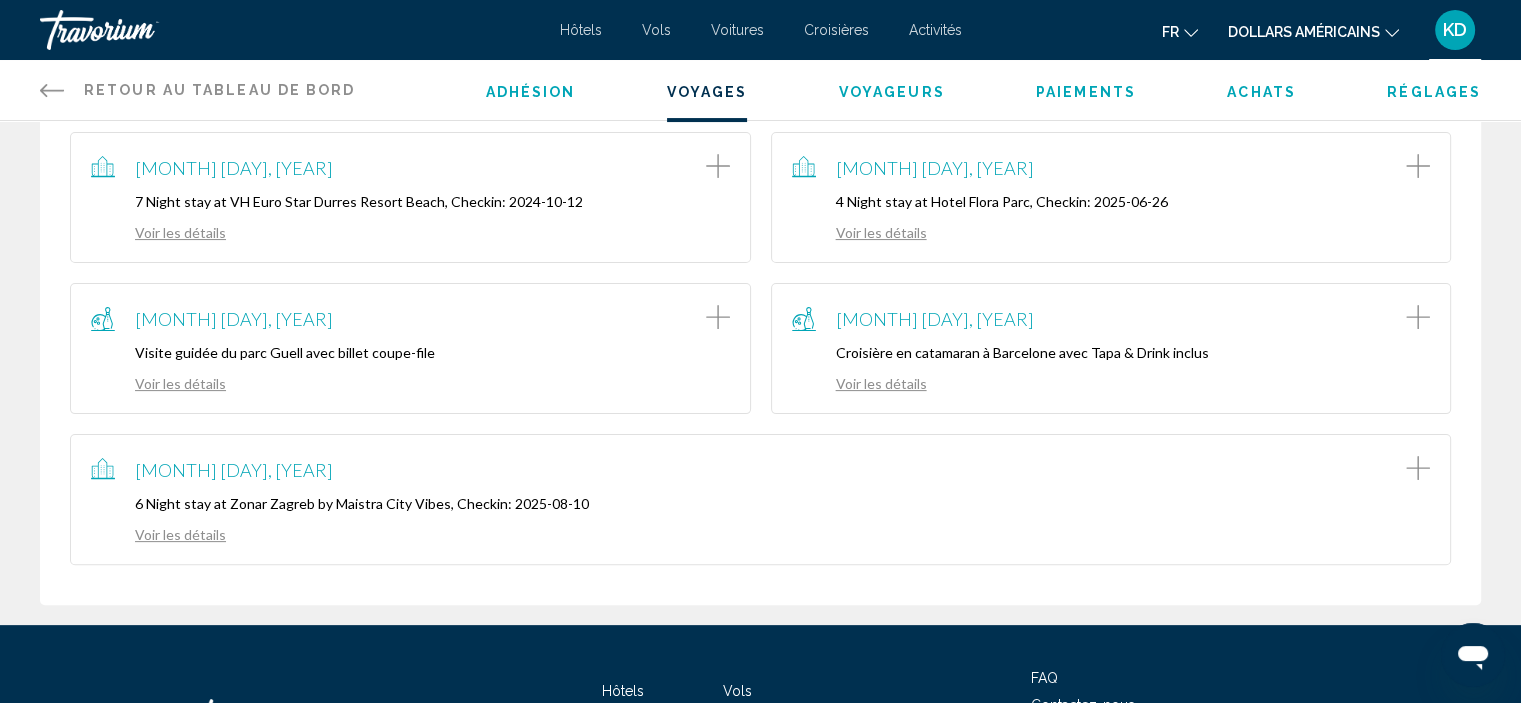 scroll, scrollTop: 400, scrollLeft: 0, axis: vertical 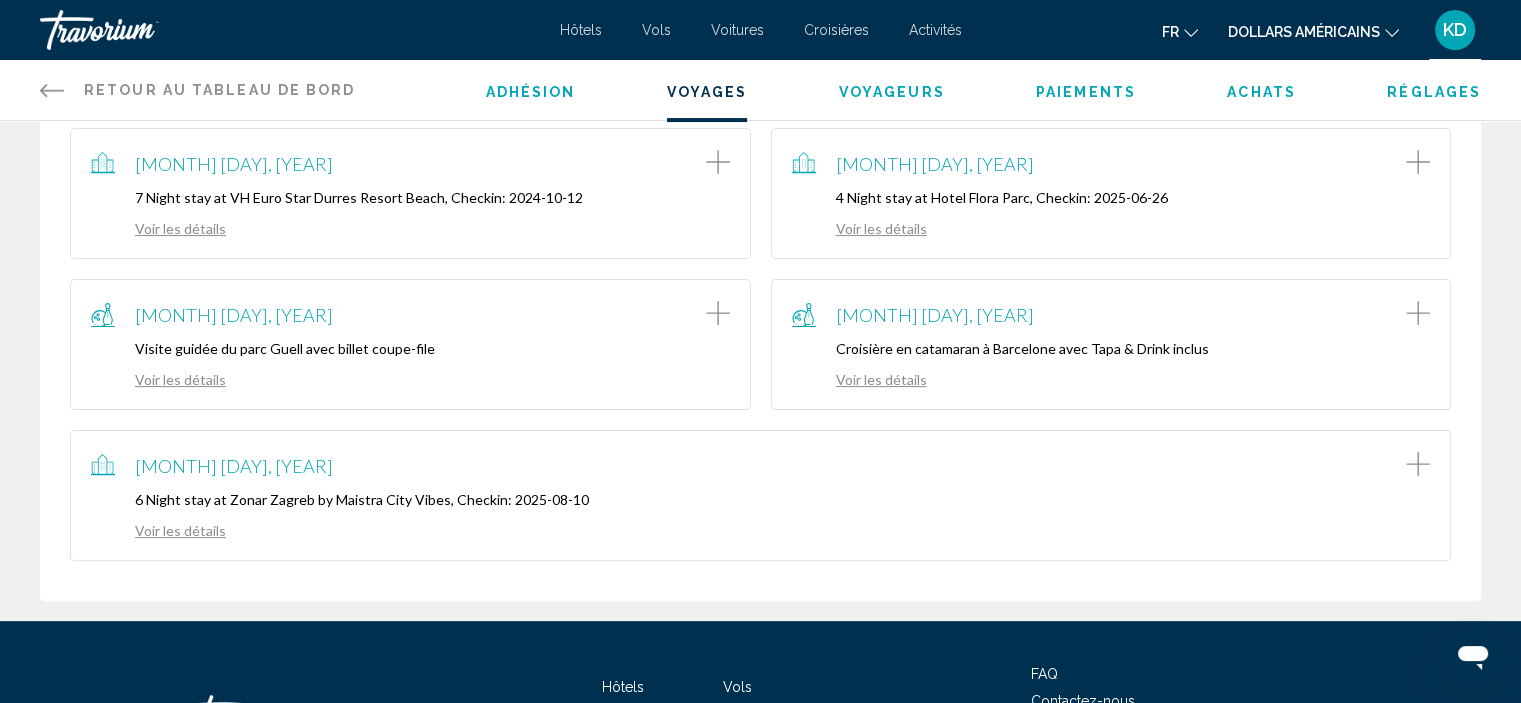 click on "Voir les détails" at bounding box center [158, 530] 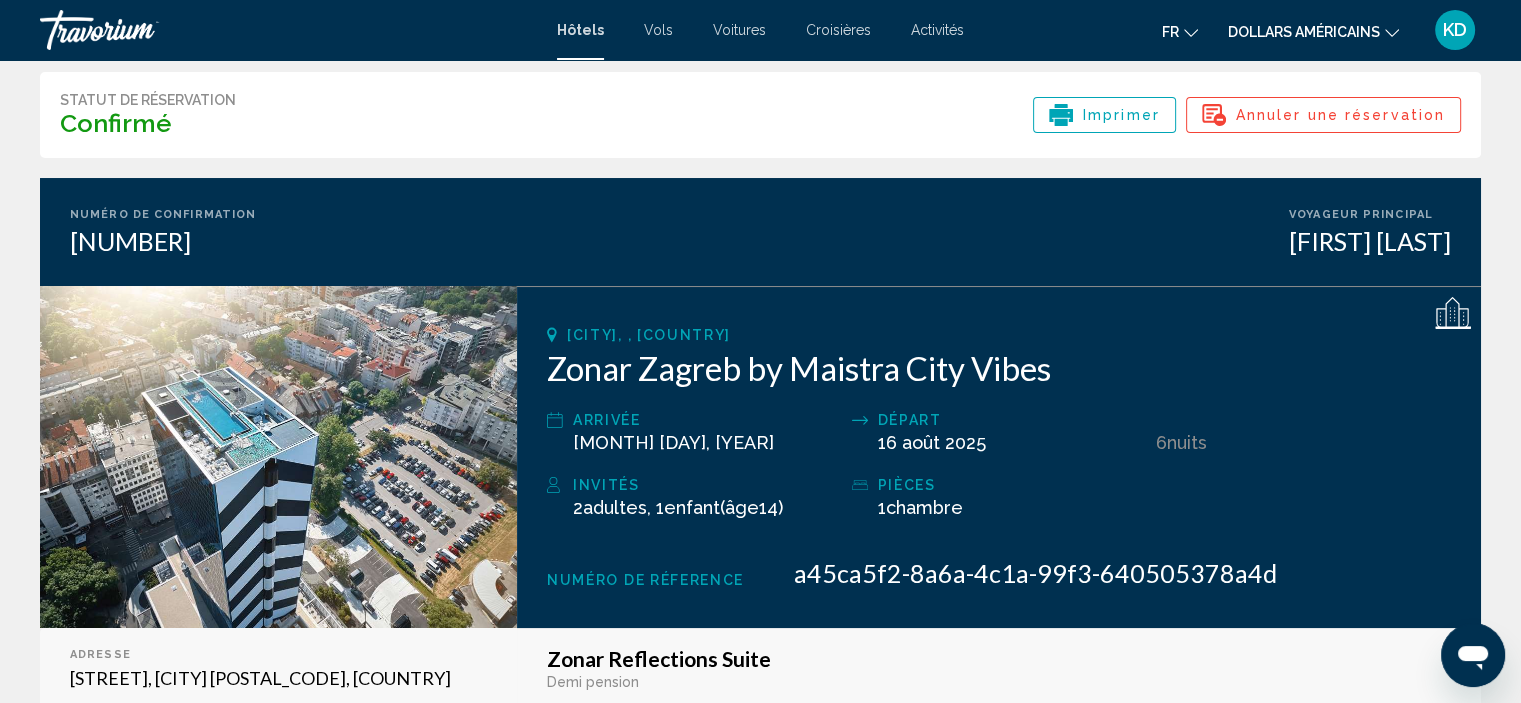 scroll, scrollTop: 63, scrollLeft: 0, axis: vertical 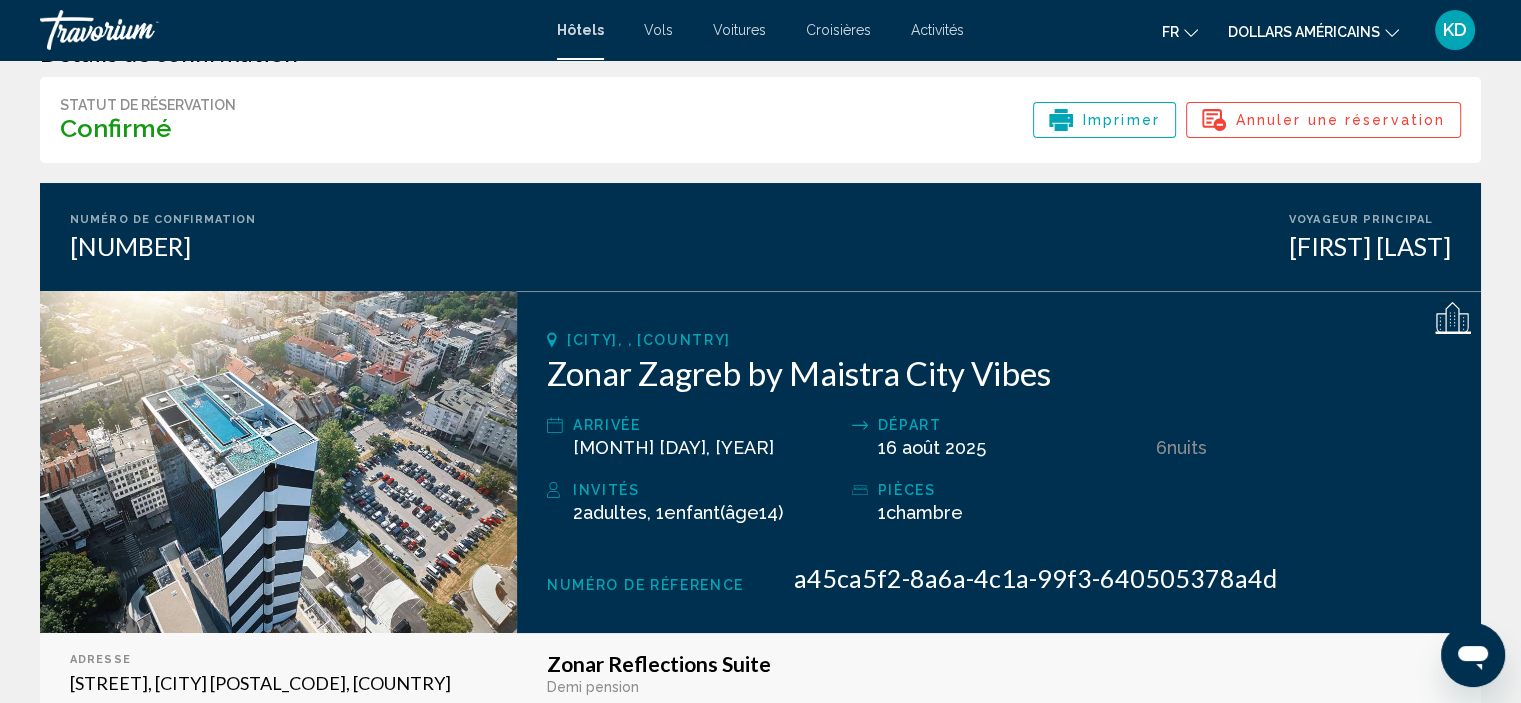 click 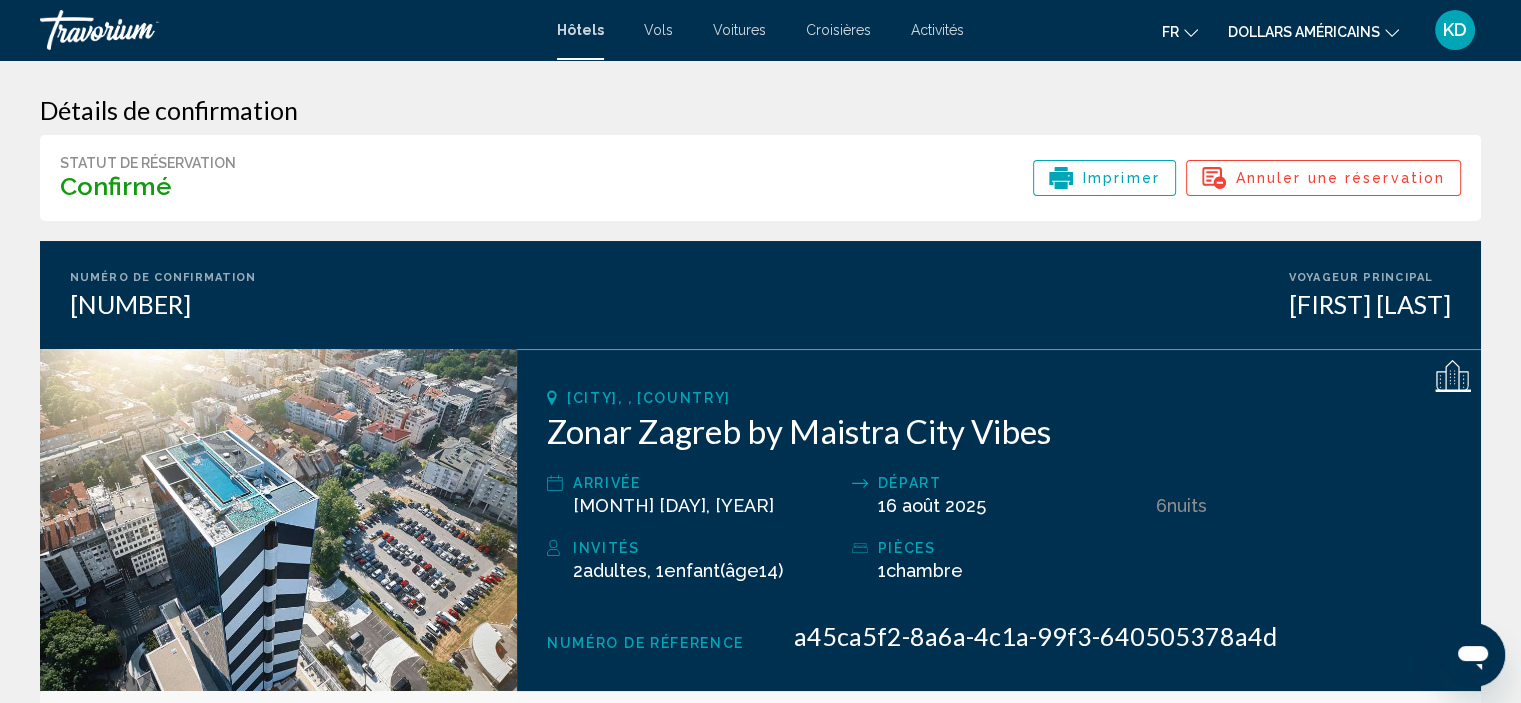 scroll, scrollTop: 0, scrollLeft: 0, axis: both 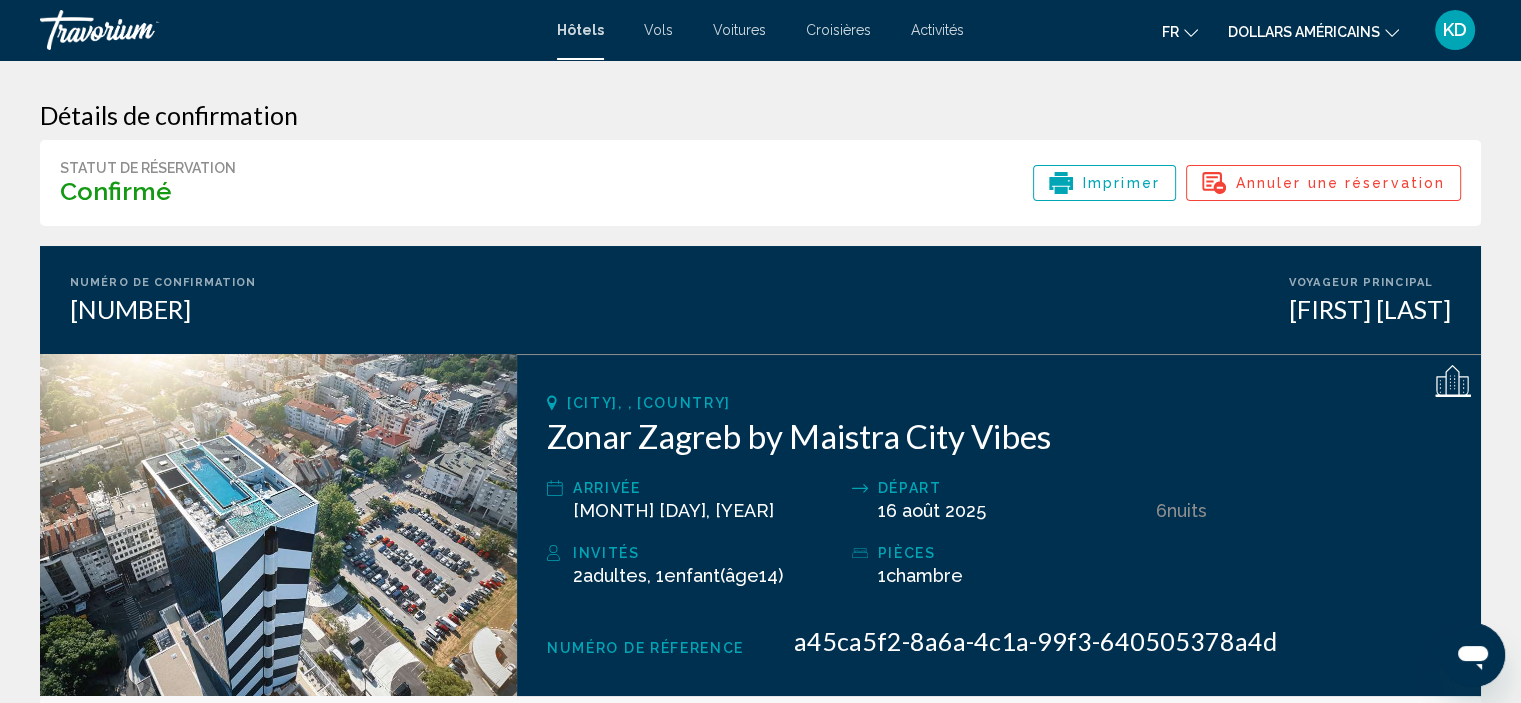 click on "Imprimer" at bounding box center (1121, 183) 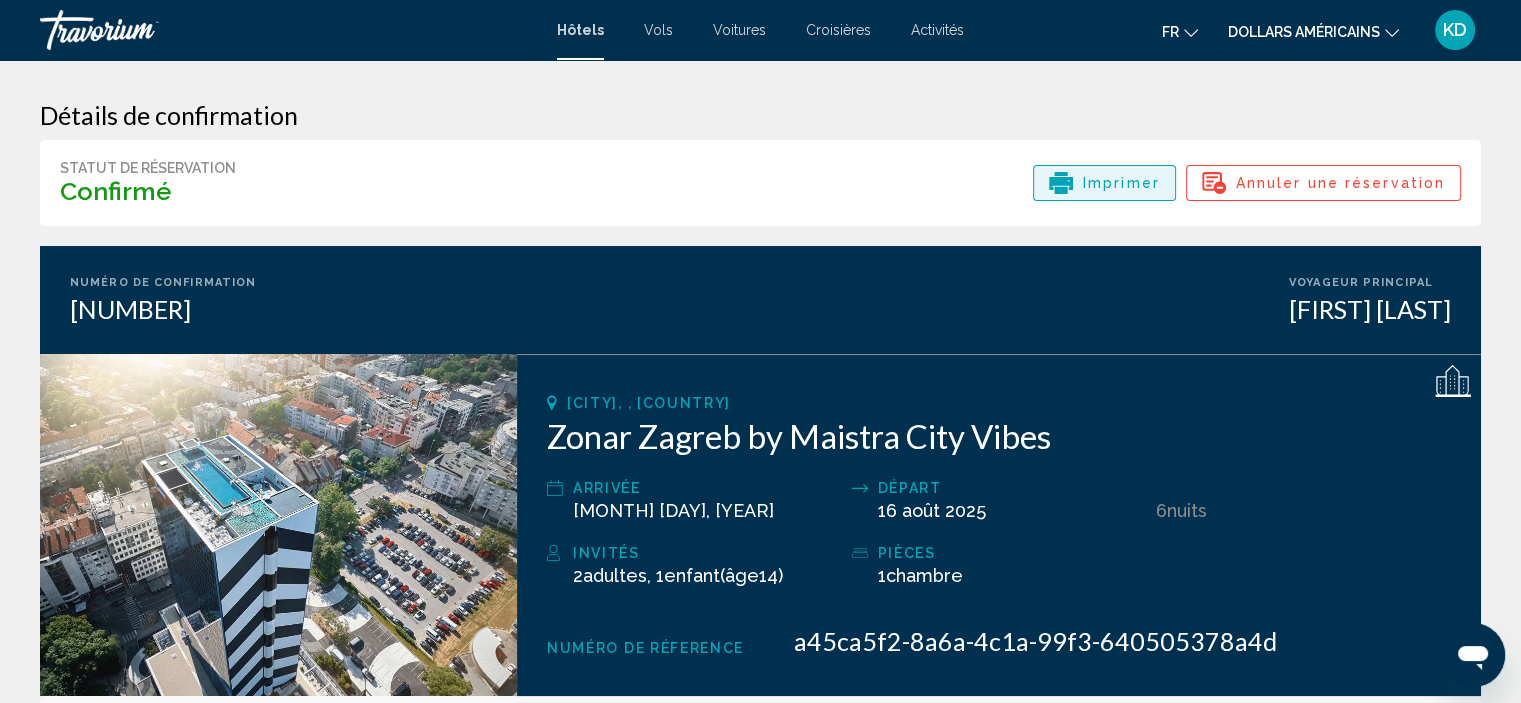 click on "Imprimer" at bounding box center (1121, 183) 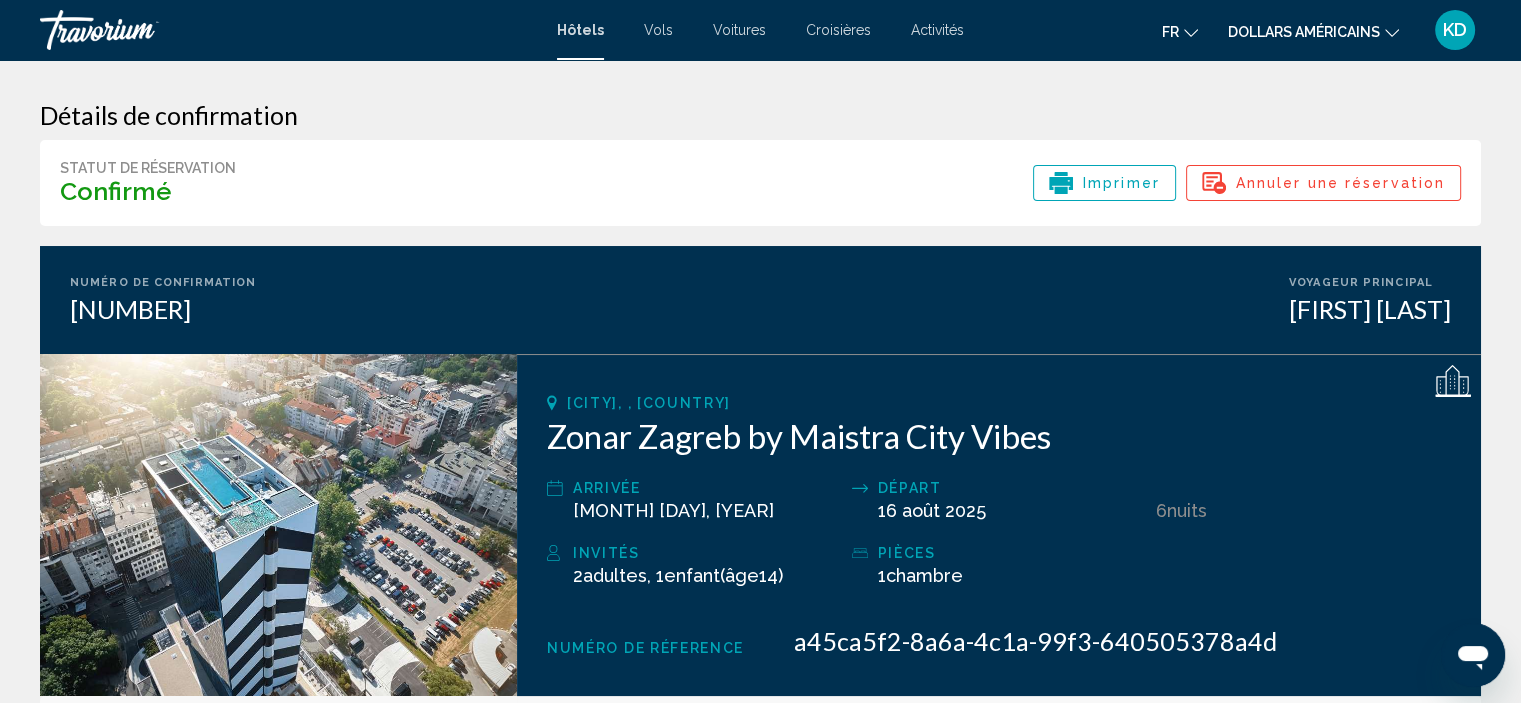 click on "Imprimer" at bounding box center (1121, 183) 